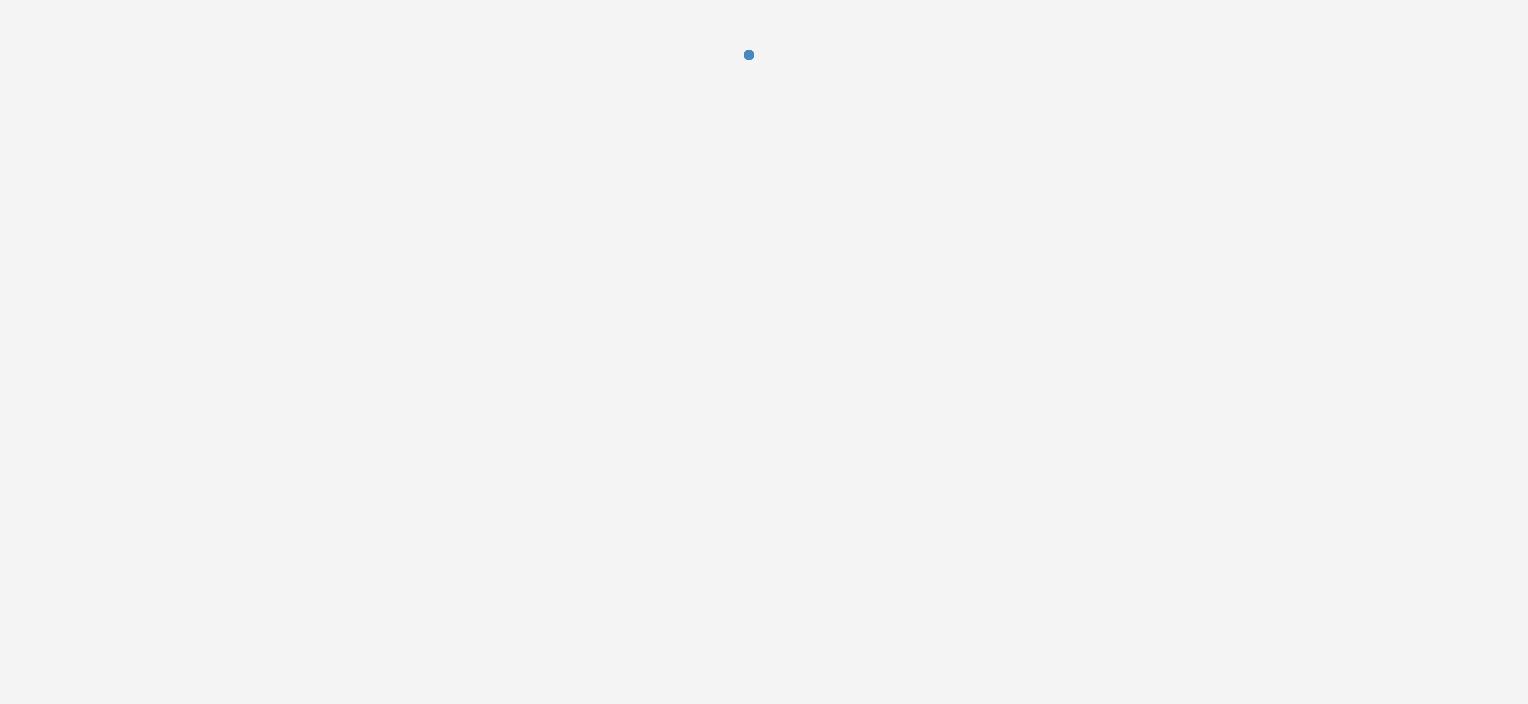 scroll, scrollTop: 0, scrollLeft: 0, axis: both 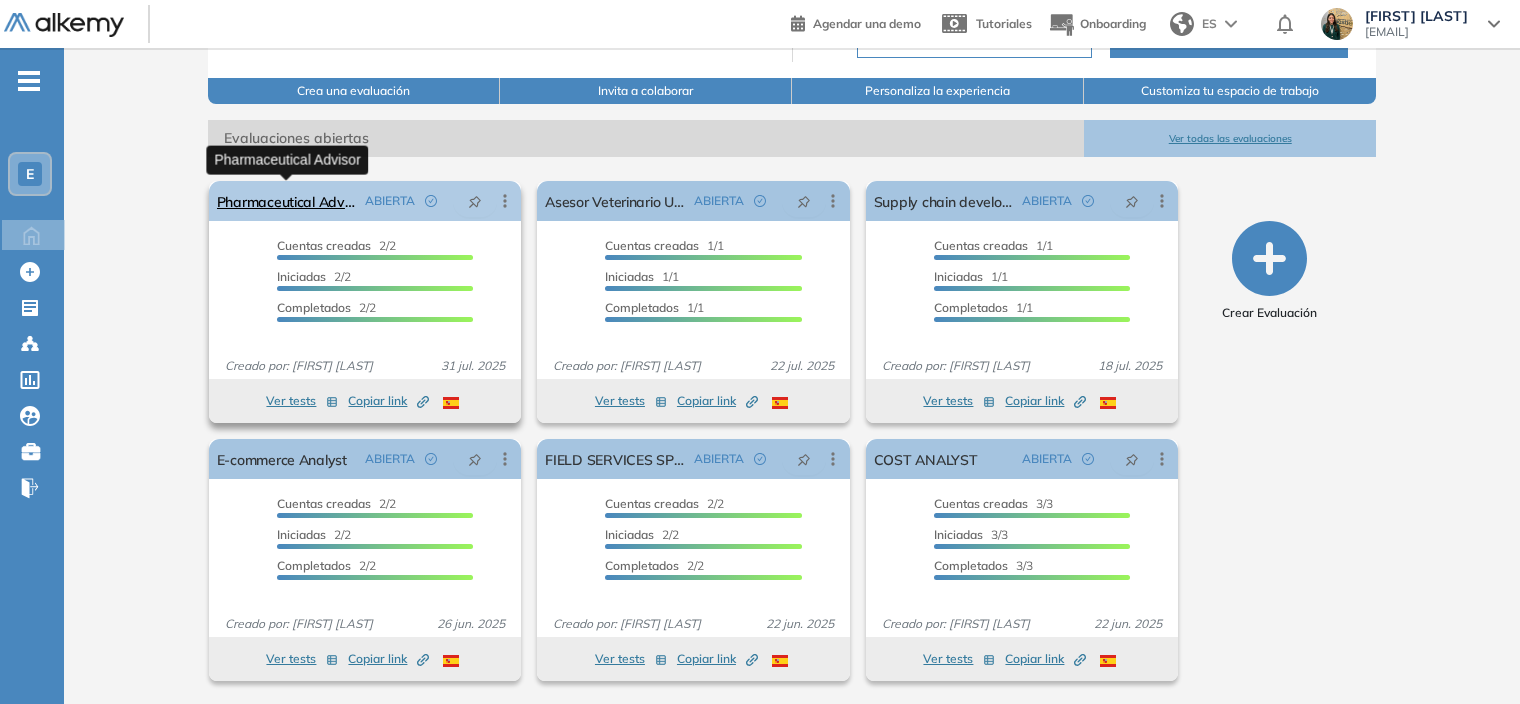 click on "Pharmaceutical Advisor" at bounding box center [287, 201] 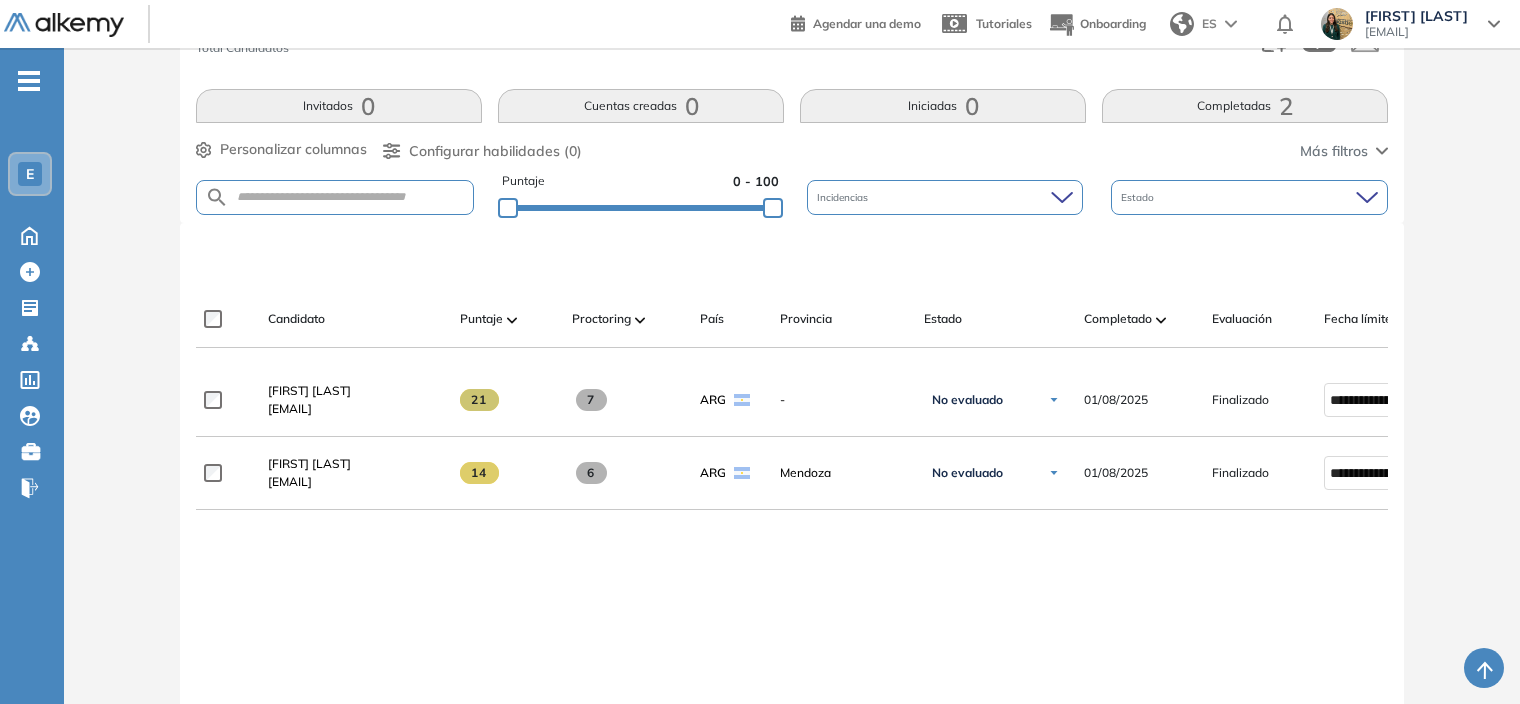 scroll, scrollTop: 300, scrollLeft: 0, axis: vertical 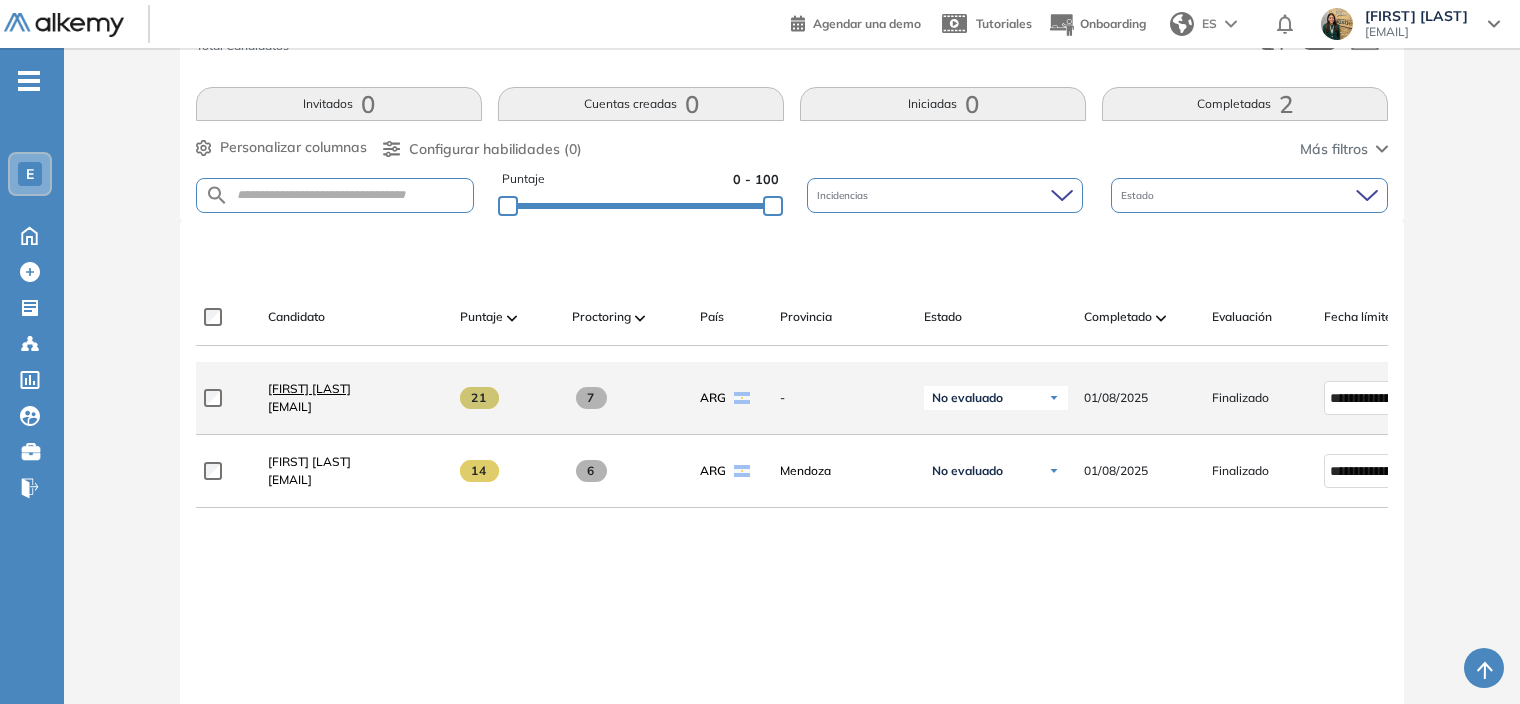 click on "Francisco Manassero" at bounding box center (309, 388) 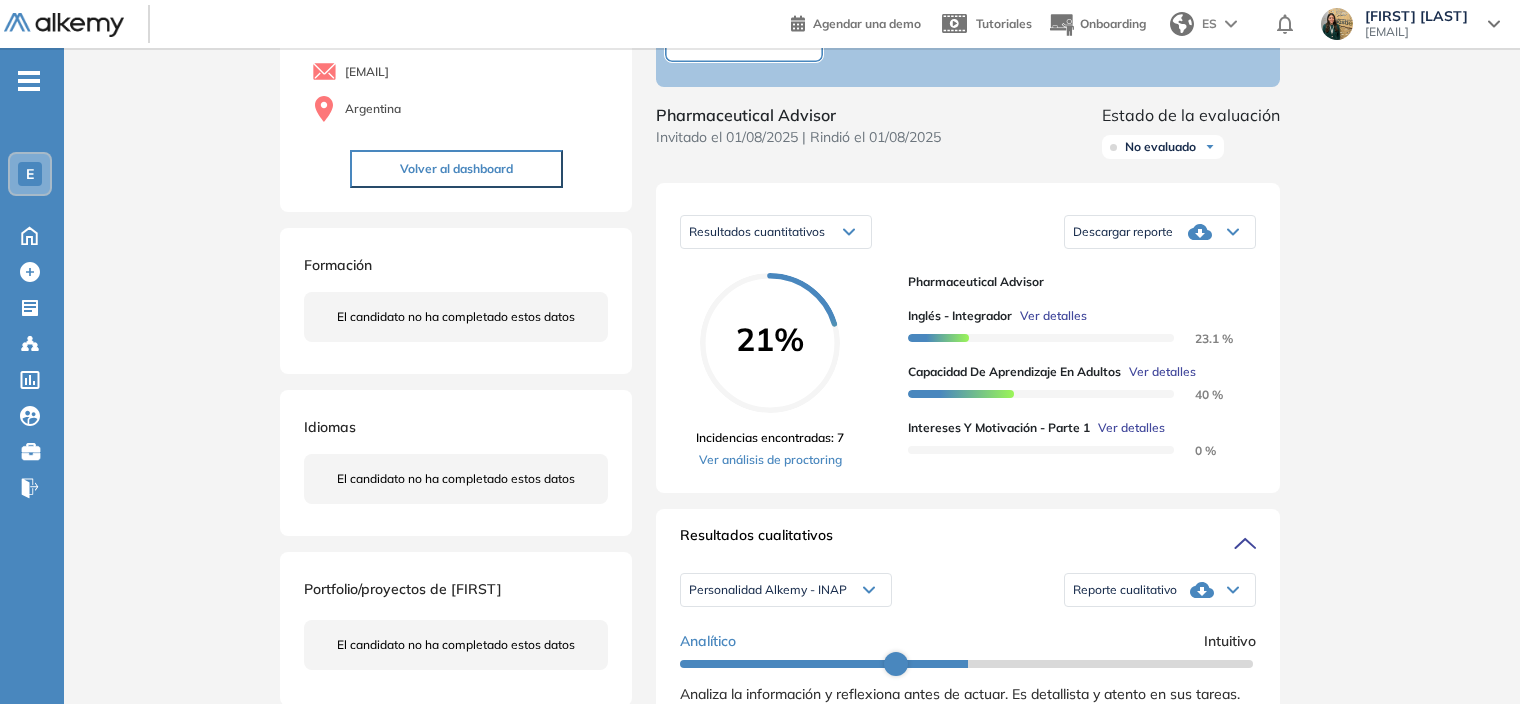 scroll, scrollTop: 300, scrollLeft: 0, axis: vertical 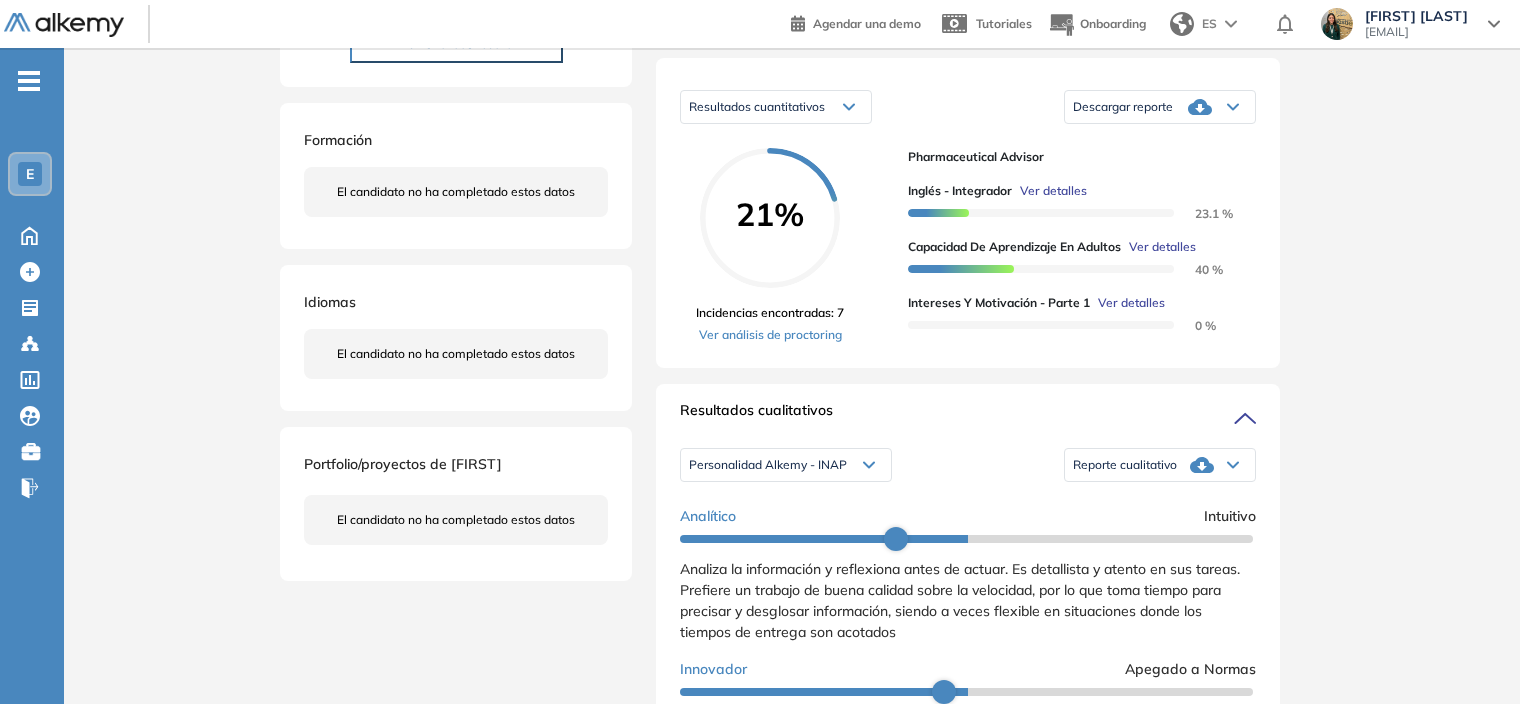 click on "Descargar reporte" at bounding box center [1160, 107] 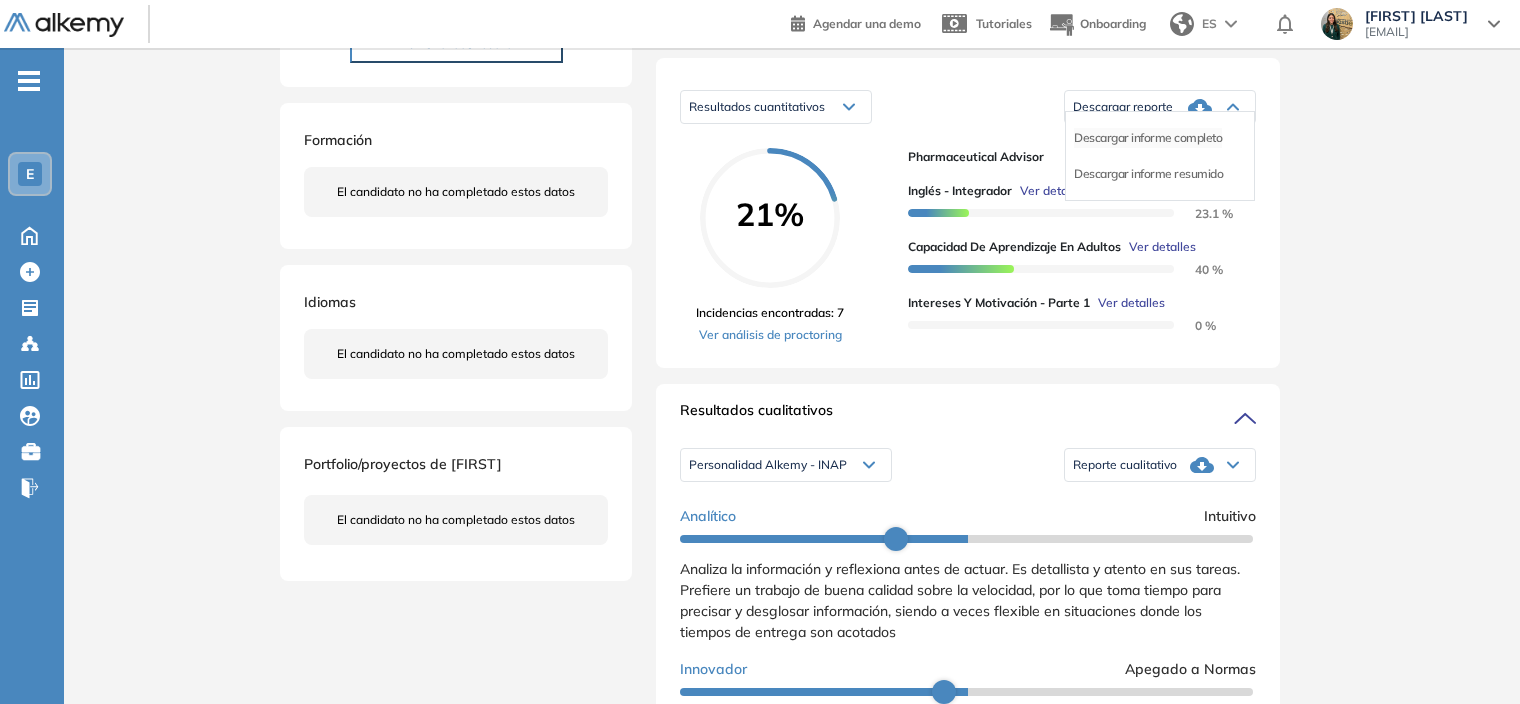 click on "Descargar informe completo" at bounding box center (1148, 138) 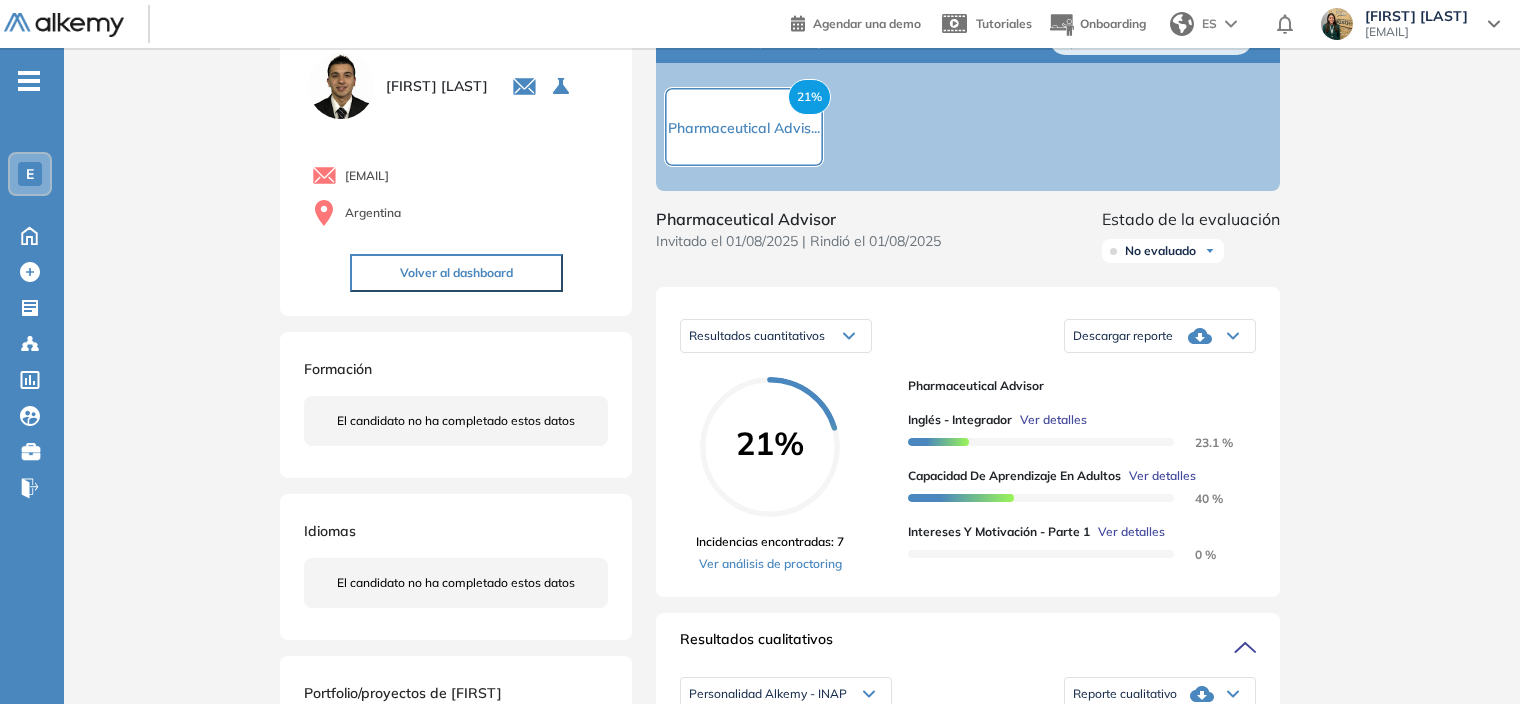scroll, scrollTop: 0, scrollLeft: 0, axis: both 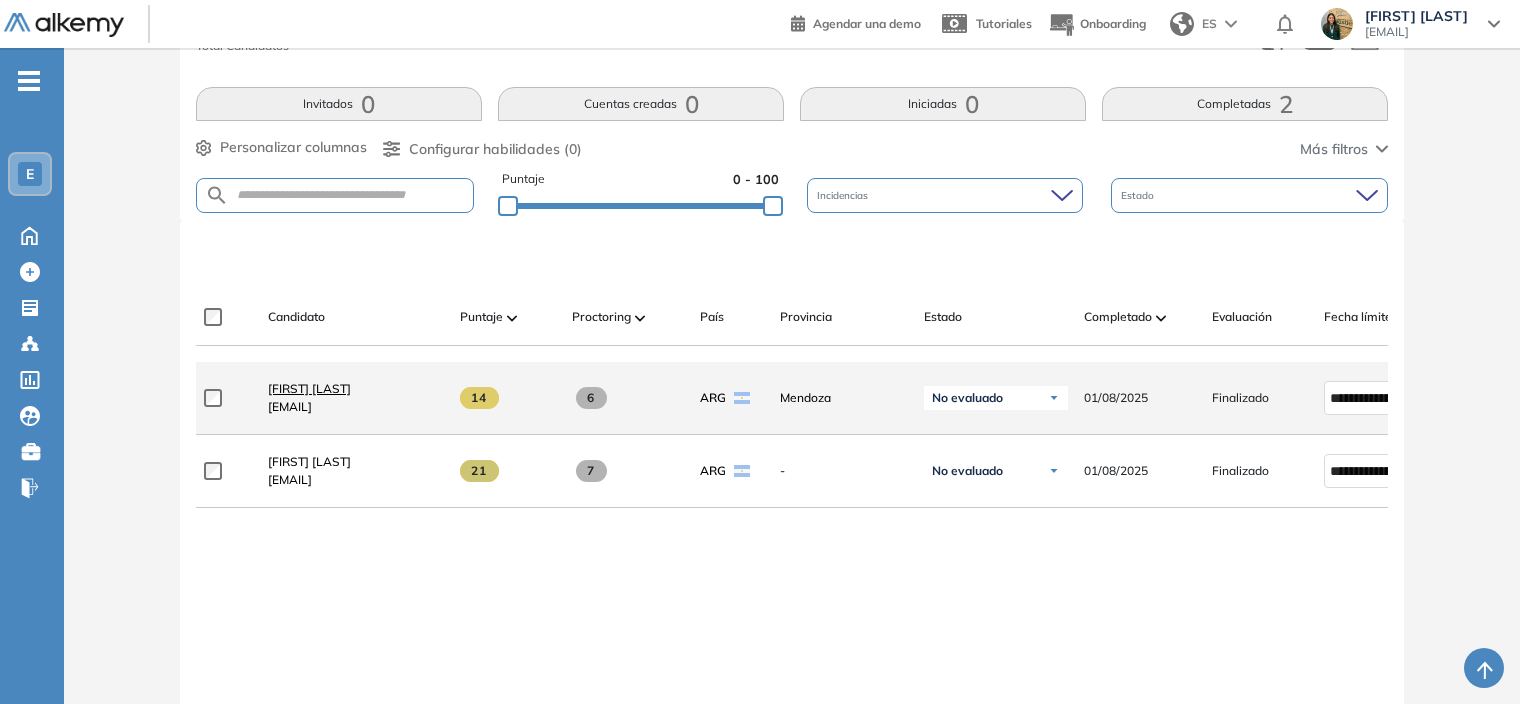 click on "Silvia Gil" at bounding box center [309, 388] 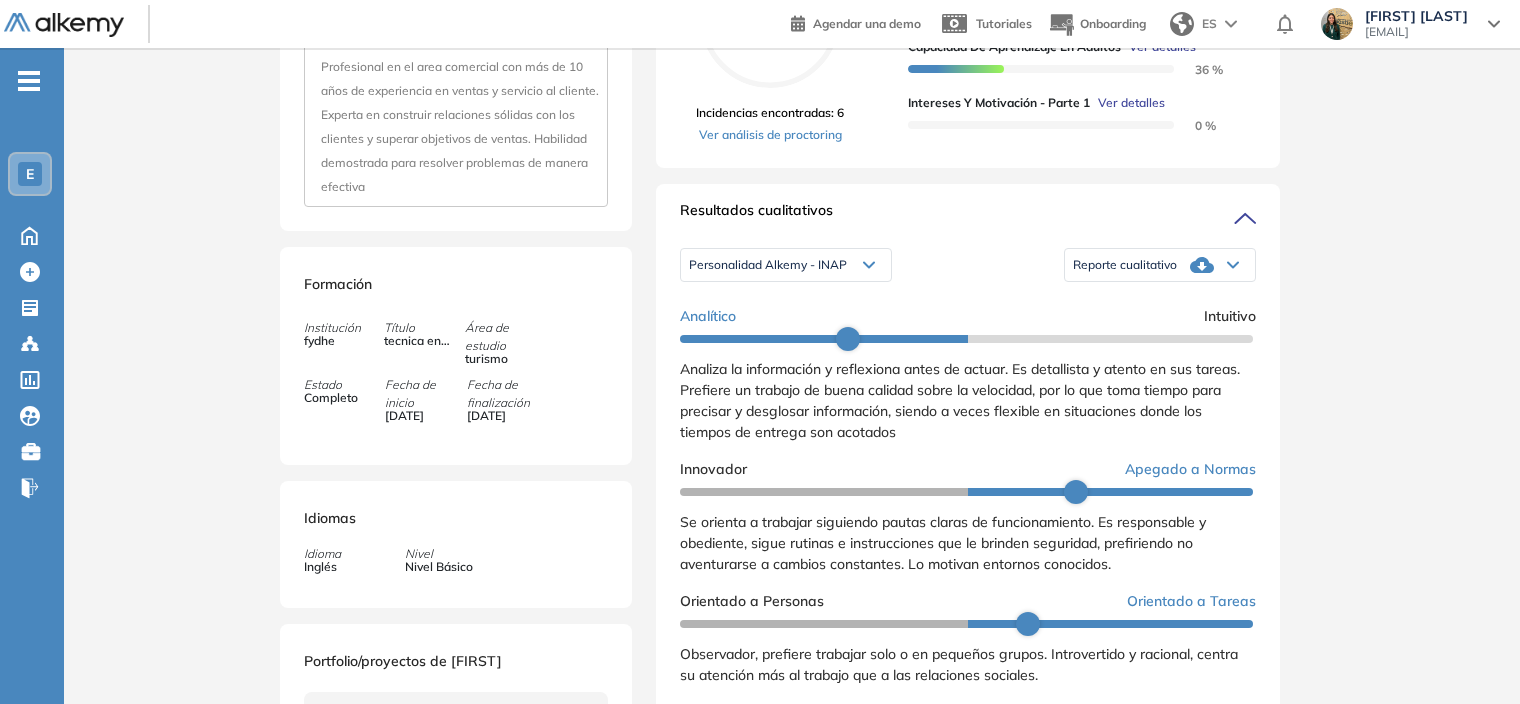 scroll, scrollTop: 0, scrollLeft: 0, axis: both 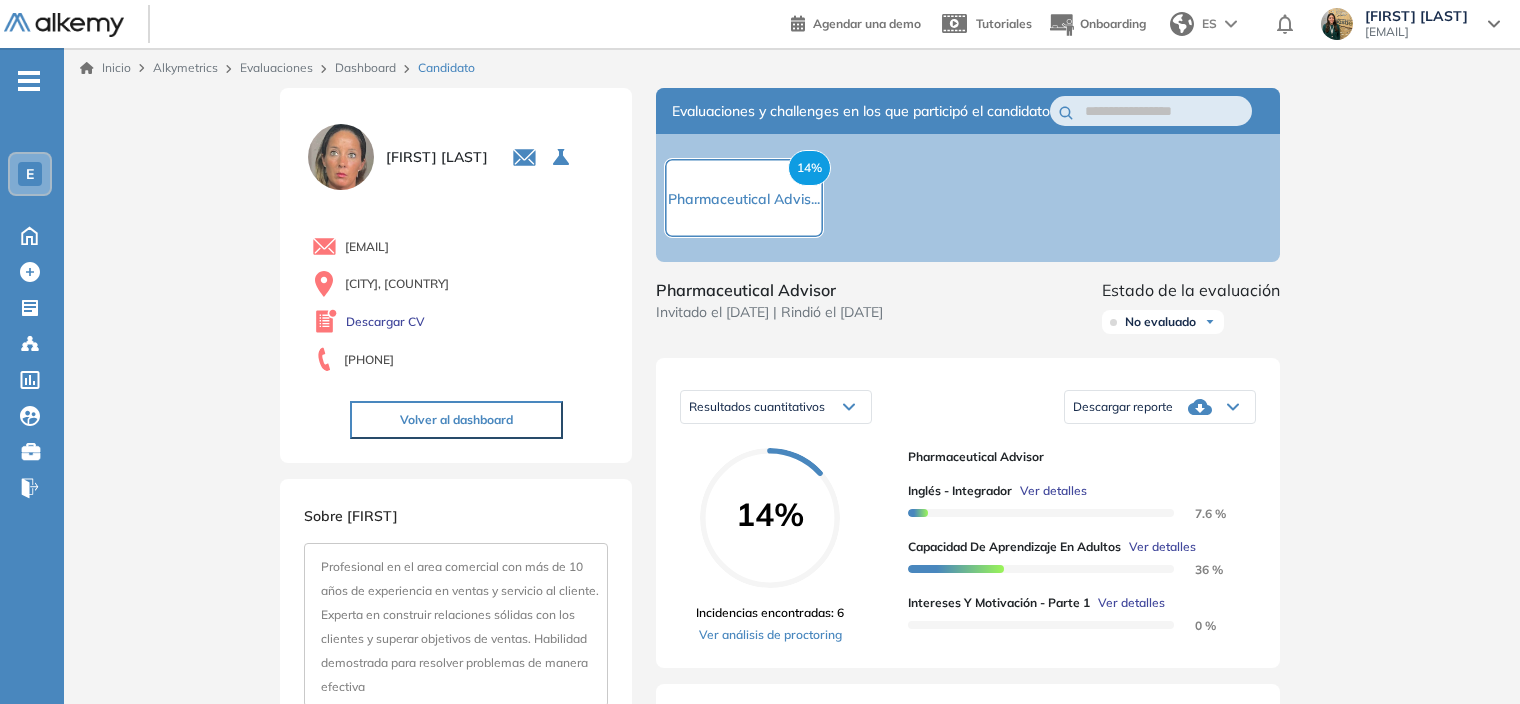 click 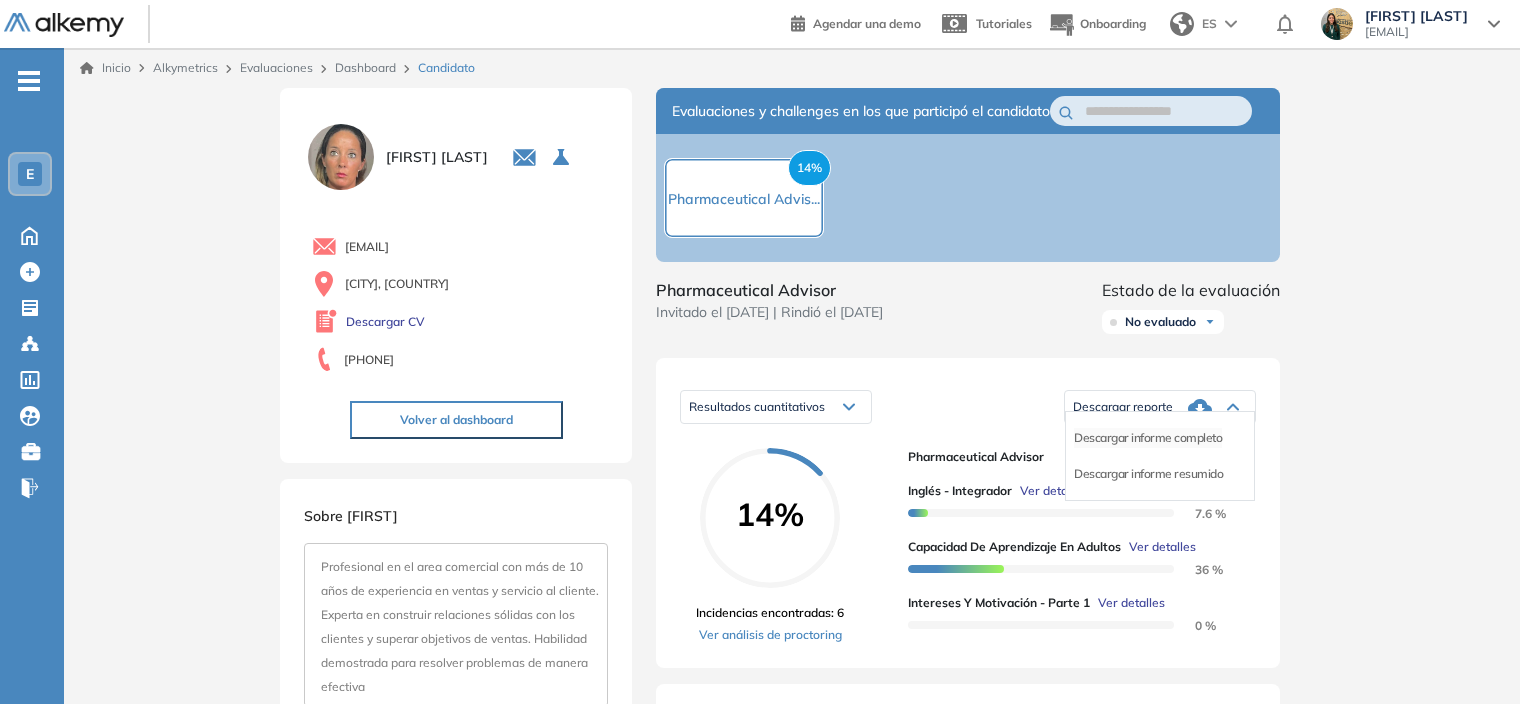 click on "Descargar informe completo" at bounding box center [1148, 438] 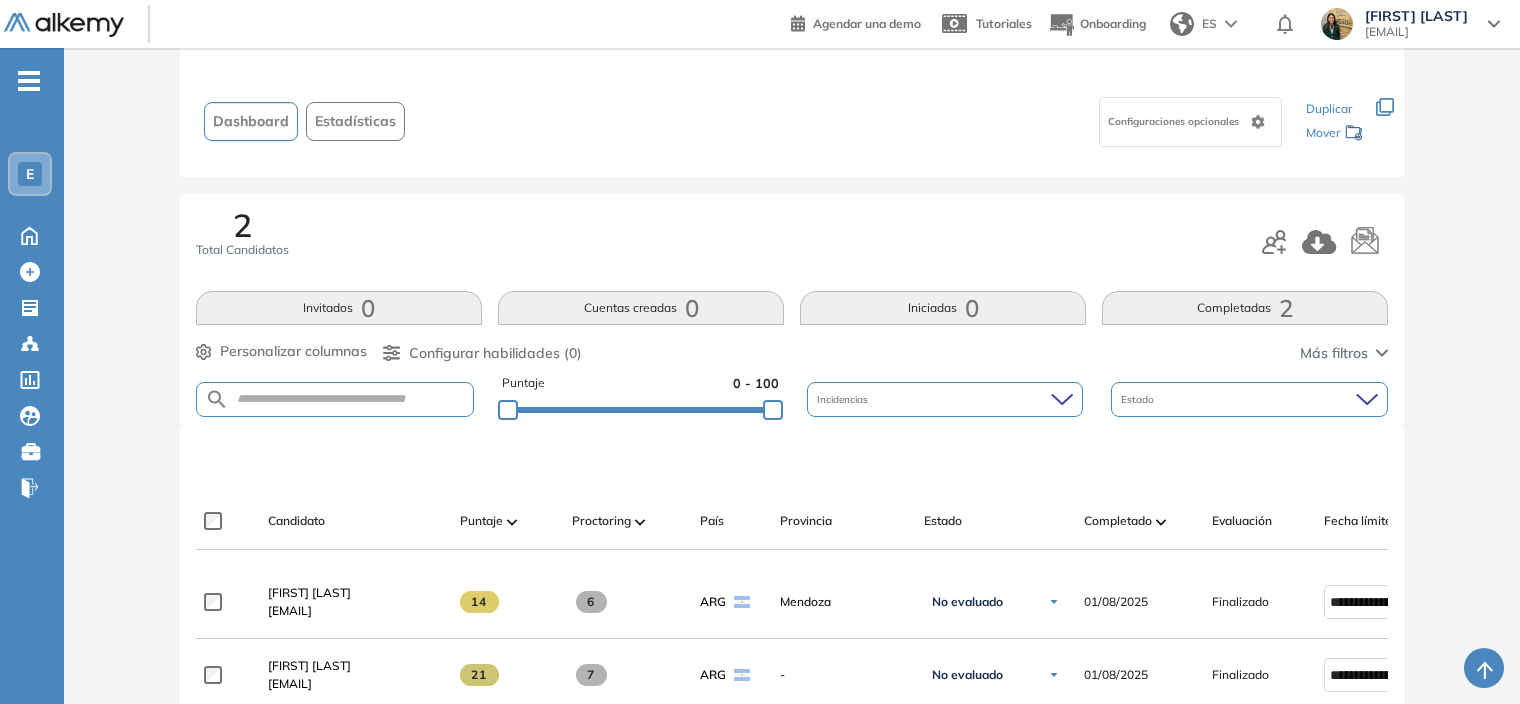 scroll, scrollTop: 300, scrollLeft: 0, axis: vertical 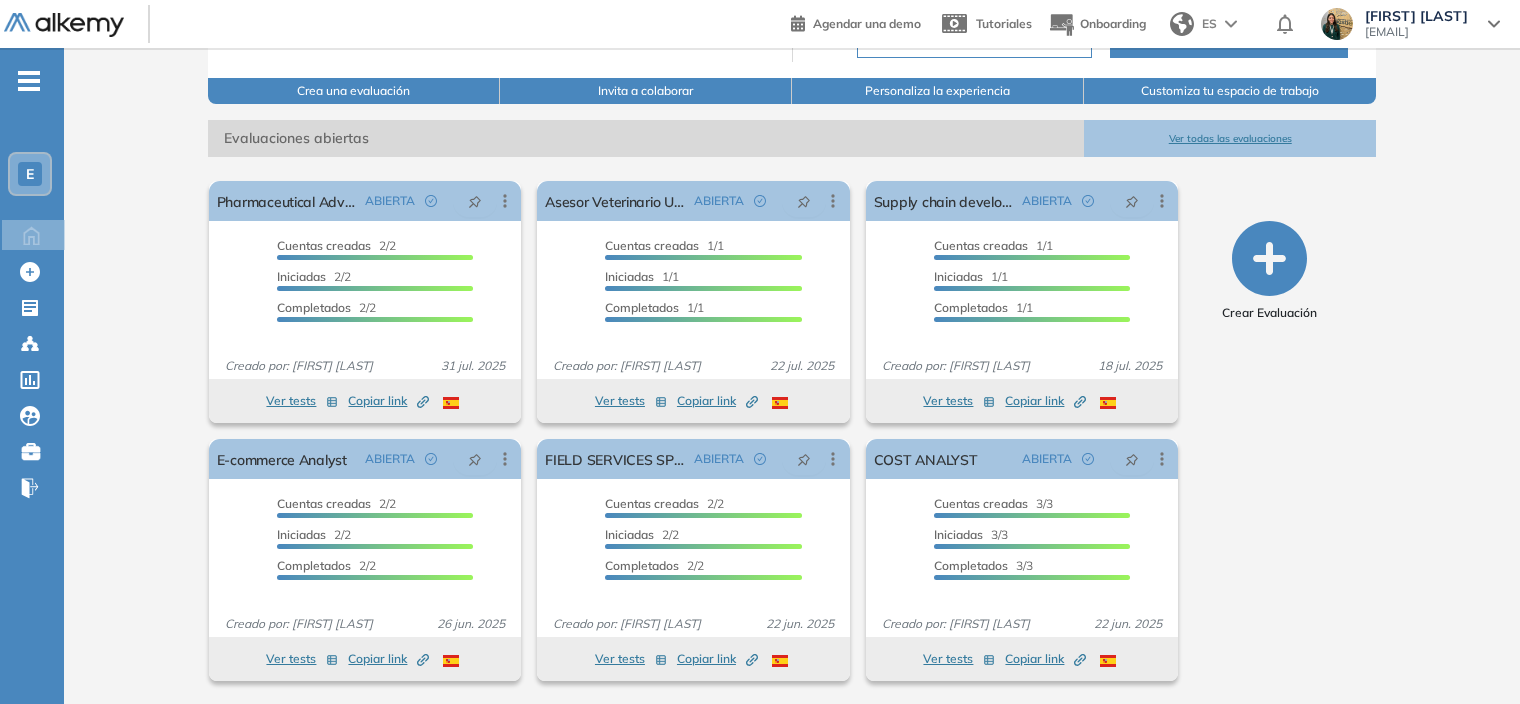 click on "Ver todas las evaluaciones" at bounding box center [1230, 138] 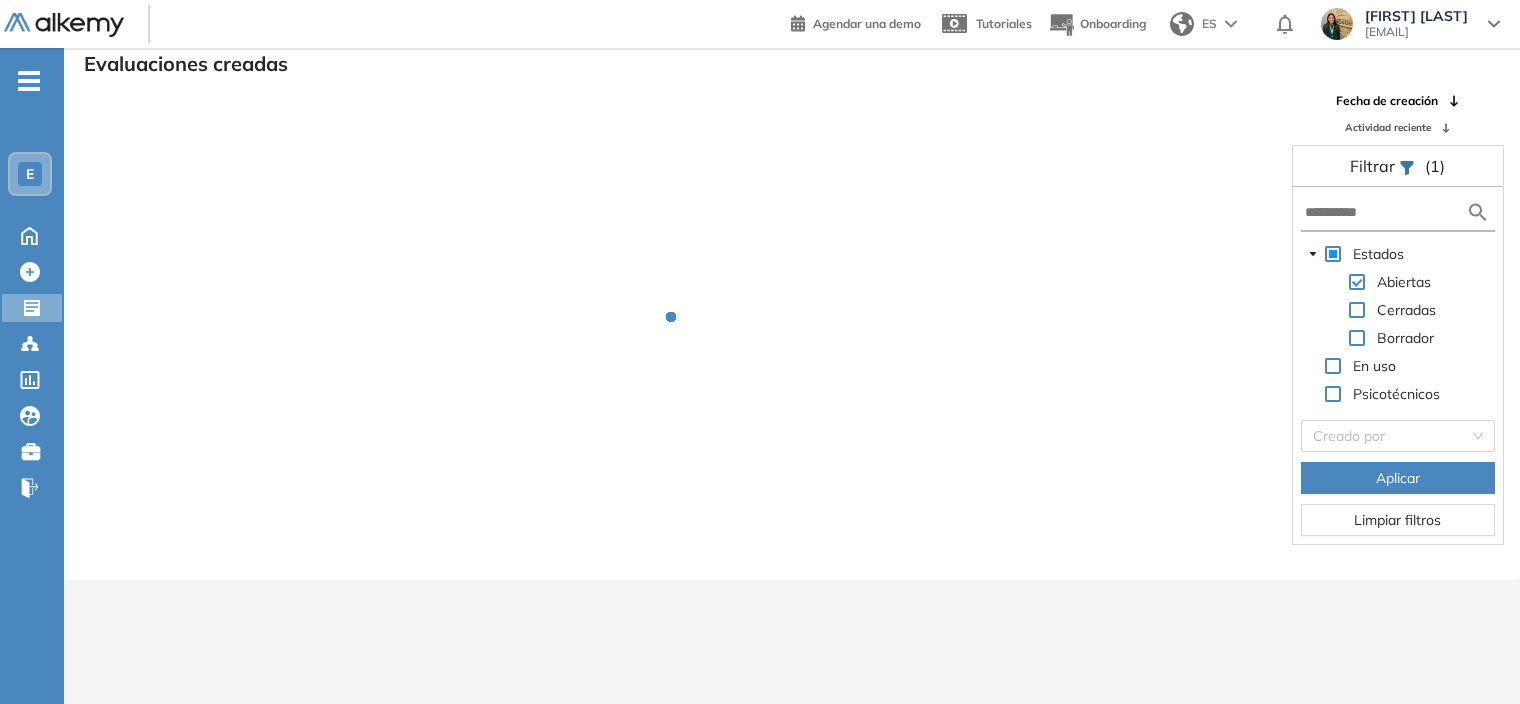 scroll, scrollTop: 48, scrollLeft: 0, axis: vertical 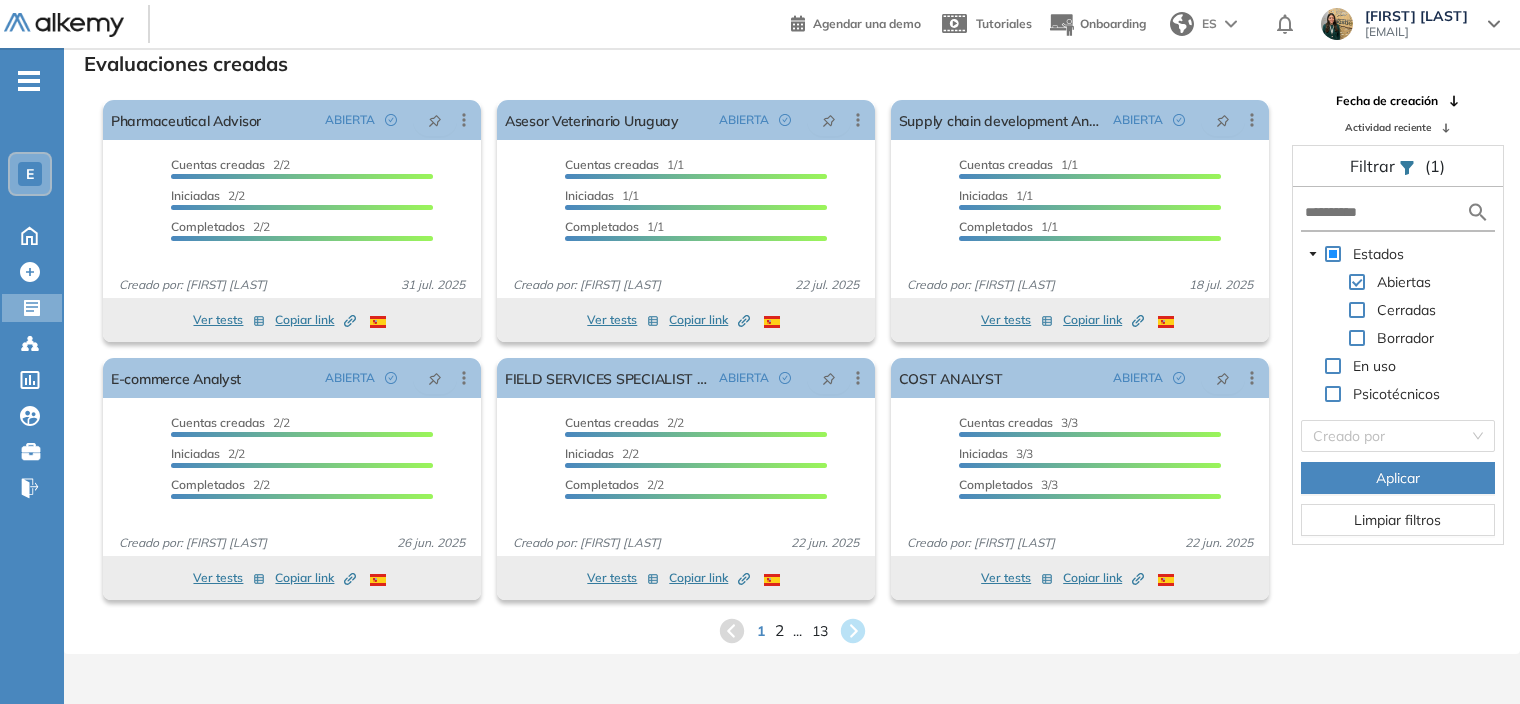 click on "2" at bounding box center [778, 630] 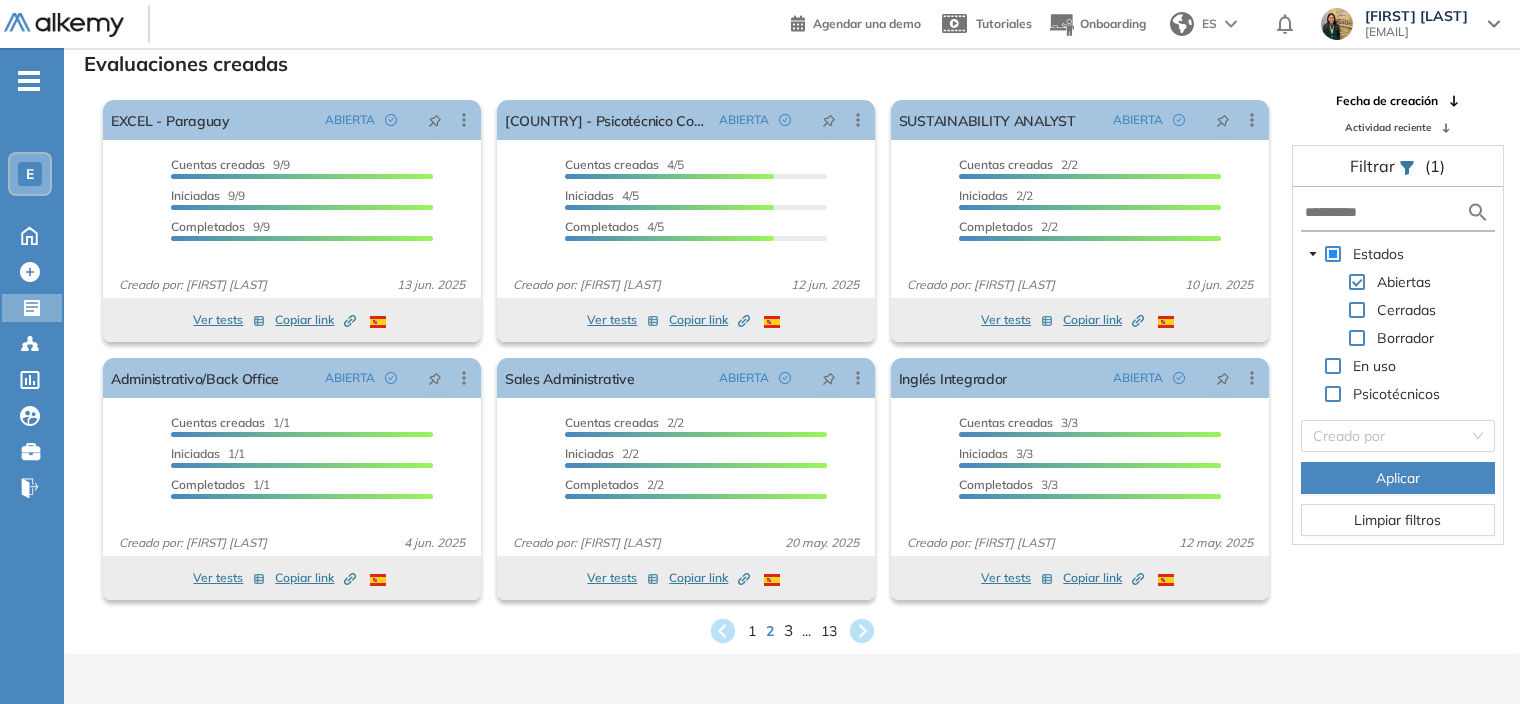 click on "3" at bounding box center (787, 630) 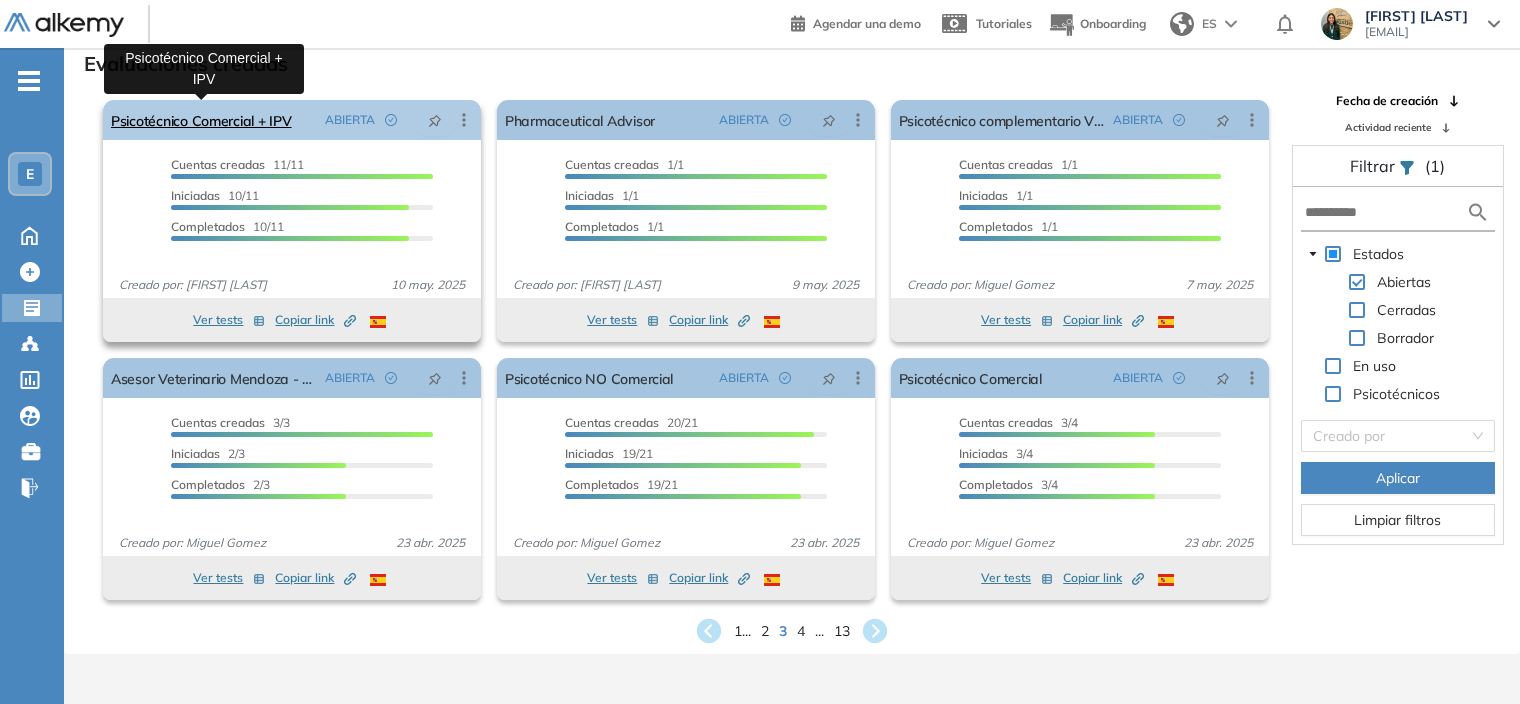 click on "Psicotécnico Comercial + IPV" at bounding box center [201, 120] 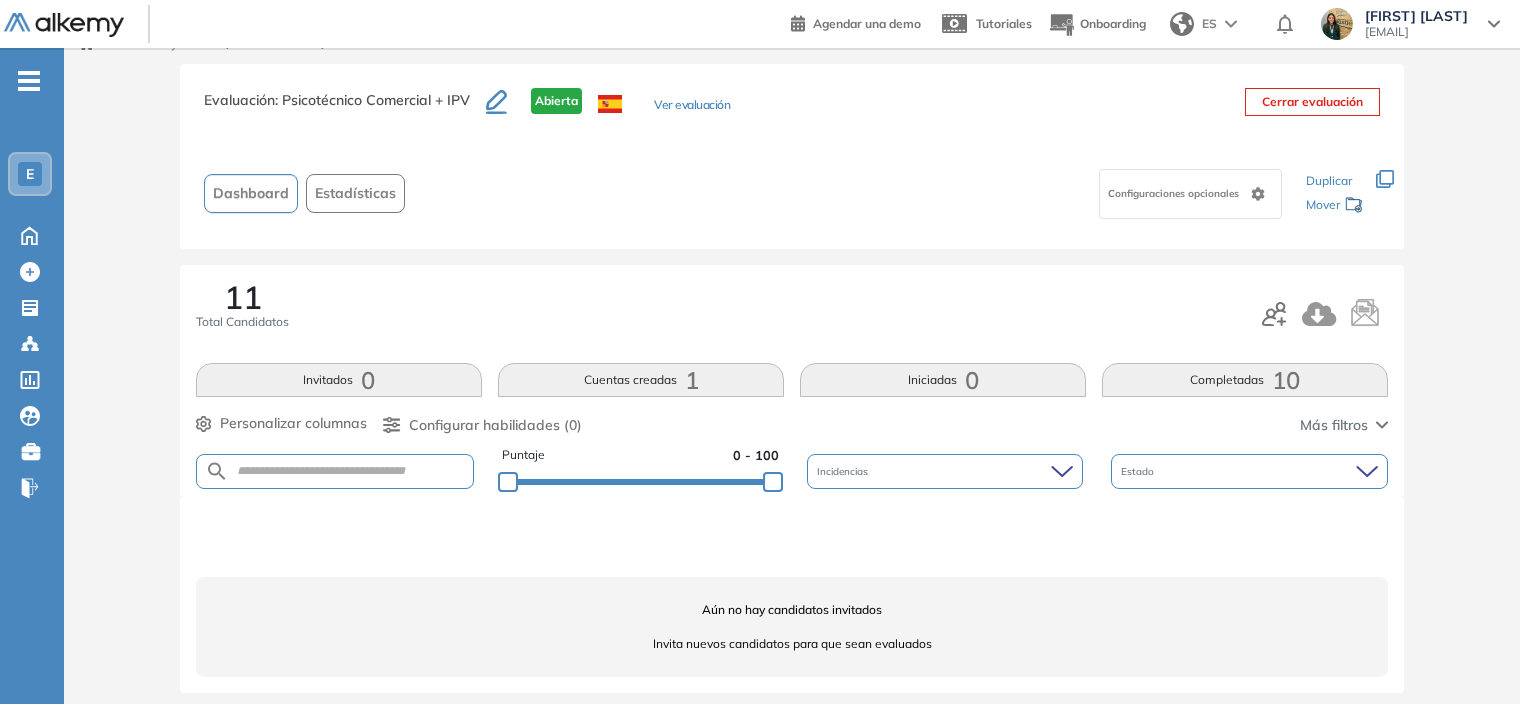 scroll, scrollTop: 36, scrollLeft: 0, axis: vertical 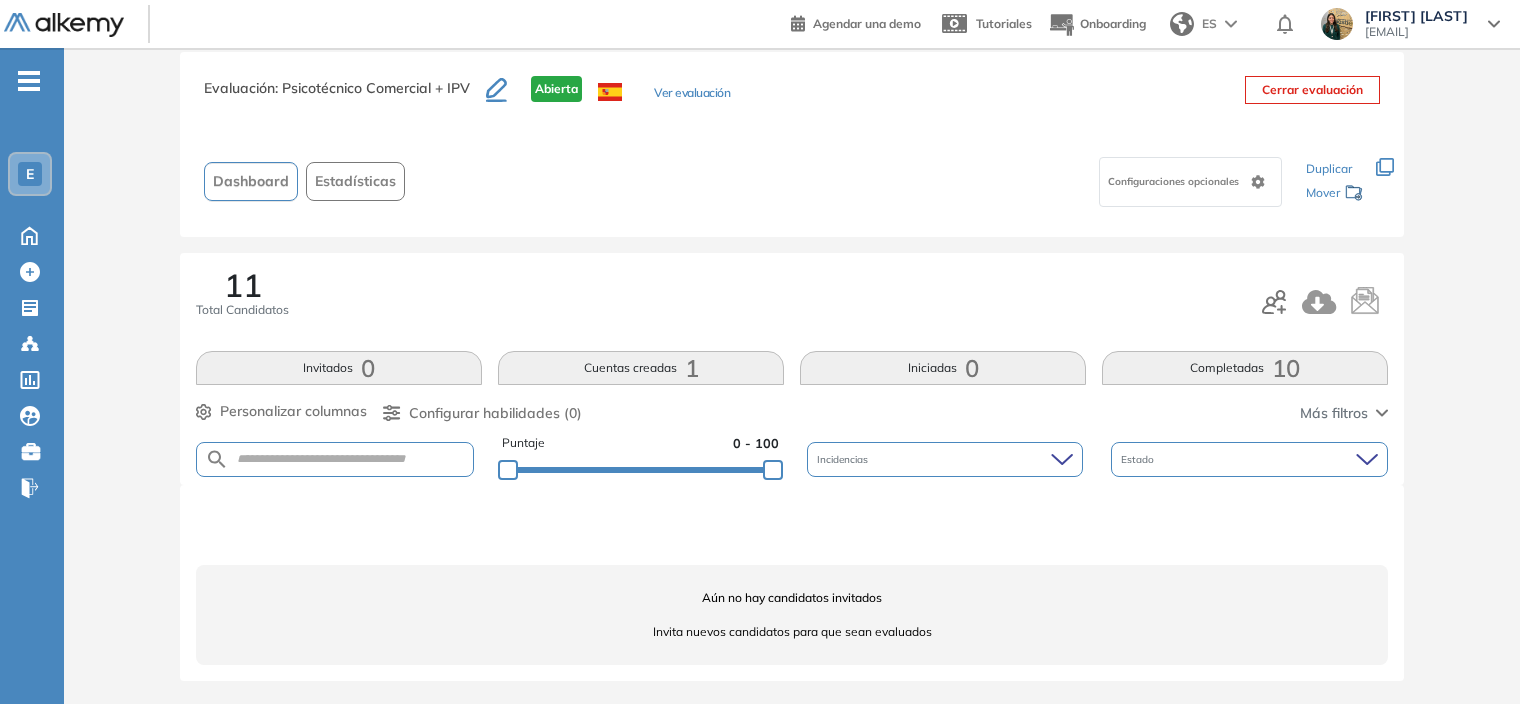 click on "11 Total Candidatos" at bounding box center [792, 302] 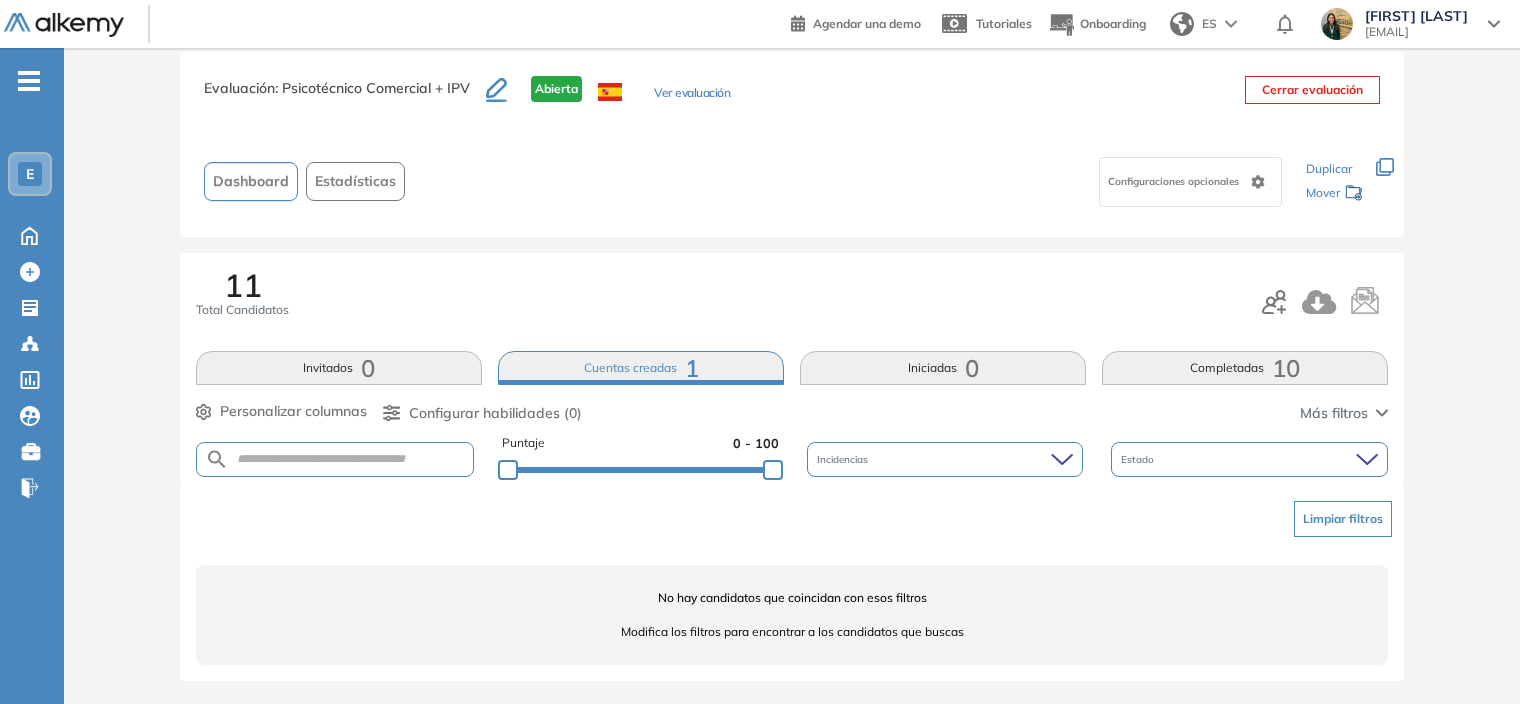 click on "Invitados 0" at bounding box center (339, 368) 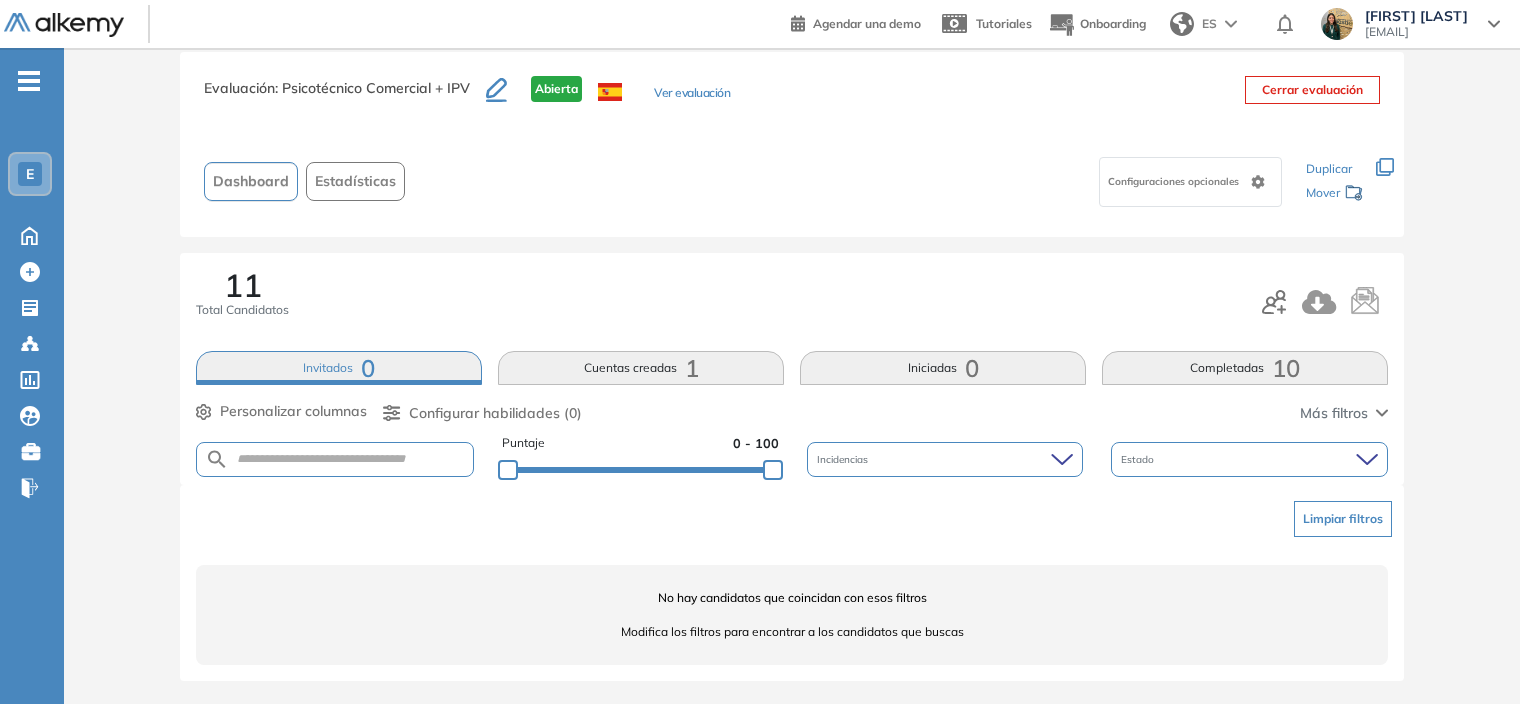 scroll, scrollTop: 48, scrollLeft: 0, axis: vertical 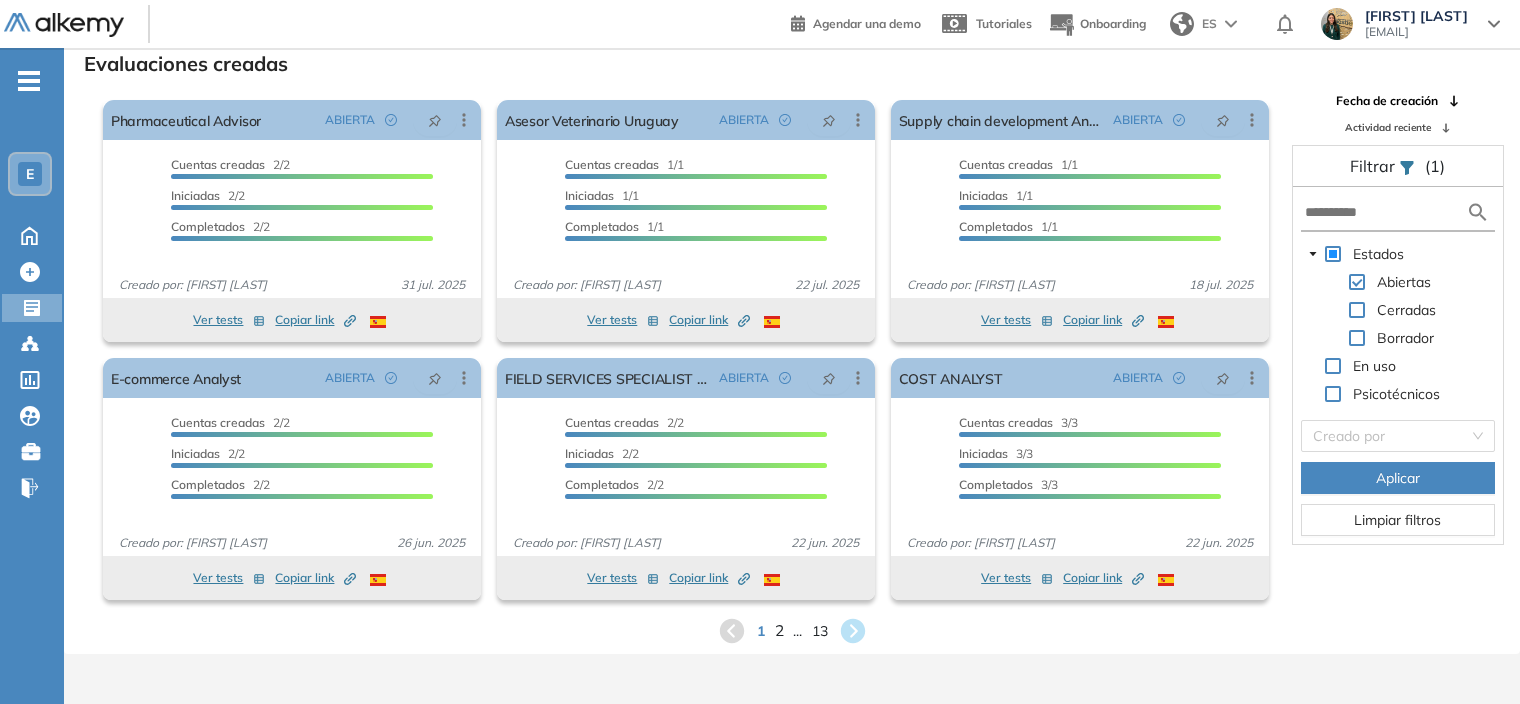 click on "2" at bounding box center (778, 630) 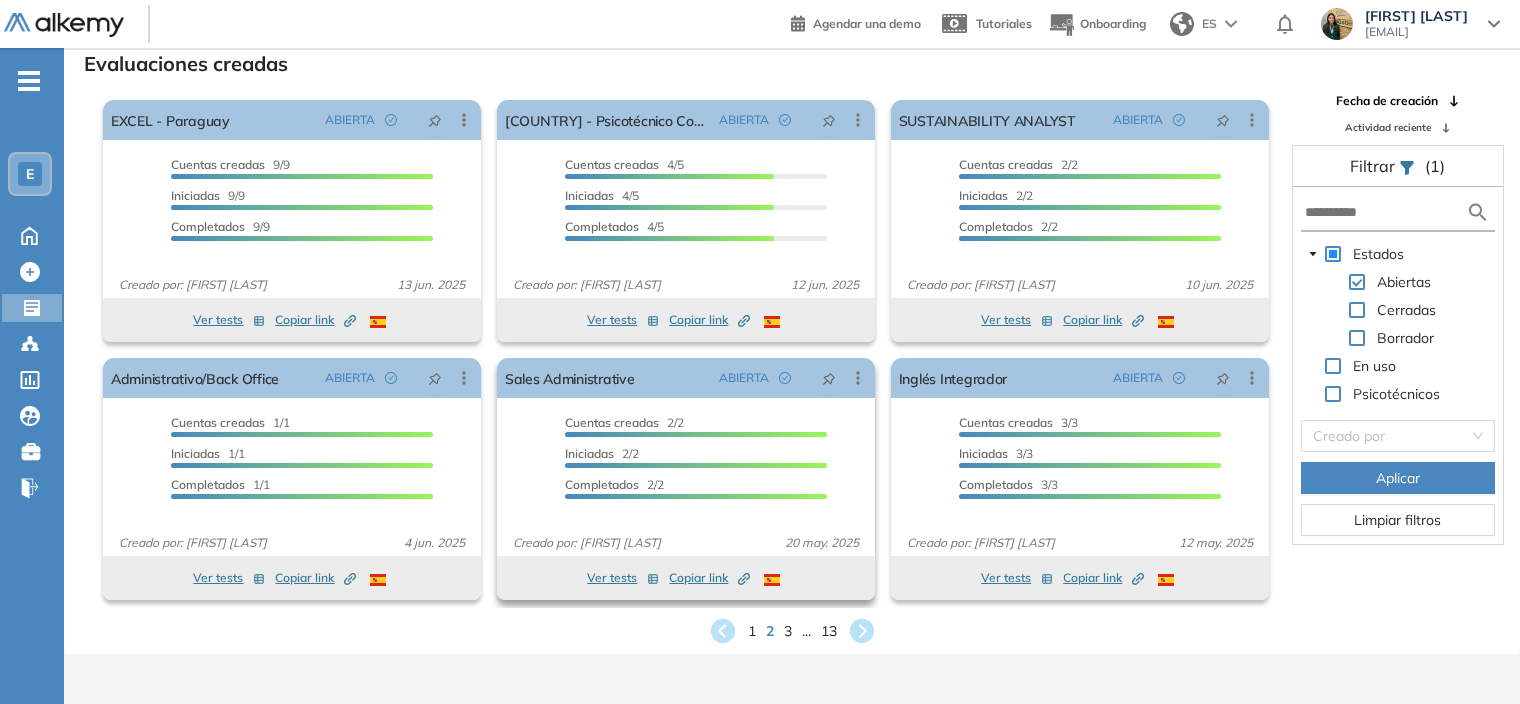 click on "Ver tests Copiar link Created by potrace 1.16, written by Peter Selinger 2001-2019" at bounding box center (686, 578) 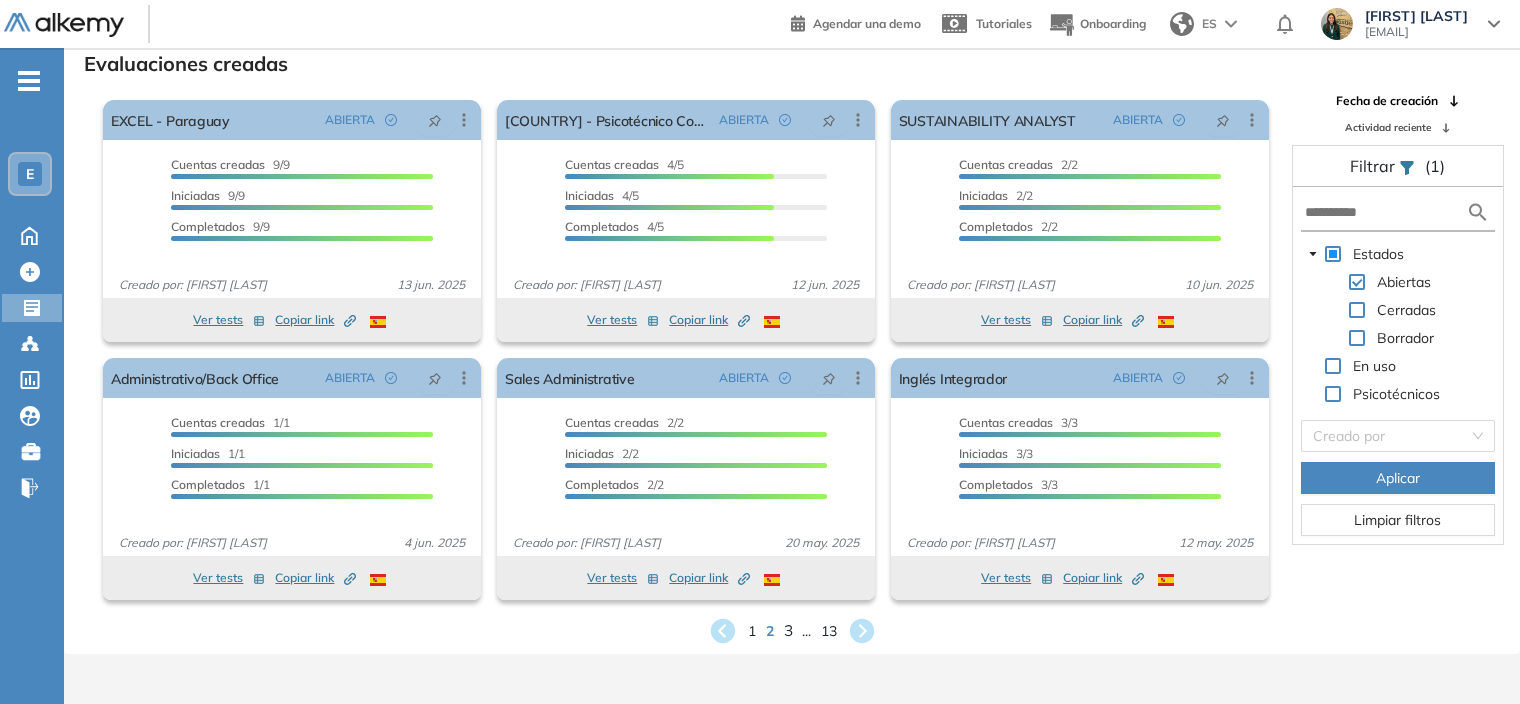 click on "3" at bounding box center (787, 630) 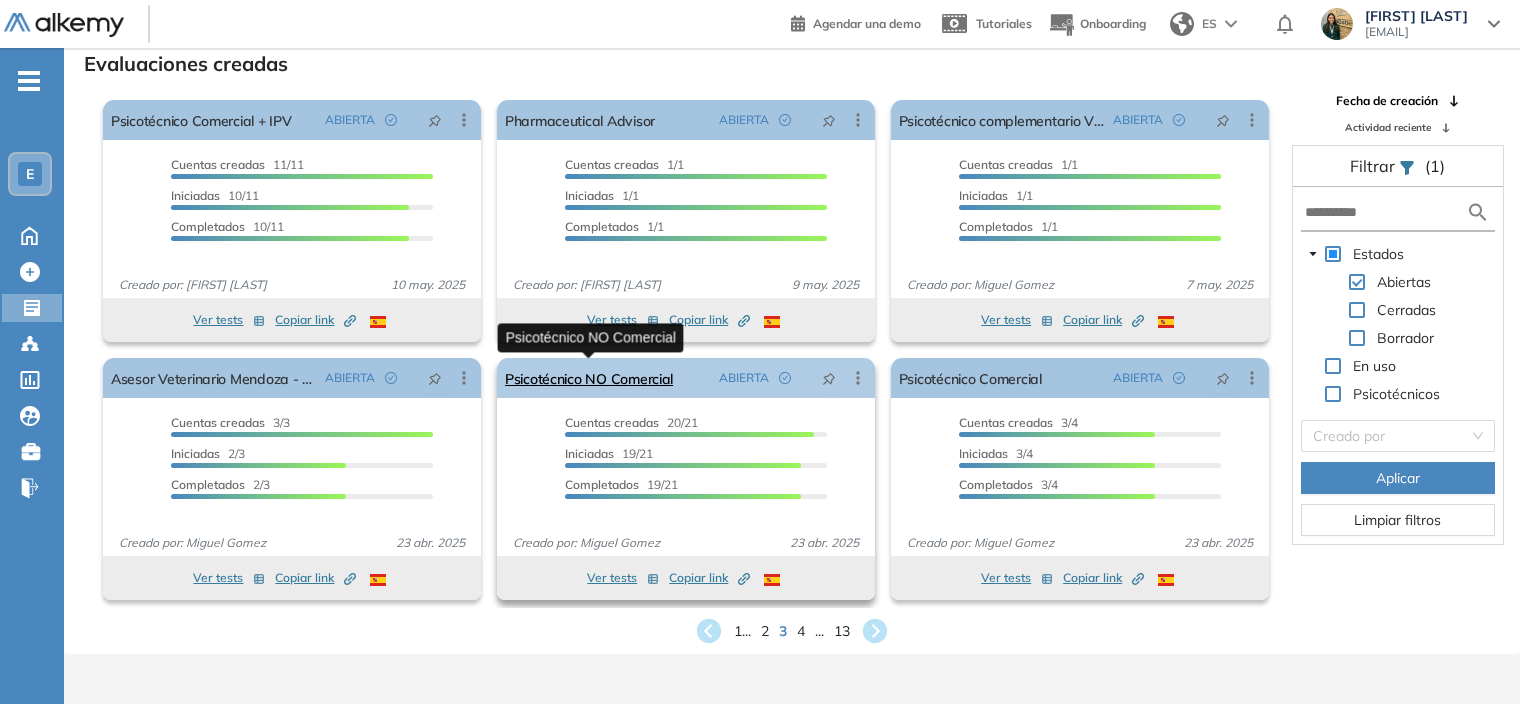 click on "Psicotécnico NO Comercial" at bounding box center (589, 378) 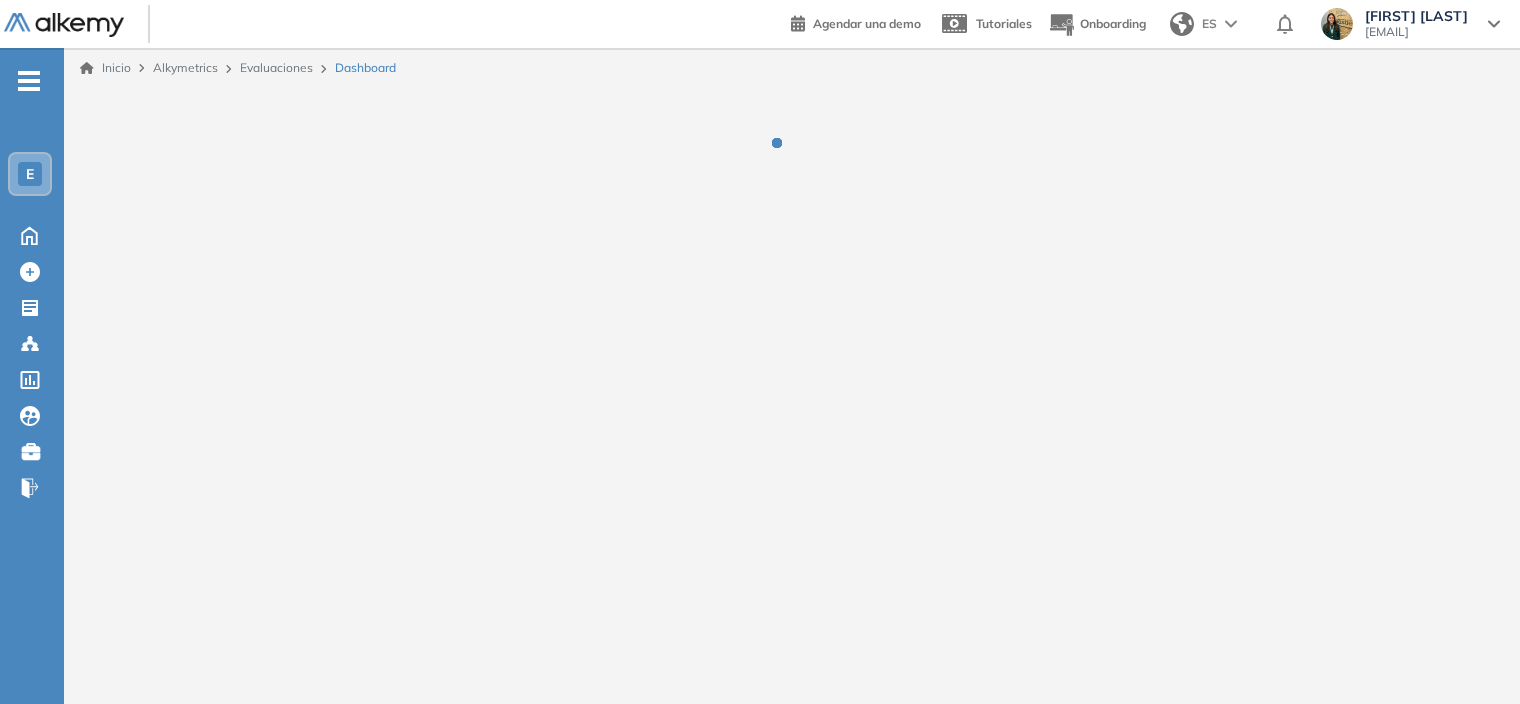 scroll, scrollTop: 0, scrollLeft: 0, axis: both 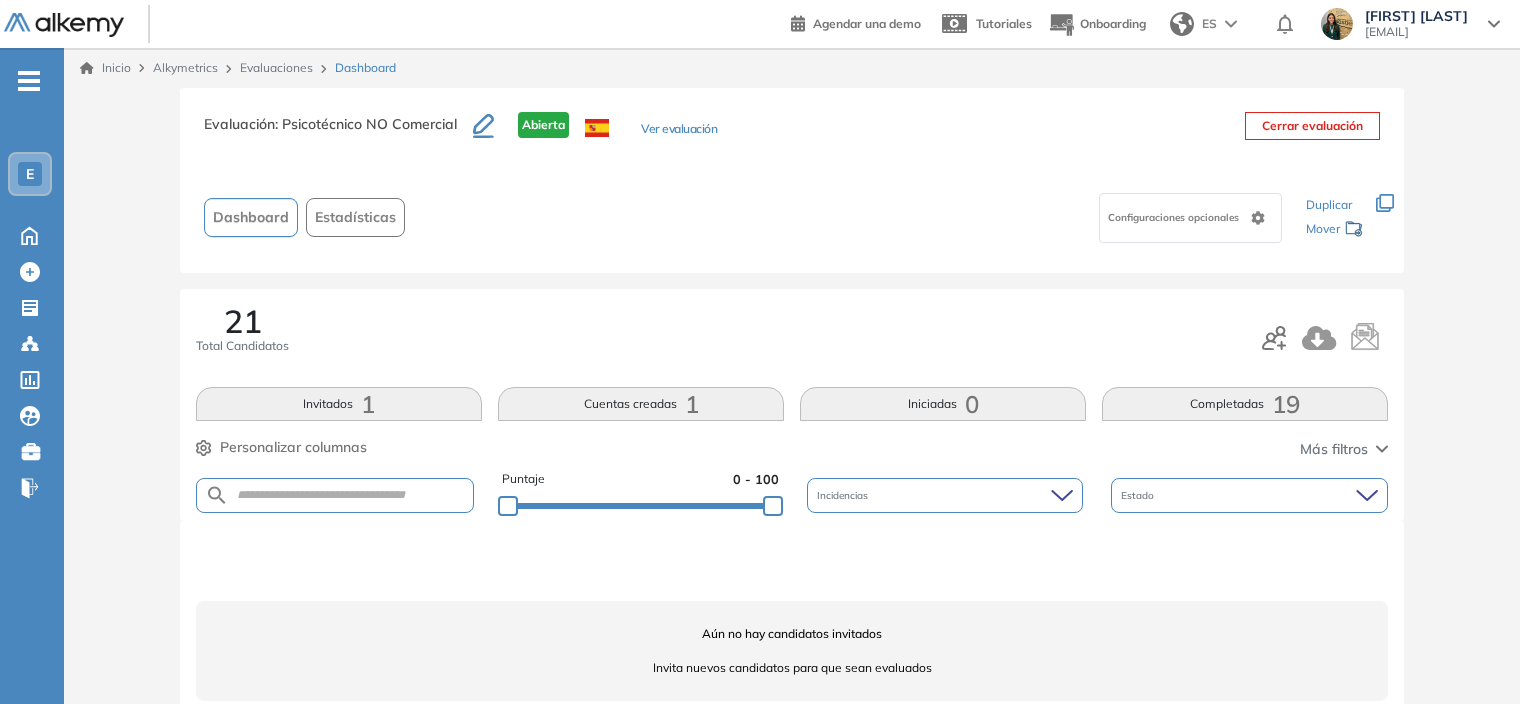 click on "Total Candidatos" at bounding box center (242, 346) 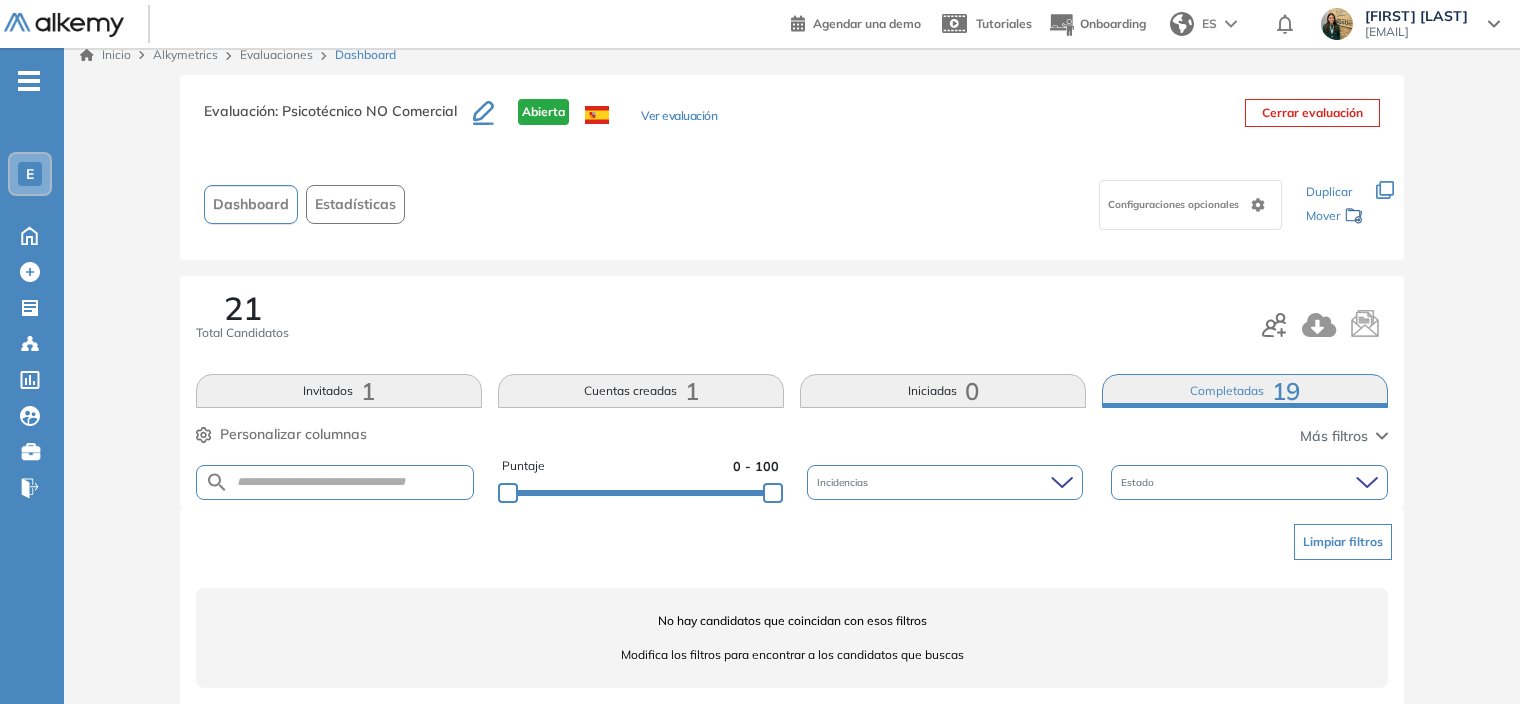 scroll, scrollTop: 36, scrollLeft: 0, axis: vertical 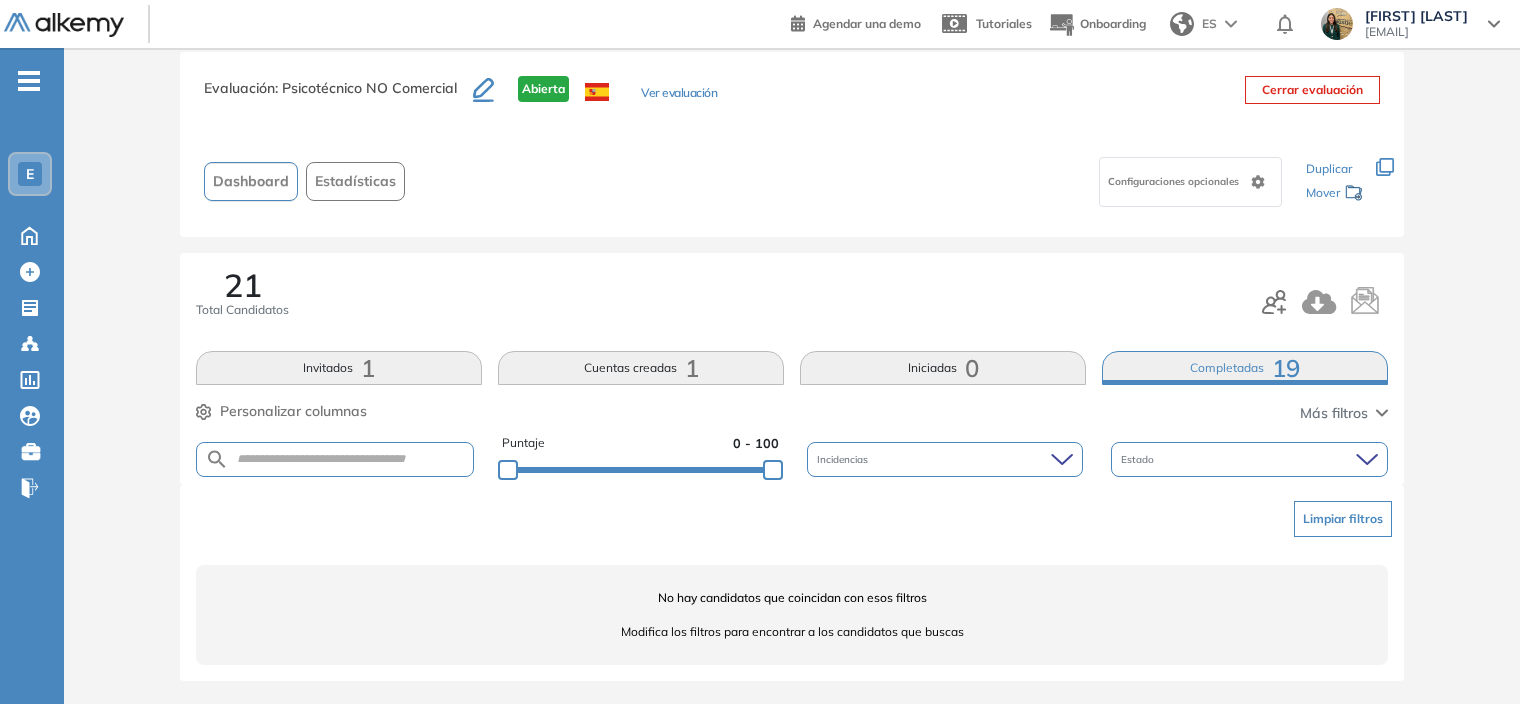 click on "Limpiar filtros" at bounding box center (1343, 519) 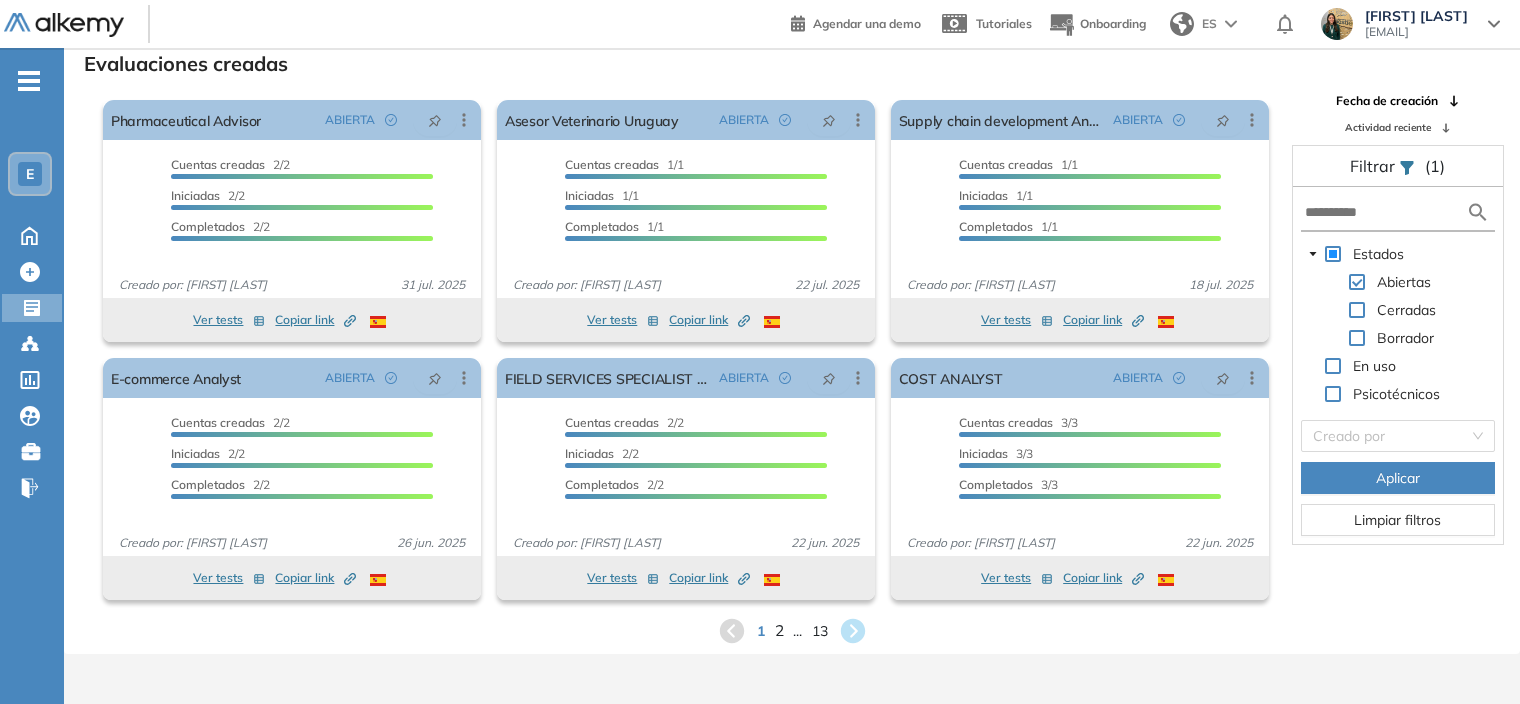 click on "2" at bounding box center [778, 630] 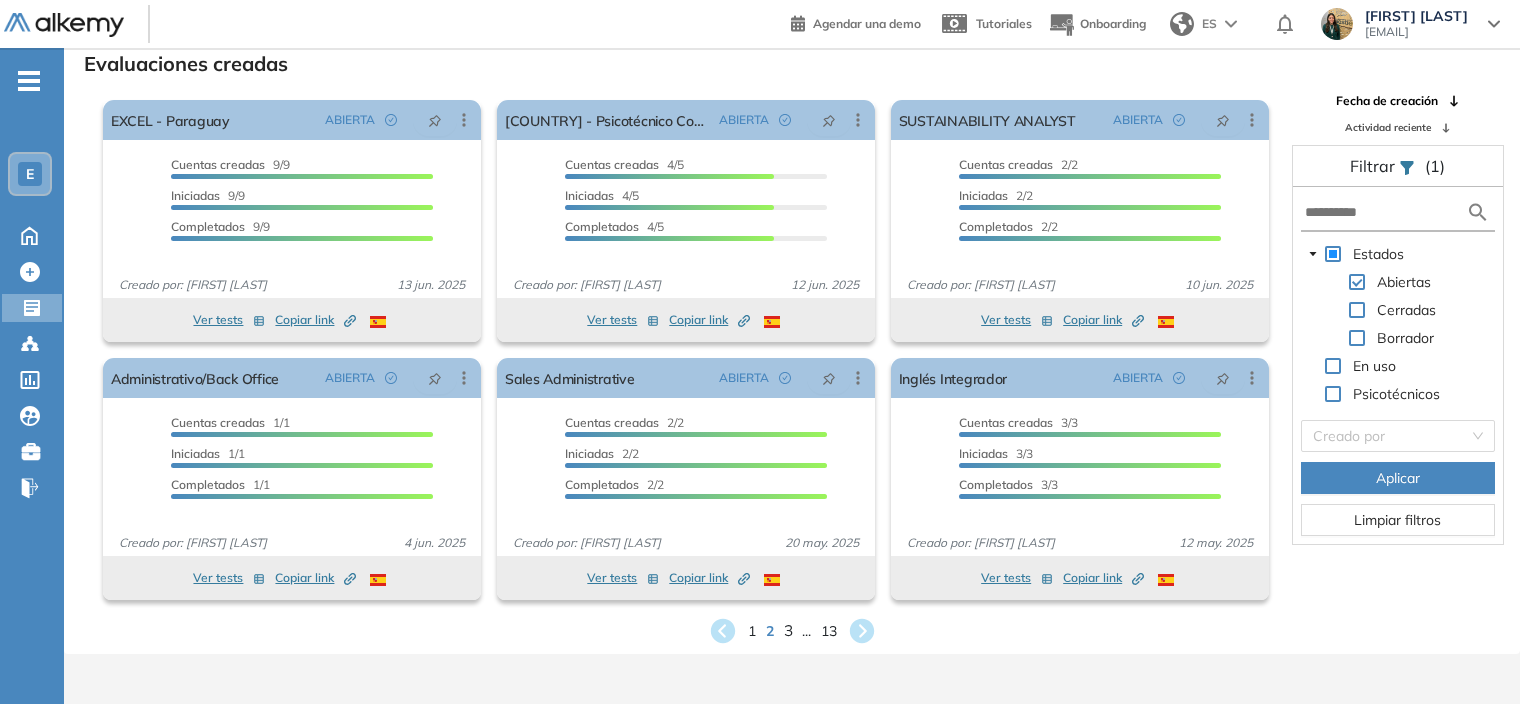 click on "3" at bounding box center (787, 630) 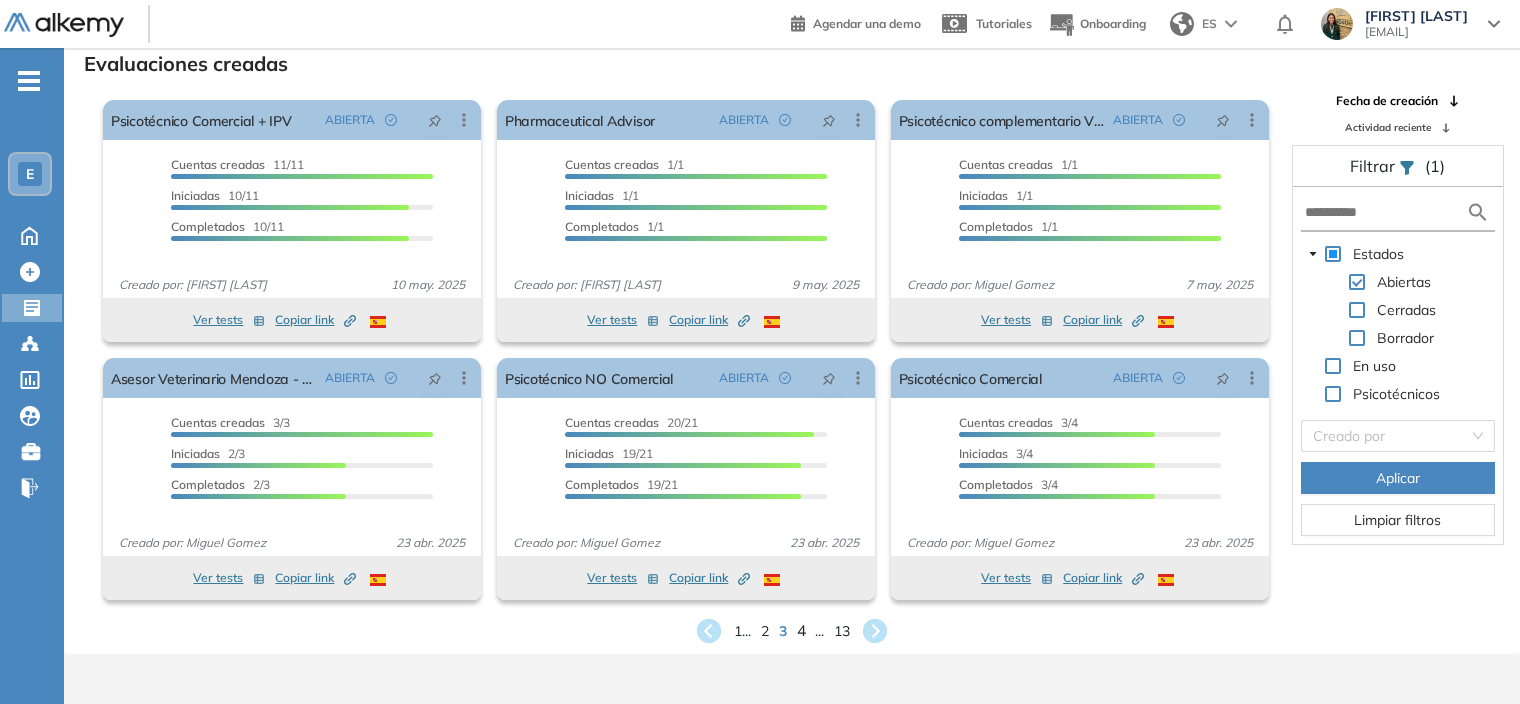 click on "4" at bounding box center [801, 630] 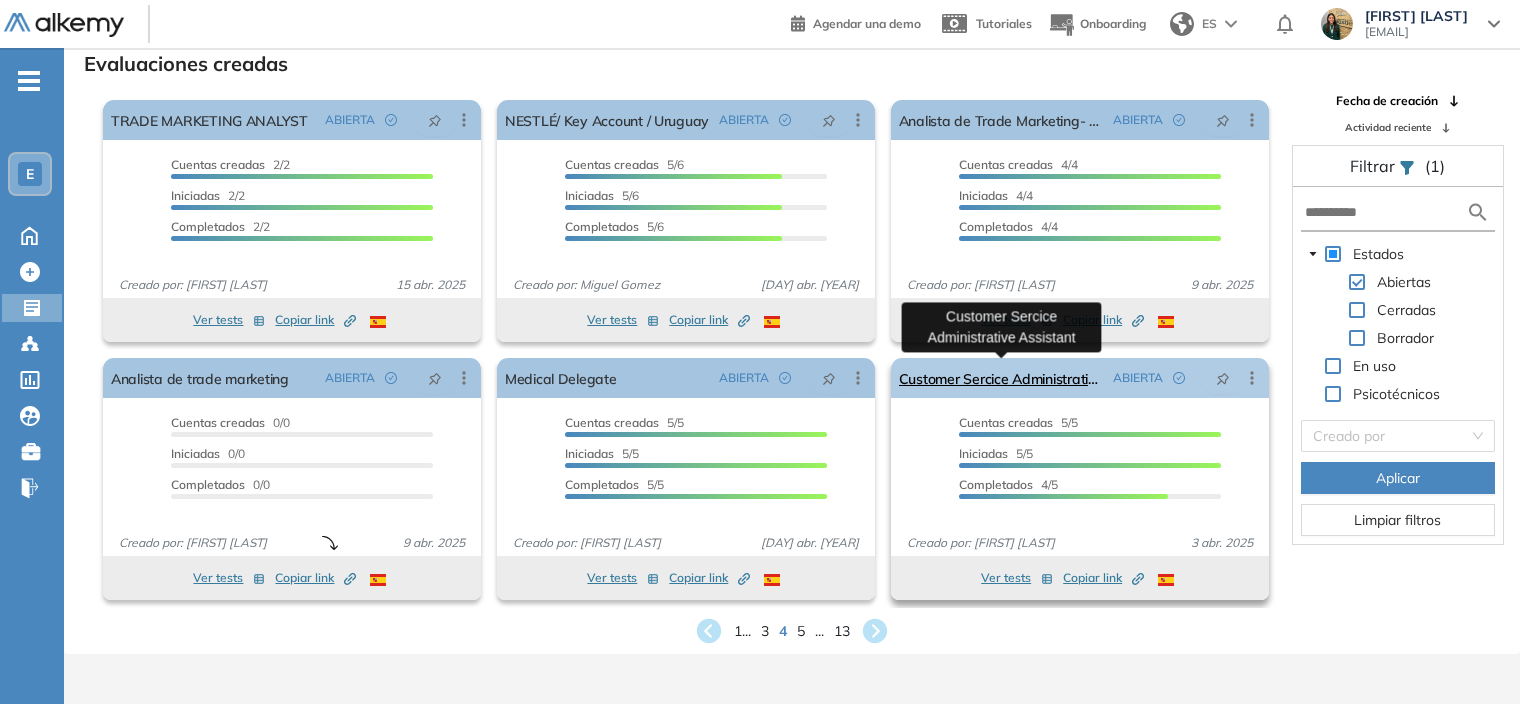click on "Customer Sercice Administrative Assistant" at bounding box center (1002, 378) 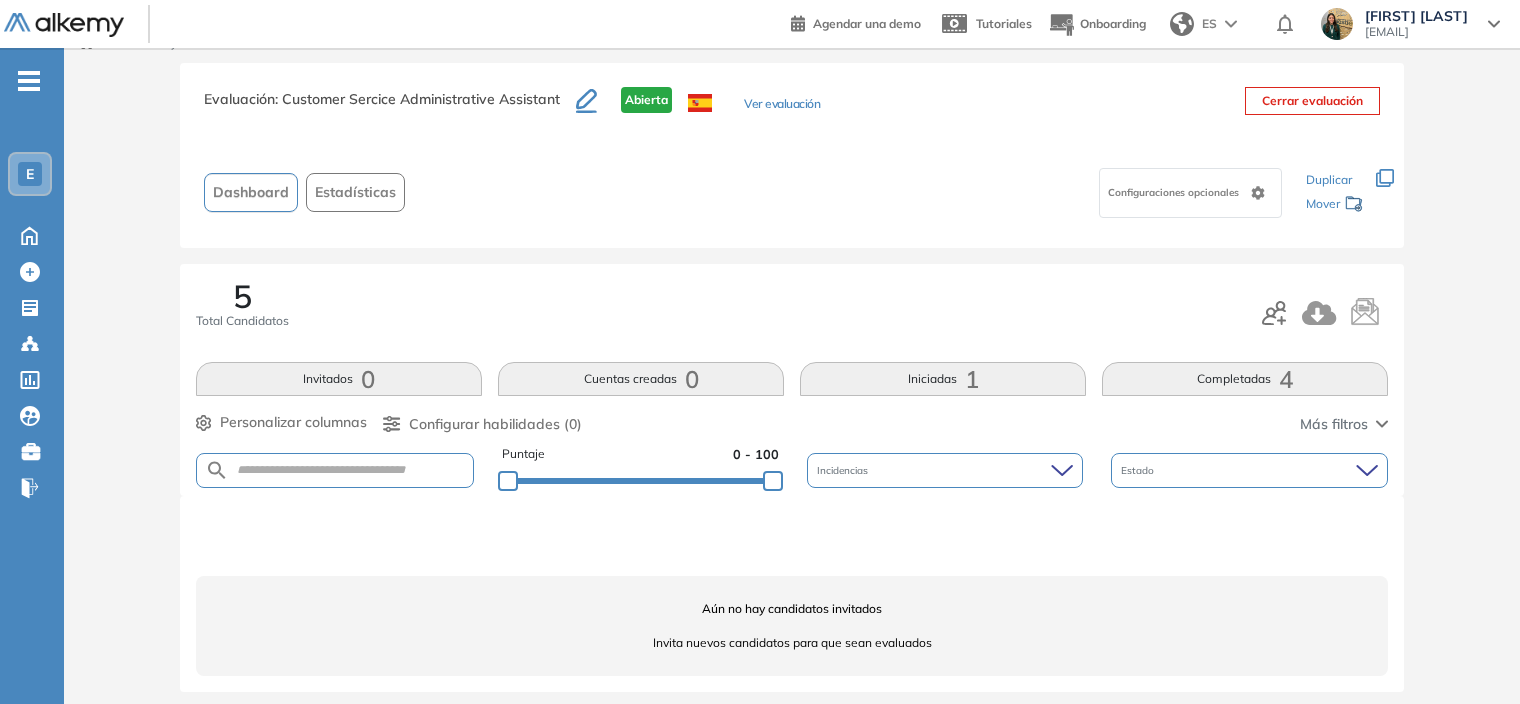 scroll, scrollTop: 36, scrollLeft: 0, axis: vertical 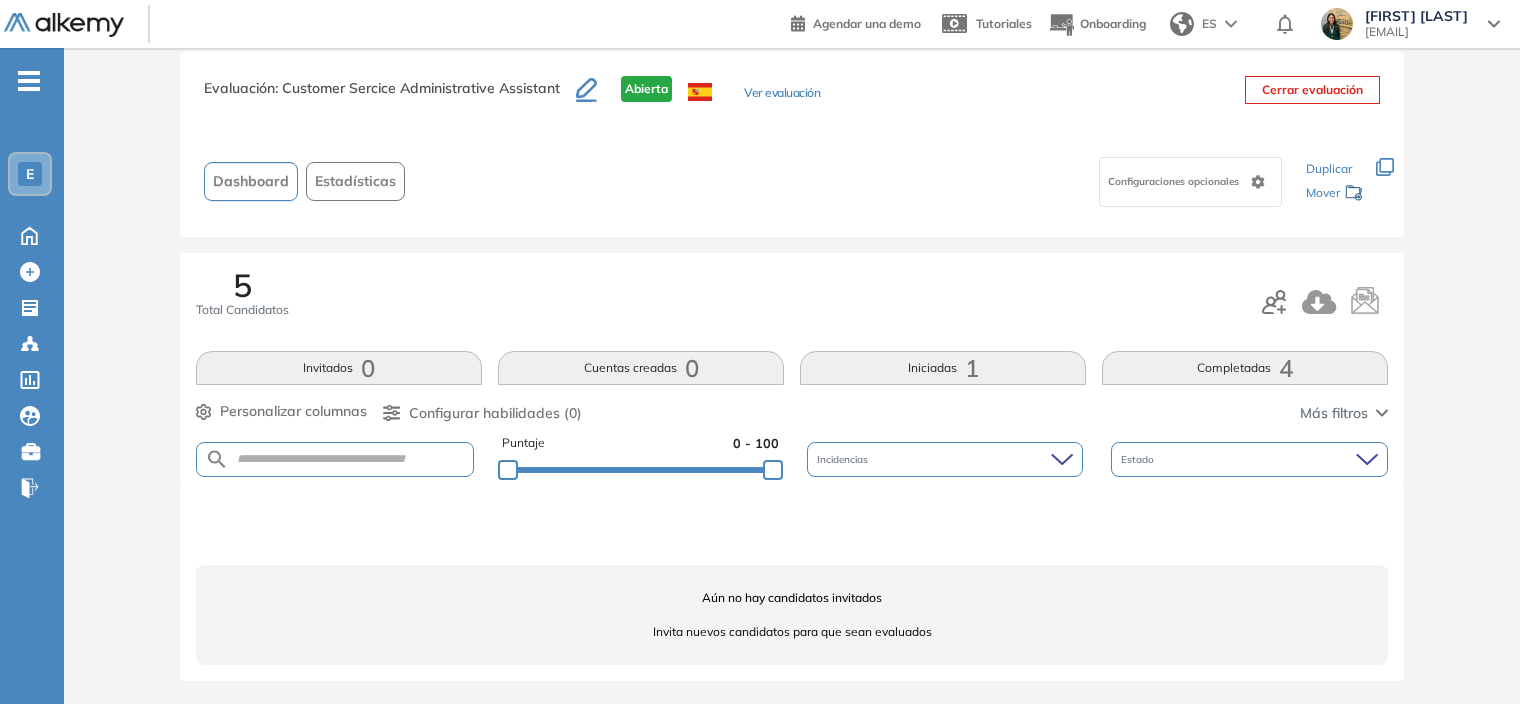 click on "Completadas 4" at bounding box center (1245, 368) 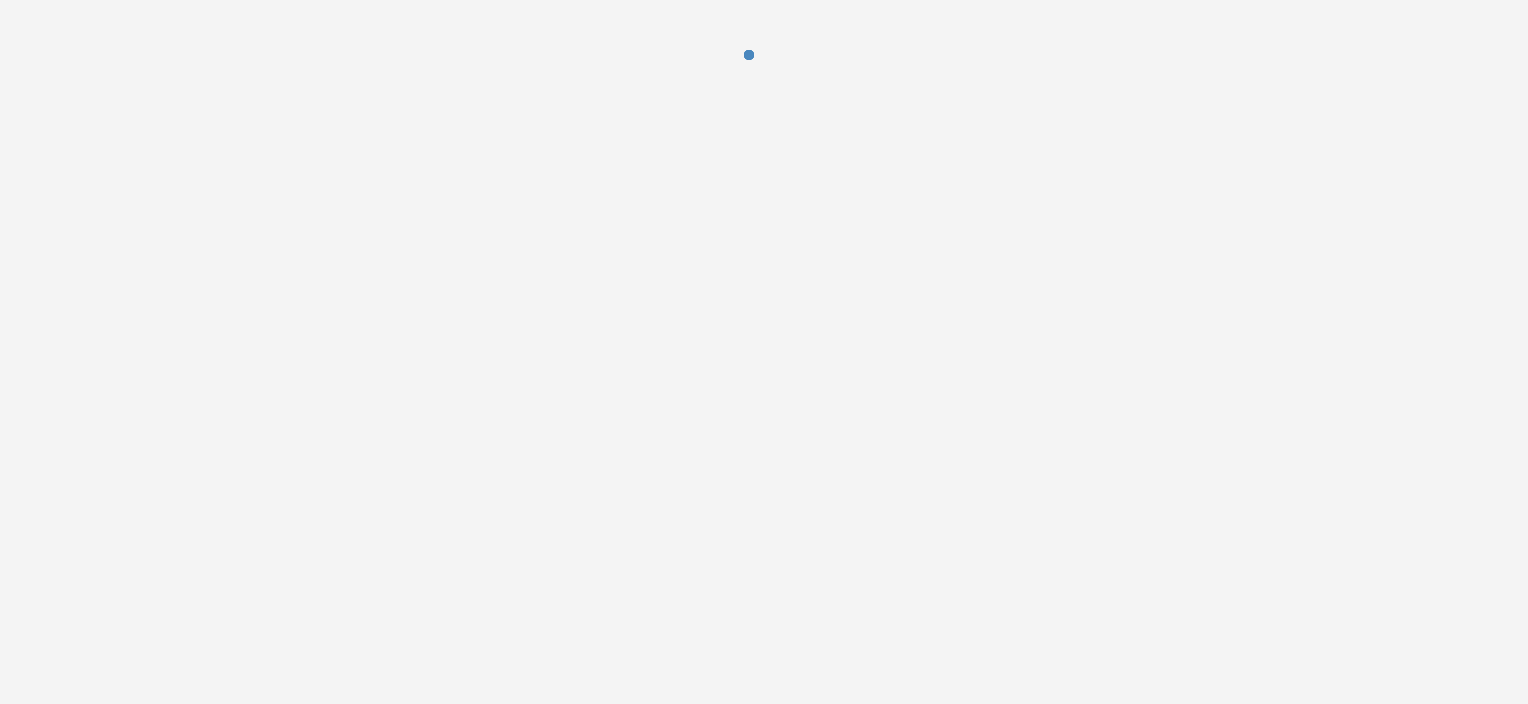 scroll, scrollTop: 0, scrollLeft: 0, axis: both 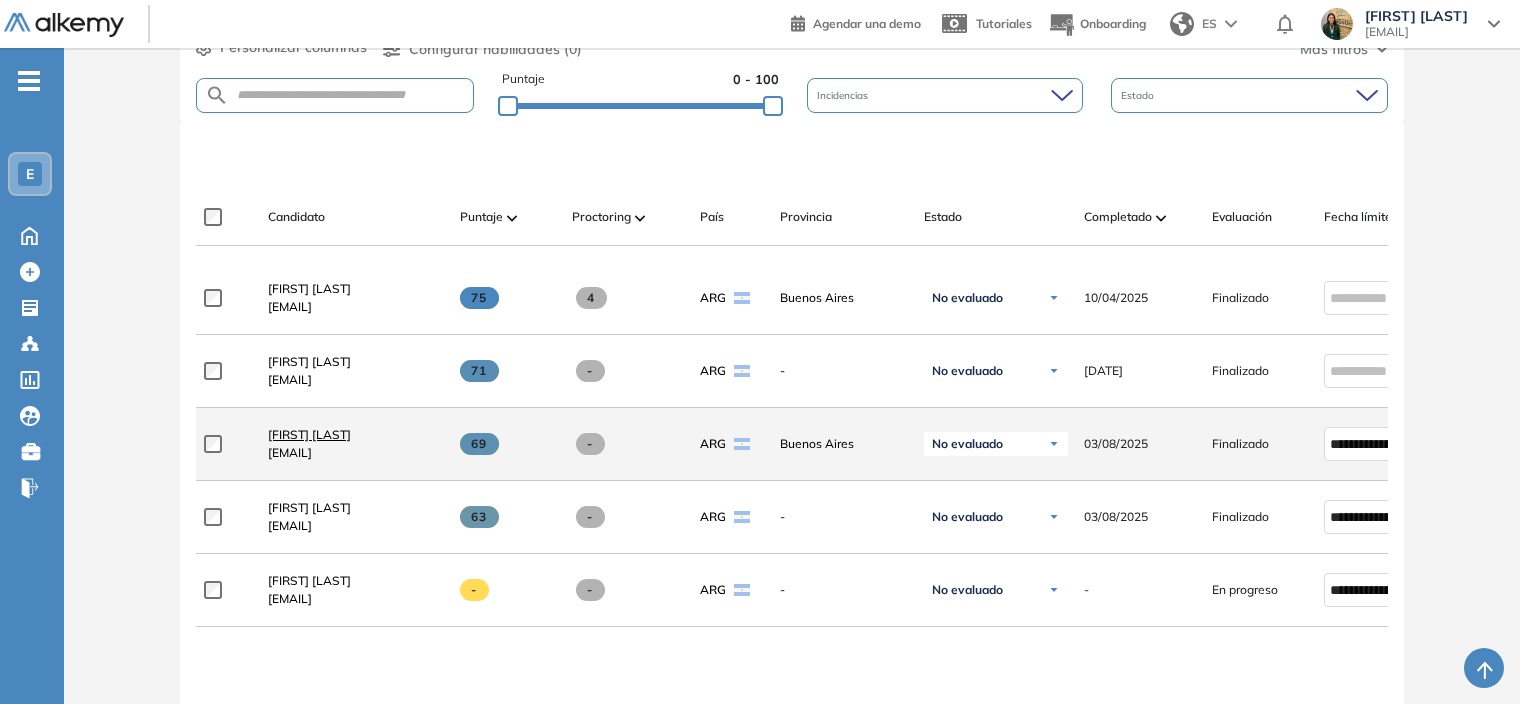 click on "[FIRST] [LAST]" at bounding box center (309, 434) 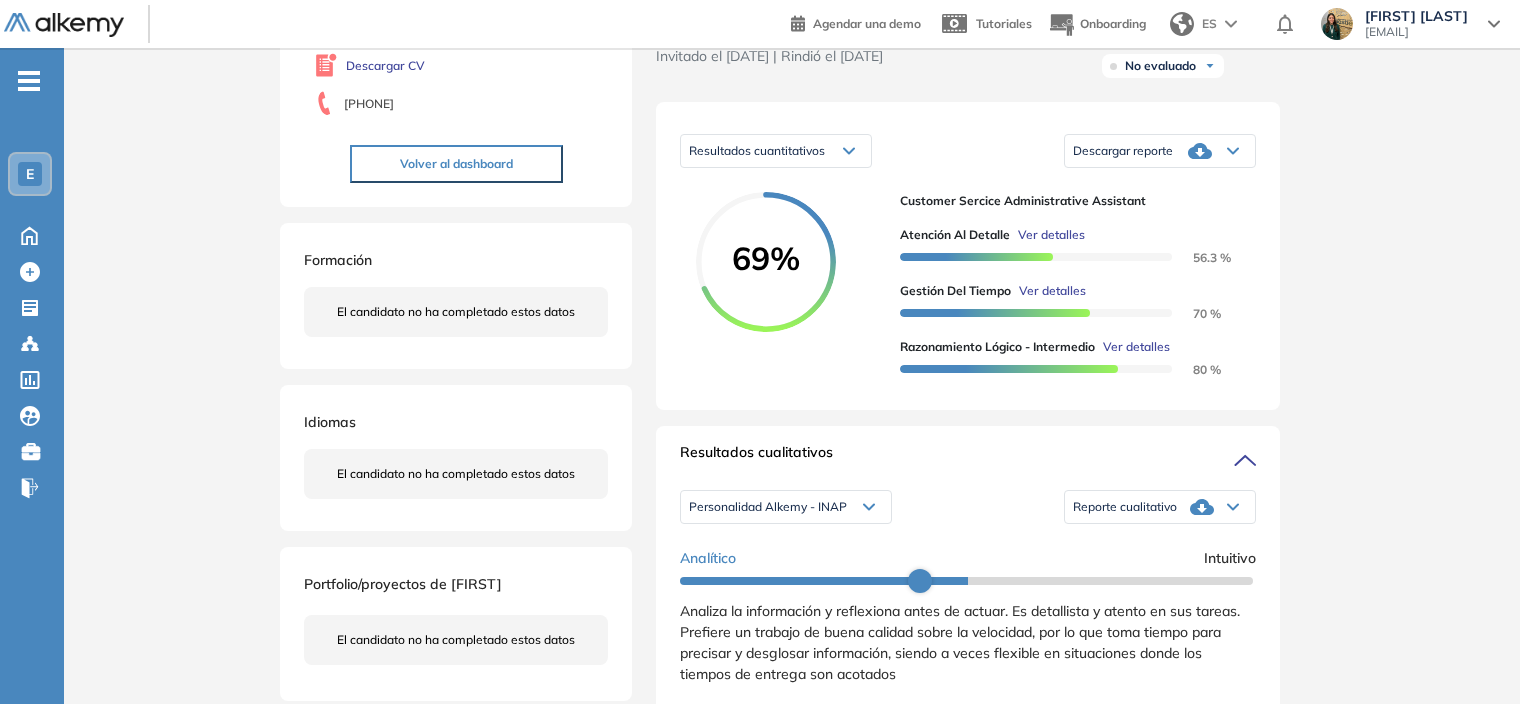scroll, scrollTop: 300, scrollLeft: 0, axis: vertical 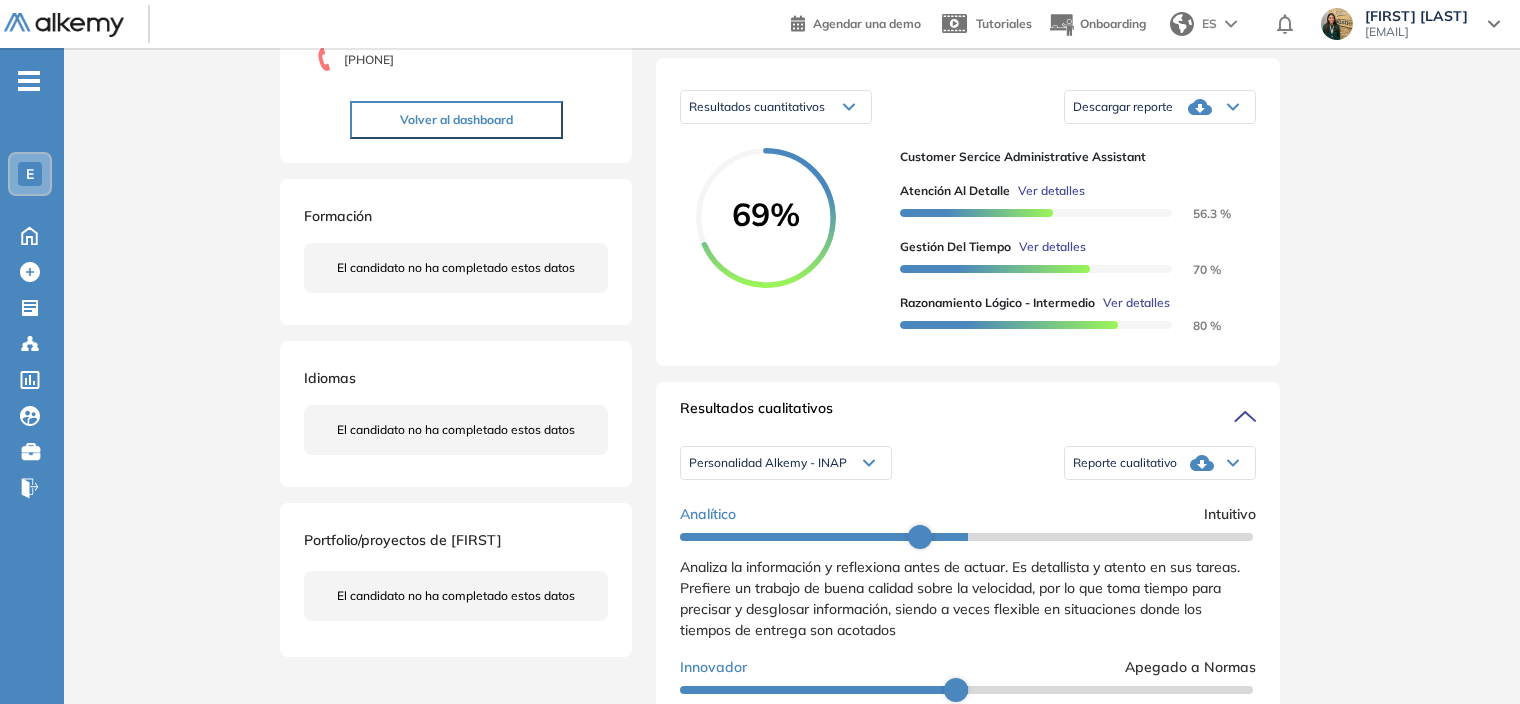 click on "Descargar reporte" at bounding box center (1160, 107) 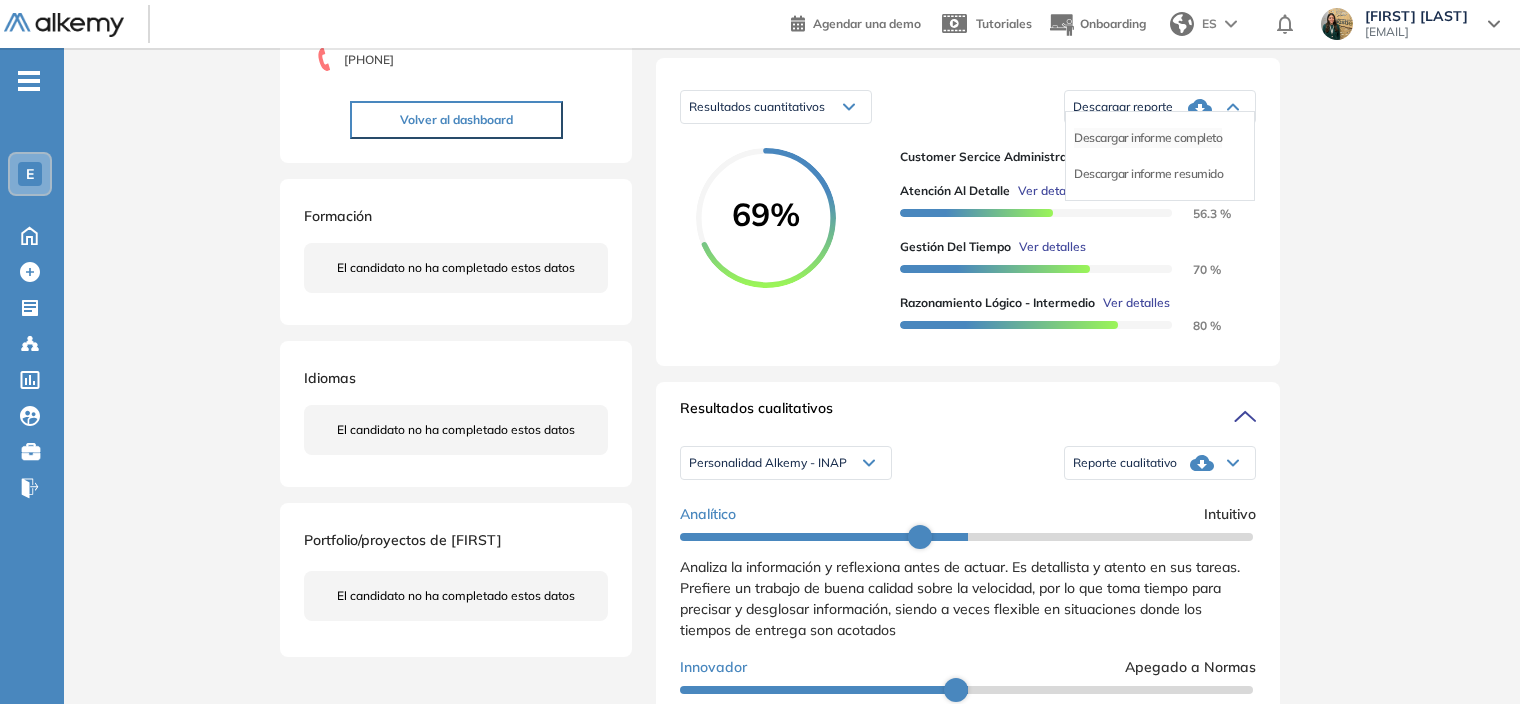 click on "Descargar informe completo" at bounding box center (1148, 138) 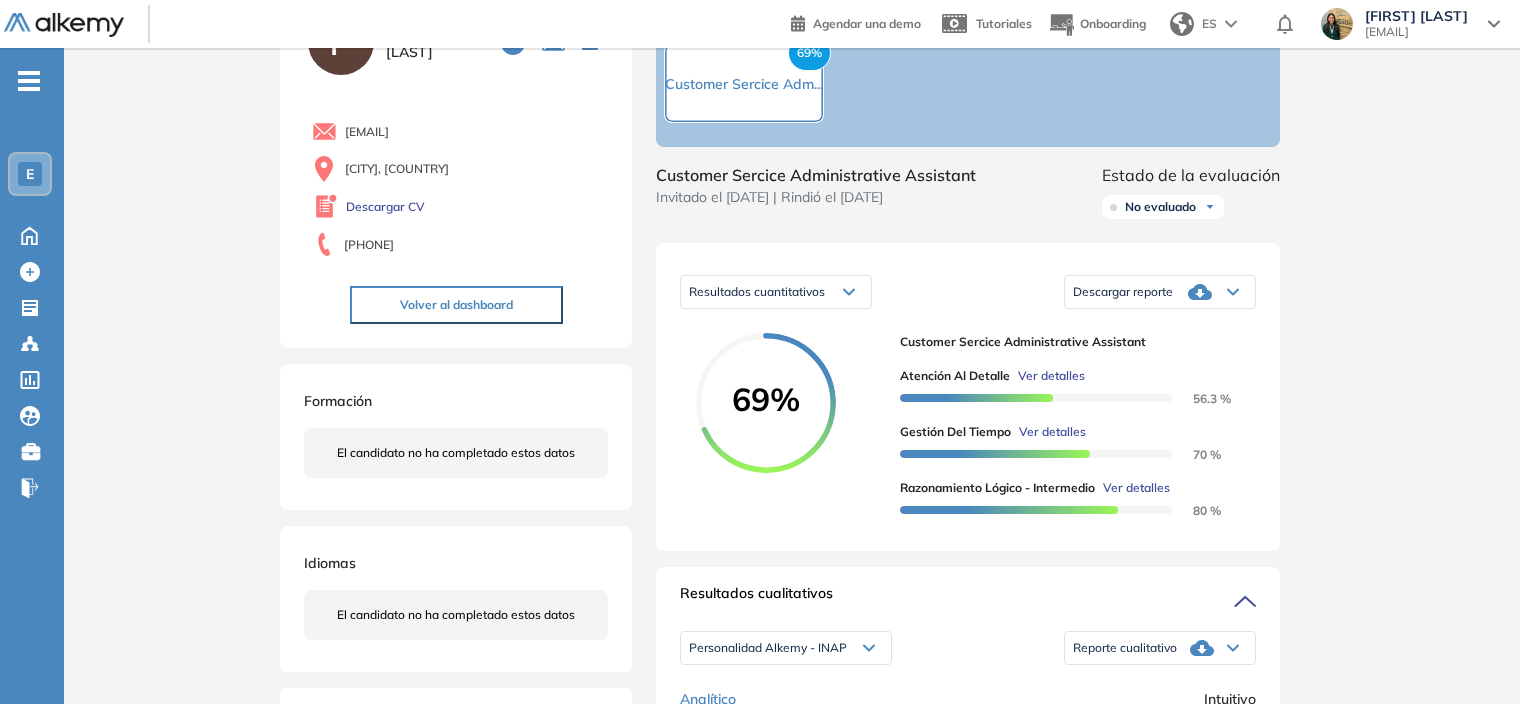 scroll, scrollTop: 0, scrollLeft: 0, axis: both 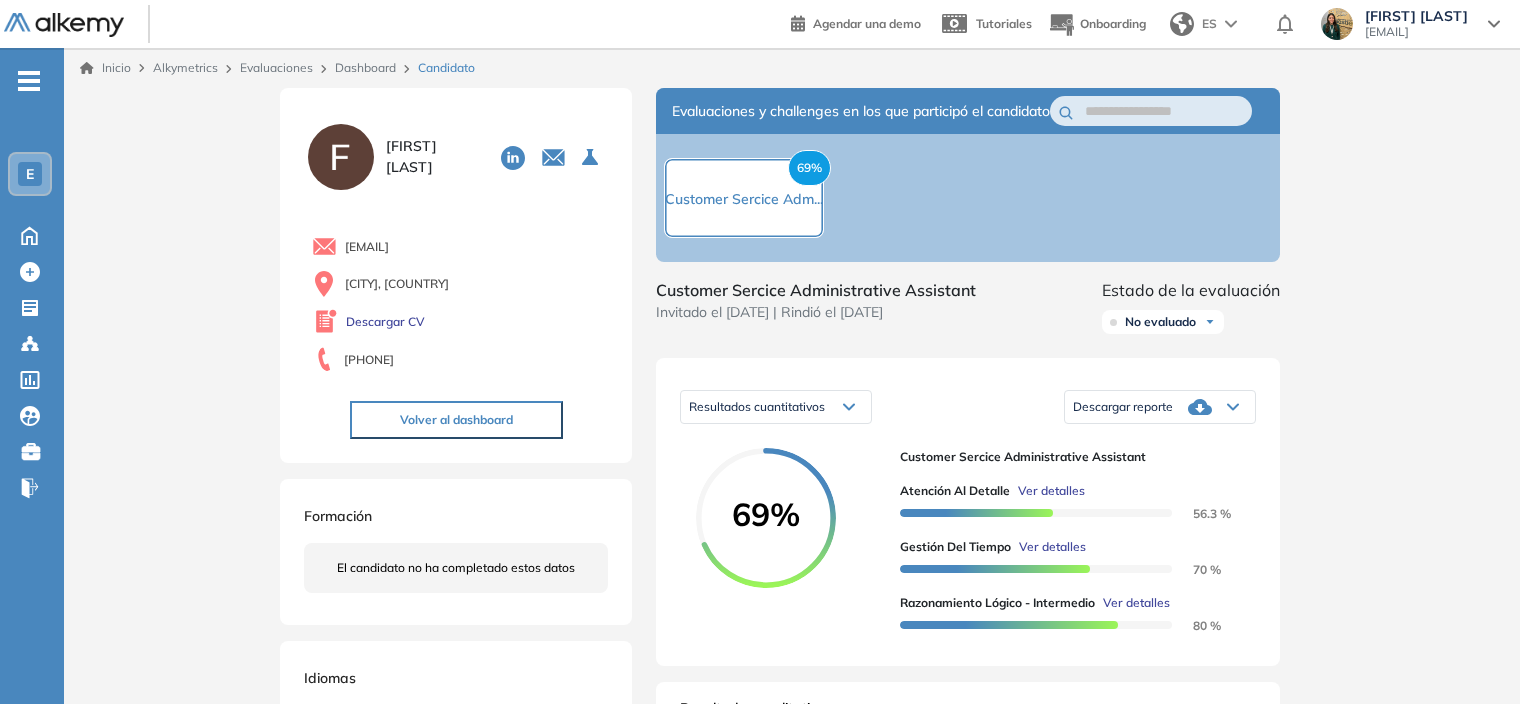 click on "Descargar reporte" at bounding box center [1160, 407] 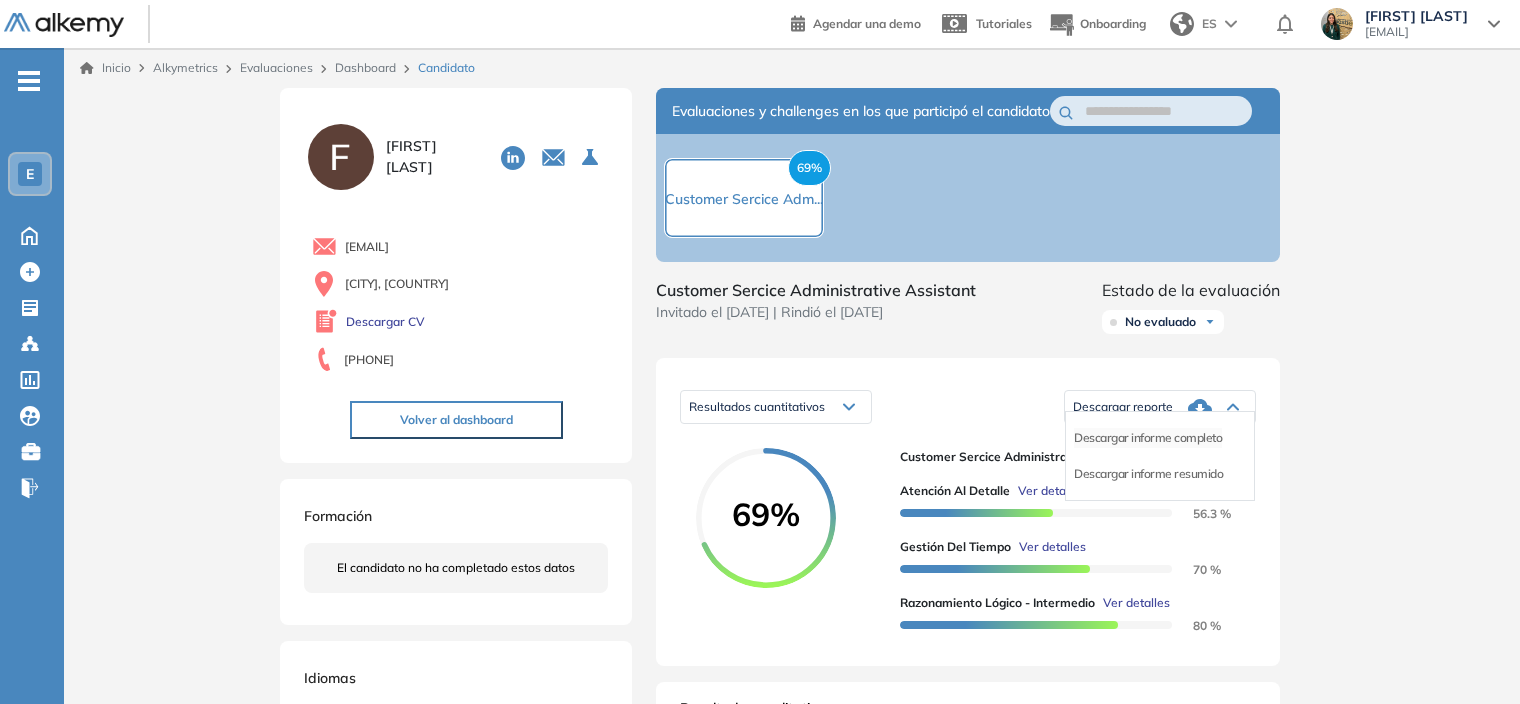 click on "Descargar informe completo" at bounding box center [1148, 438] 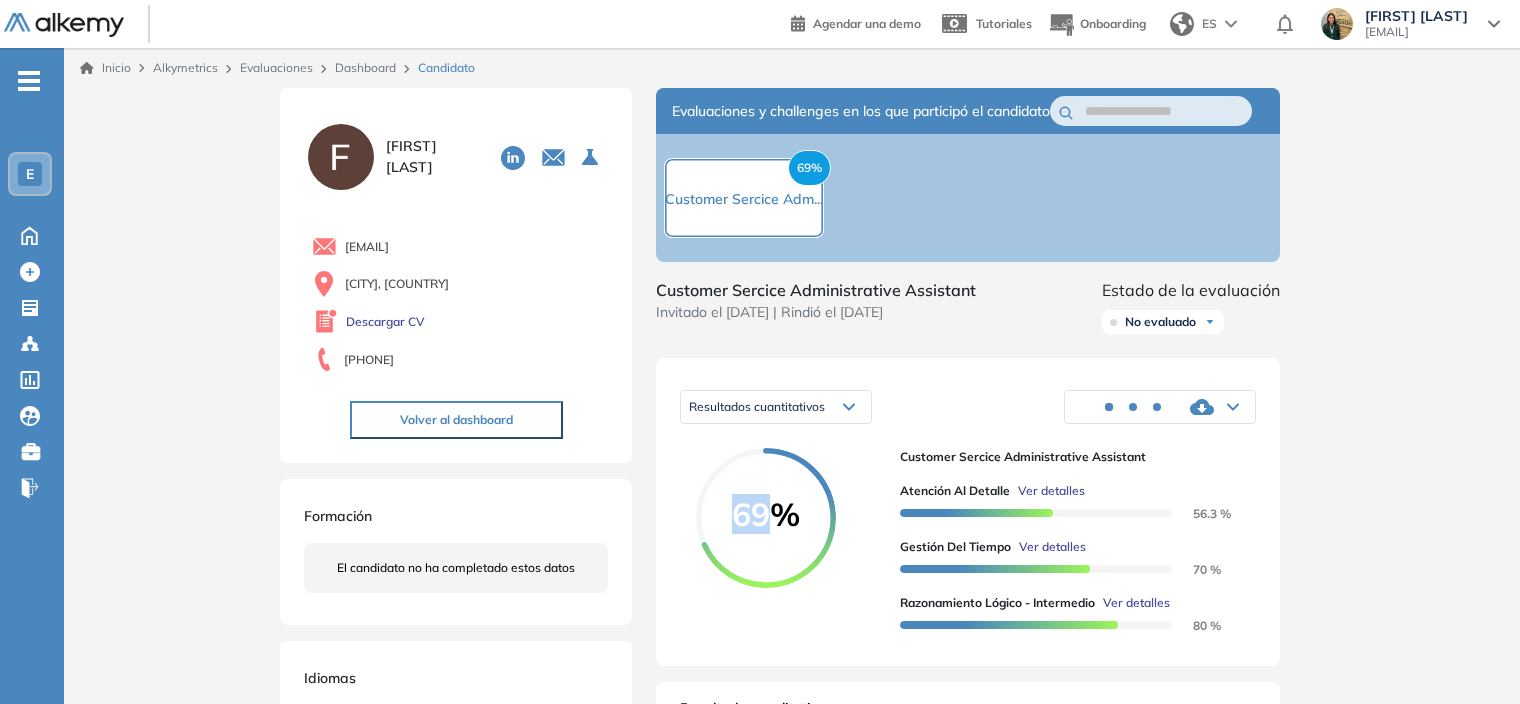 click on "Resultados cuantitativos Resultados cuantitativos Resultados relativos Descargar informe completo Descargar informe resumido 69% Customer Sercice Administrative Assistant Atención al detalle Ver detalles 56.3 %  Gestión del Tiempo Ver detalles 70 %  Razonamiento Lógico - Intermedio Ver detalles 80 %" at bounding box center [968, 512] 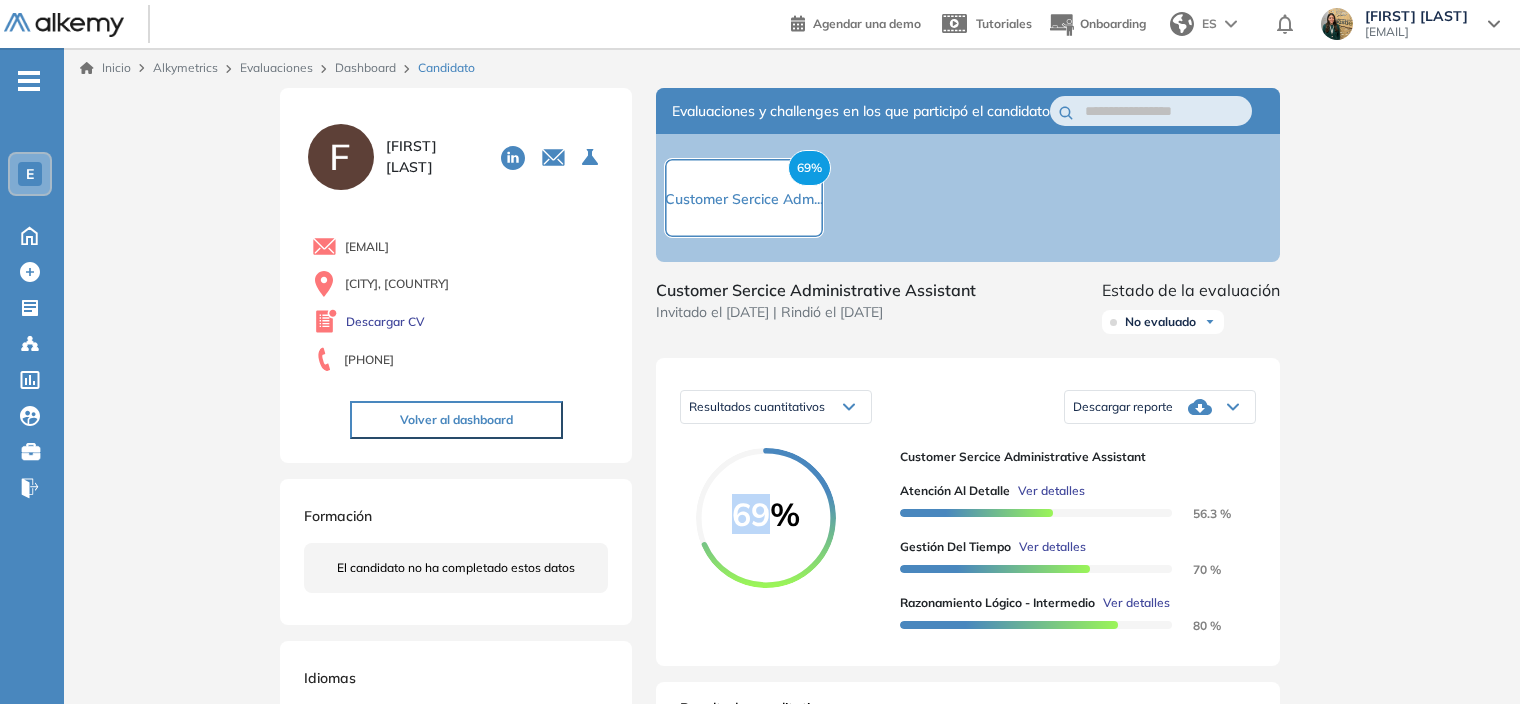 scroll, scrollTop: 616, scrollLeft: 0, axis: vertical 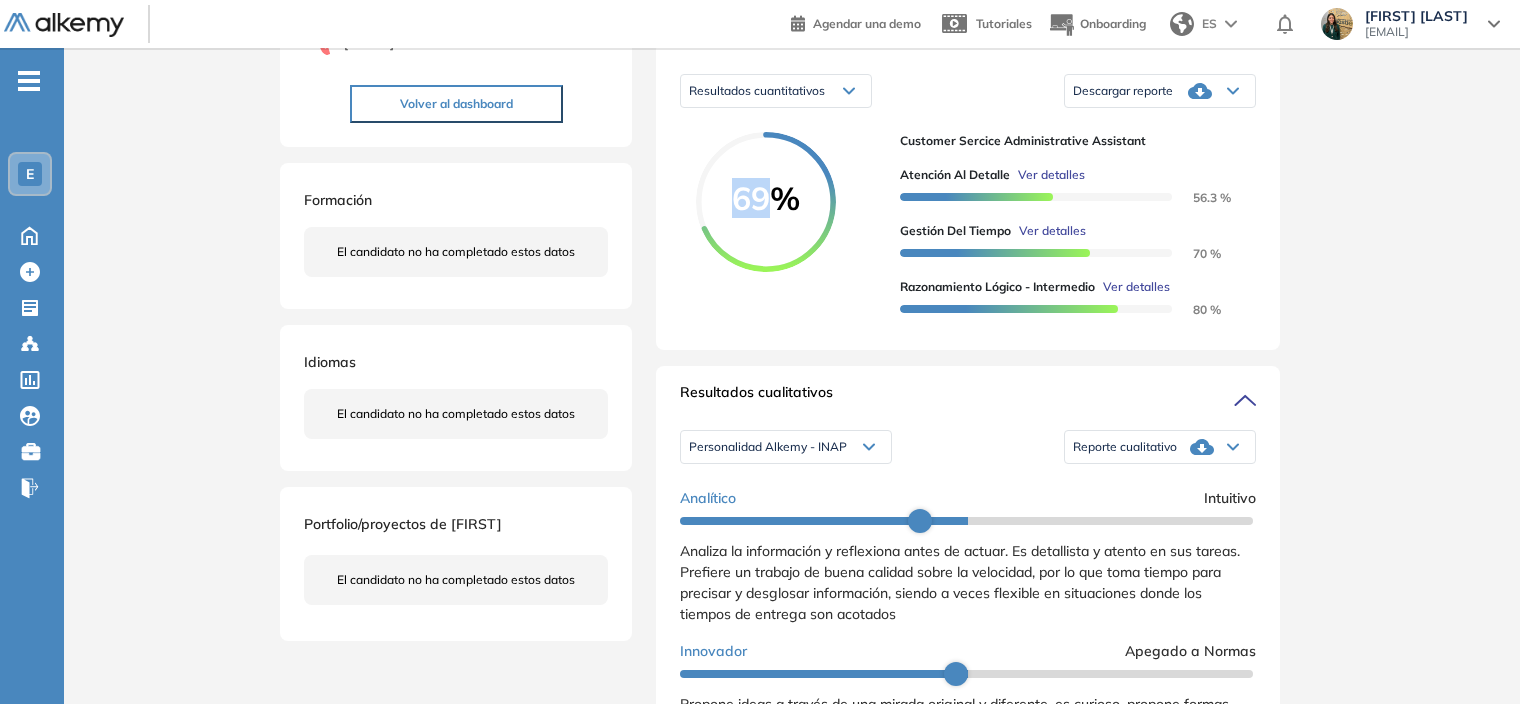 click 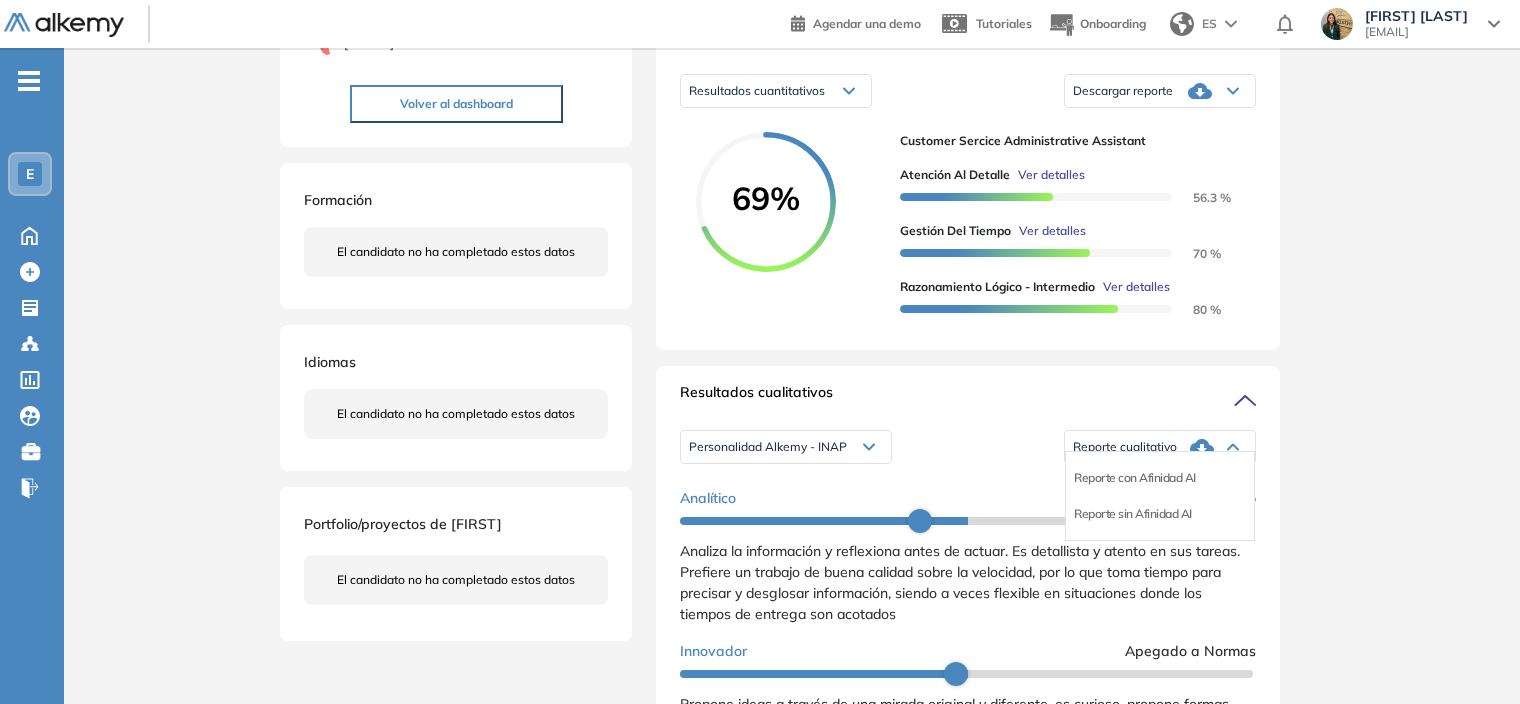 click on "Inicio Alkymetrics Evaluaciones Dashboard Candidato Duración :  00:00:00 Cantidad de preguntas:   Correcta Parcialmente correcta Incorrecta Neutra Saltada Cerrar ¿Eliminar talento? Si lo haces, no podrás recuperar sus datos. Podrás volver a invitarlo por email, no por link. Entendido [FIRST]   [LAST] 0 . Pharmaceutical Advisor  1 . Asesor Veterinario [COUNTRY] 2 . Supply chain development Analyst 3 . E-commerce Analyst 4 . FIELD SERVICES SPECIALIST (IT) 5 . COST ANALYST 6 . EXCEL - [COUNTRY] 7 . [COUNTRY] - Psicotécnico Comercial - KAS 8 . SUSTAINABILITY ANALYST 9 . Administrativo/Back Office 10 . Sales Administrative  11 . Inglés Integrador 12 . Psicotécnico Comercial + IPV 13 . Pharmaceutical Advisor 14 . Psicotécnico complementario V2 | NO USAR 15 . Asesor Veterinario Mendoza - V2 16 . Psicotécnico NO Comercial 17 . Psicotécnico Comercial 18 . TRADE MARKETING ANALYST 19 . NESTLÉ/ Key Account / [COUNTRY] 20 . Analista de Trade Marketing-[COUNTRY] 21 . Analista de trade marketing 22 . 23 . 24 . 25" at bounding box center (792, 627) 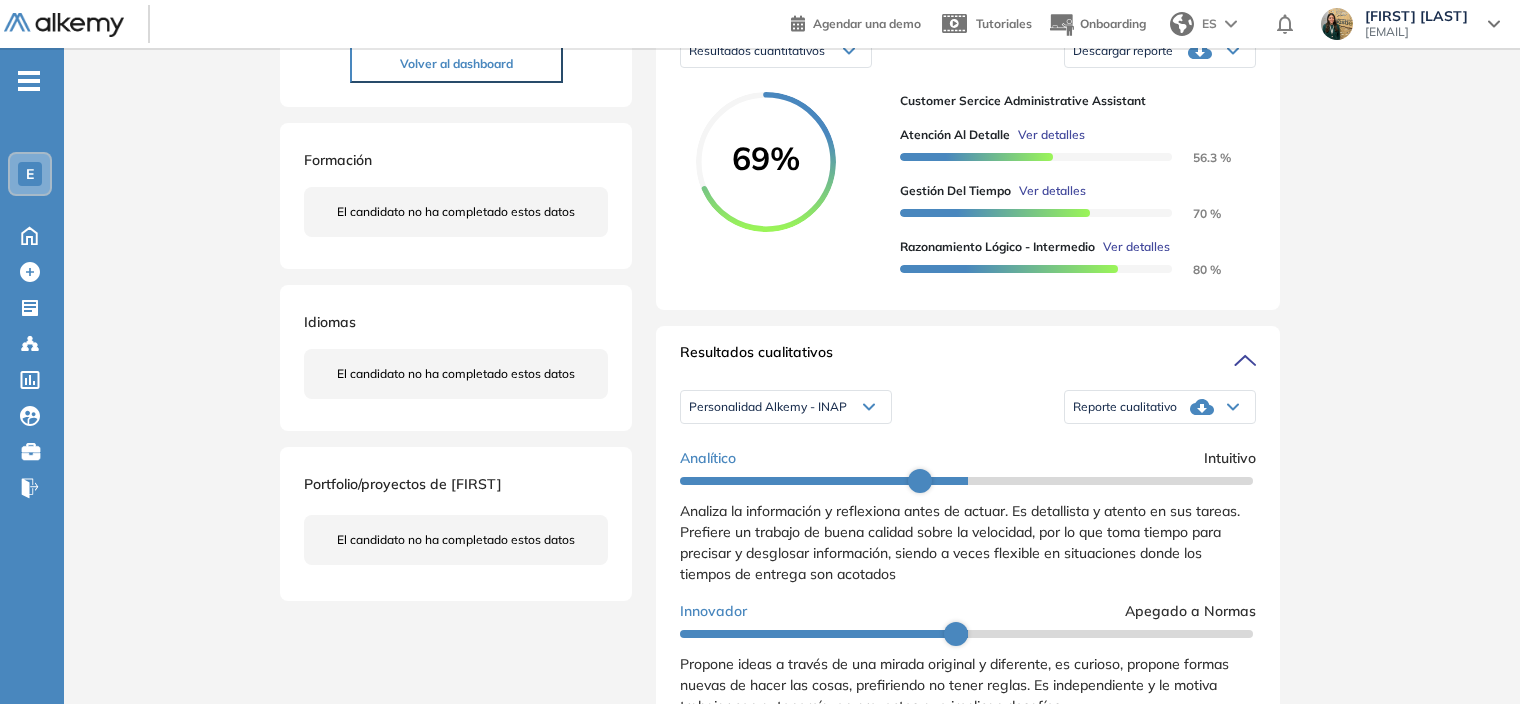 scroll, scrollTop: 400, scrollLeft: 0, axis: vertical 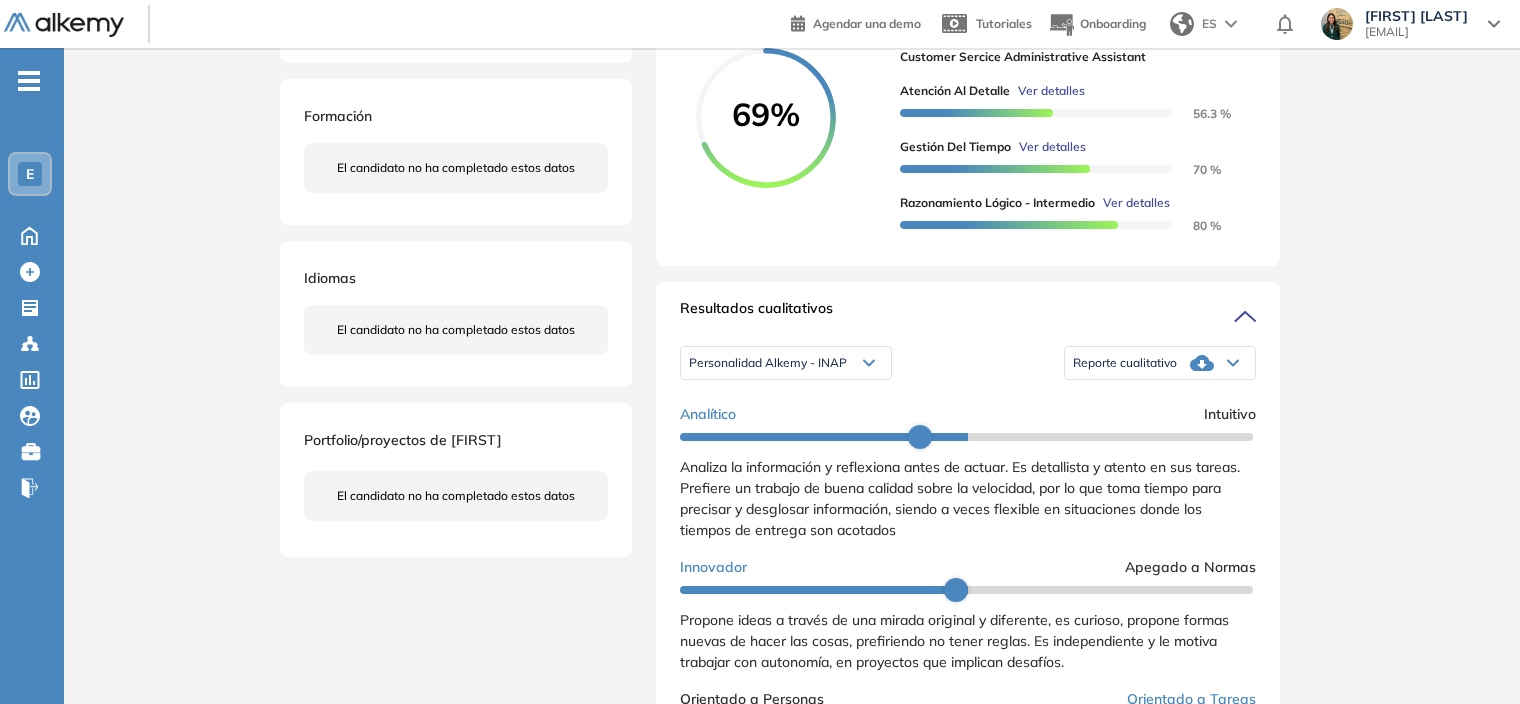 click 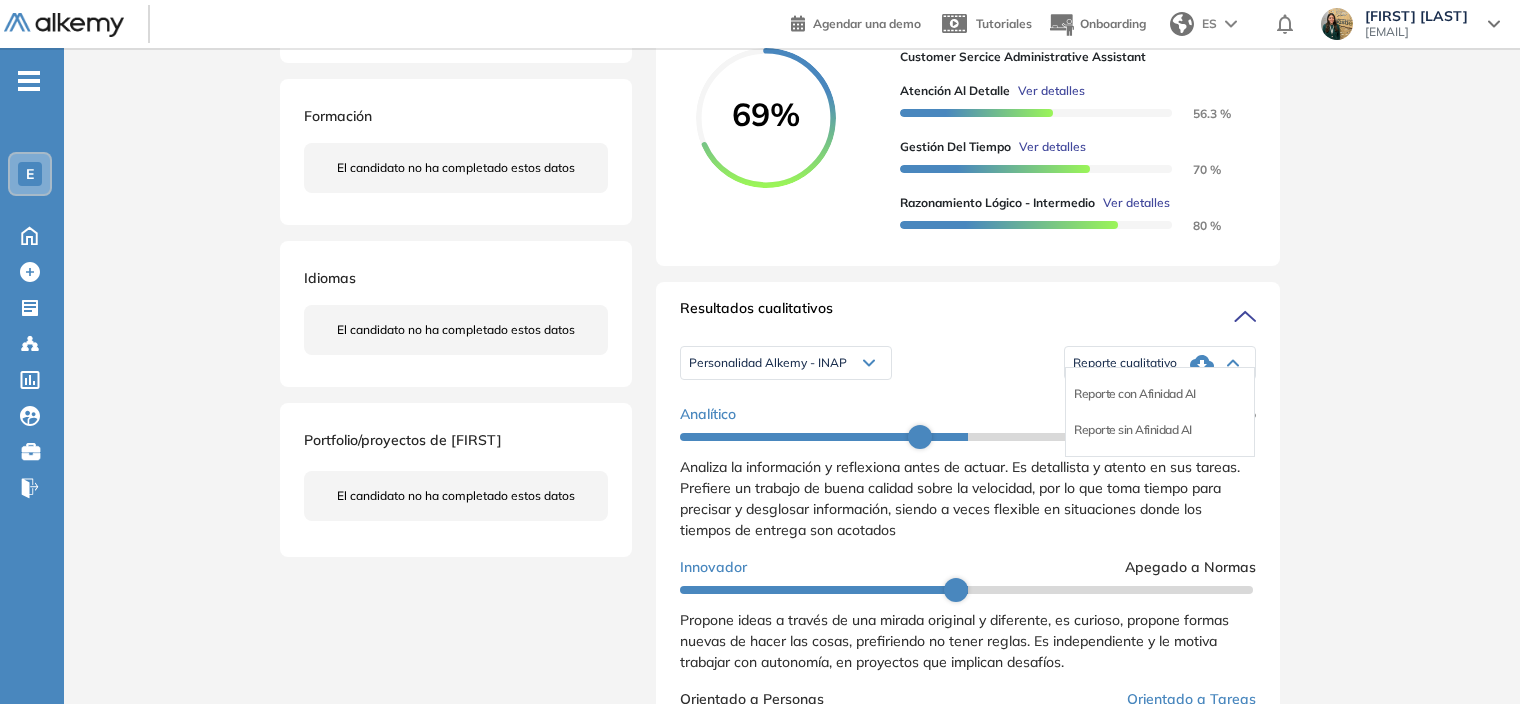 click on "Personalidad Alkemy - INAP" at bounding box center [786, 363] 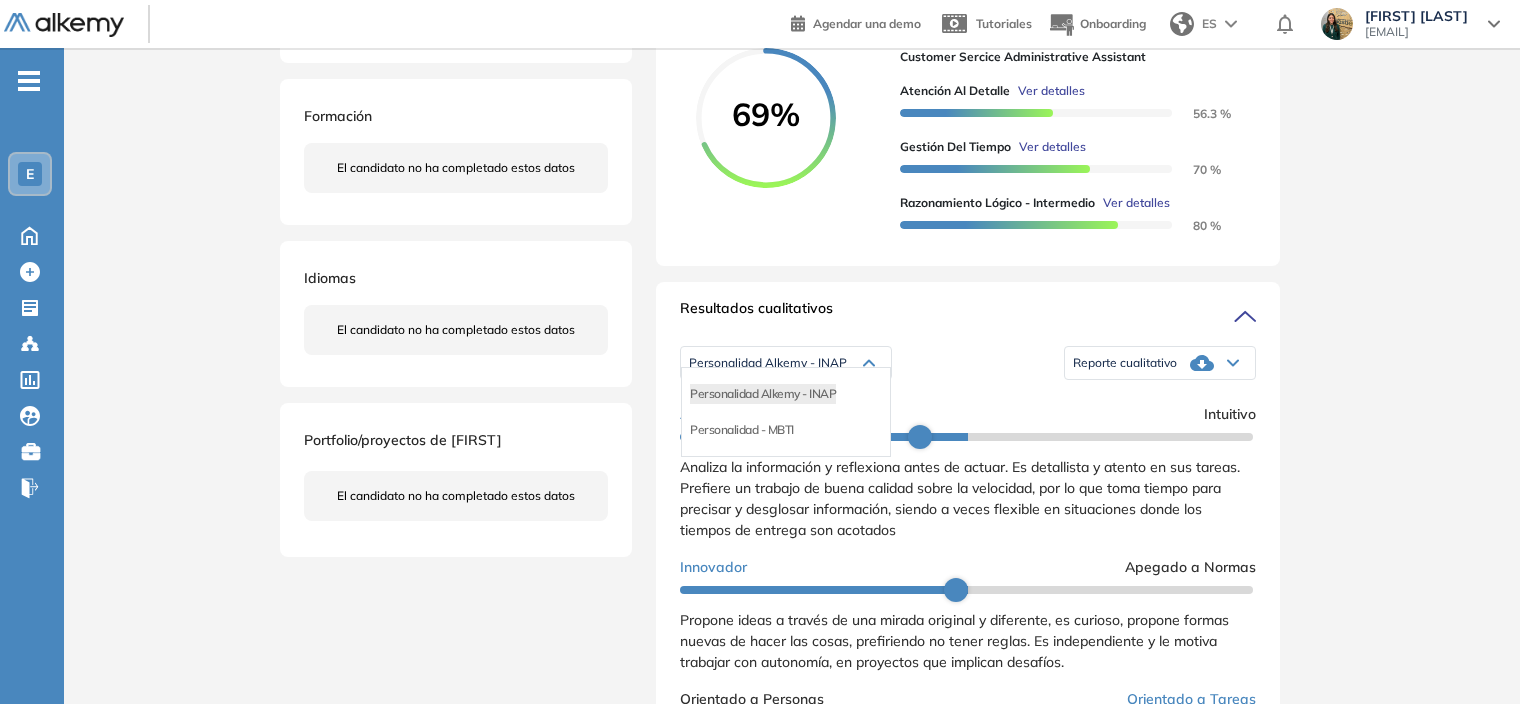 click on "Resultados cualitativos" at bounding box center (968, 314) 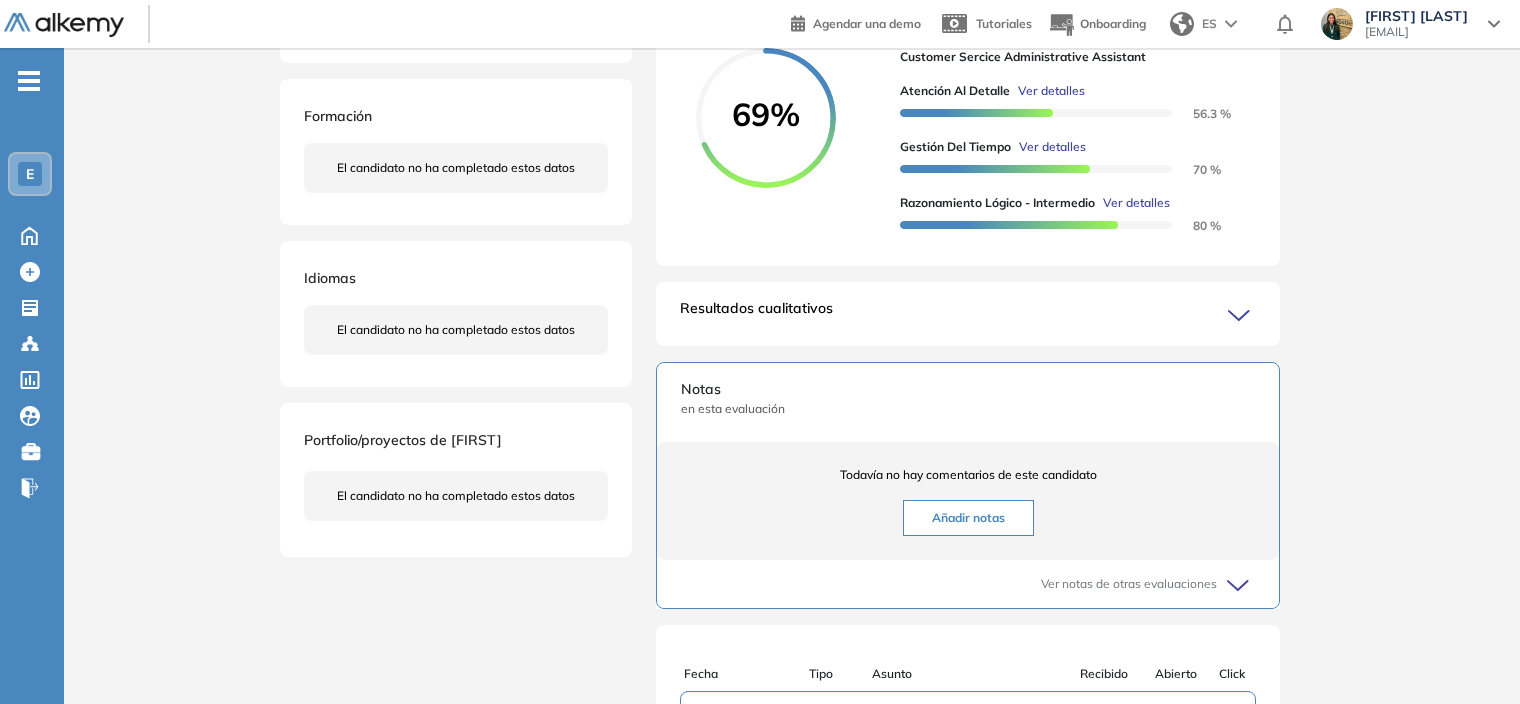 click on "Resultados cualitativos" at bounding box center [968, 314] 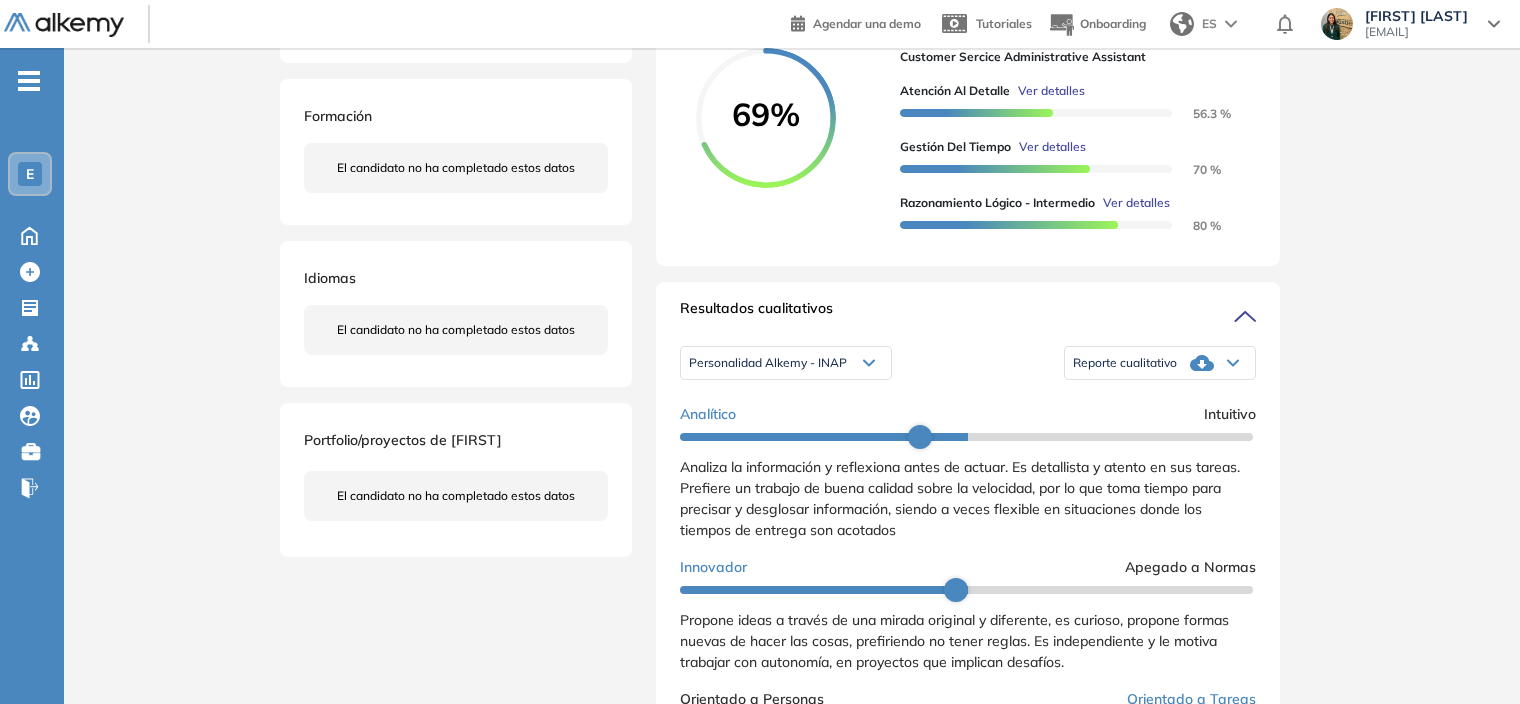 click 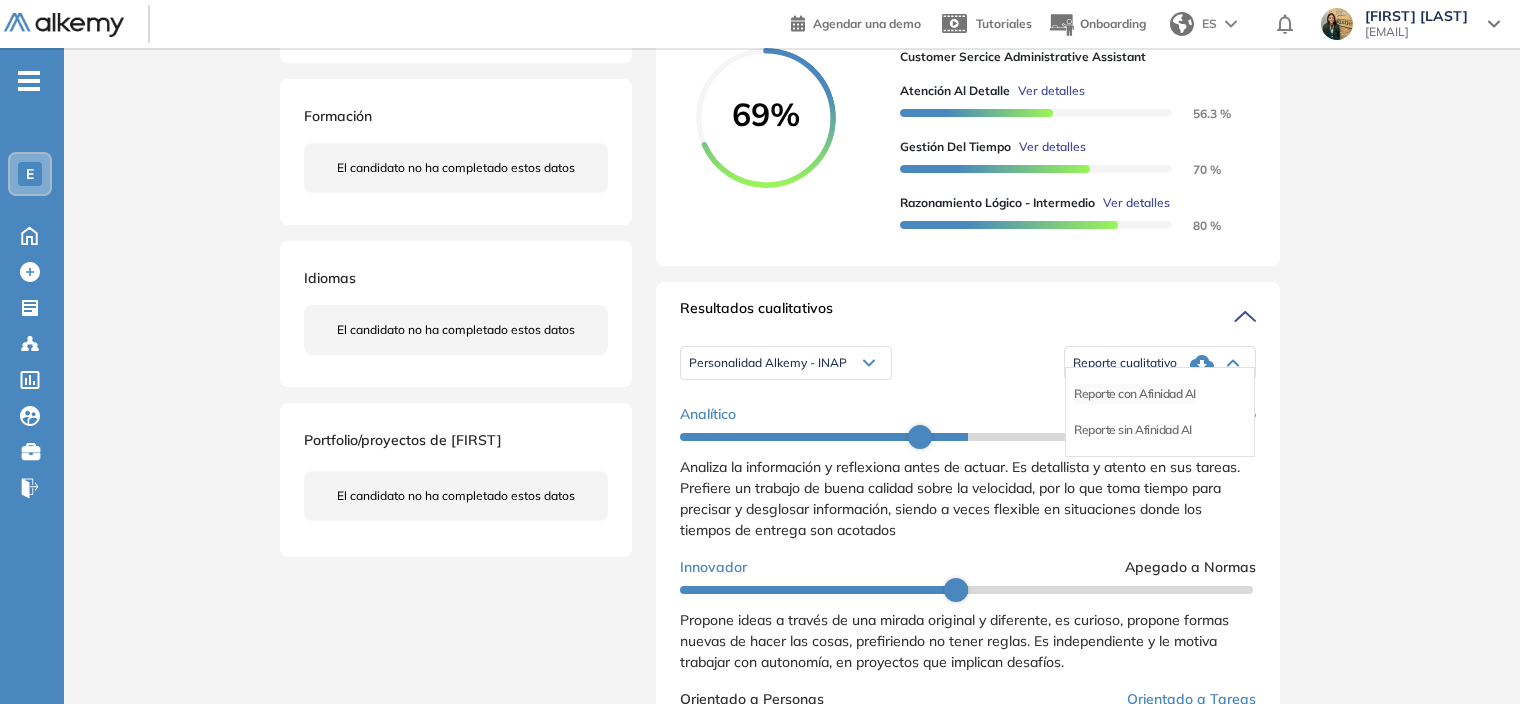 click on "Reporte con Afinidad AI" at bounding box center [1135, 394] 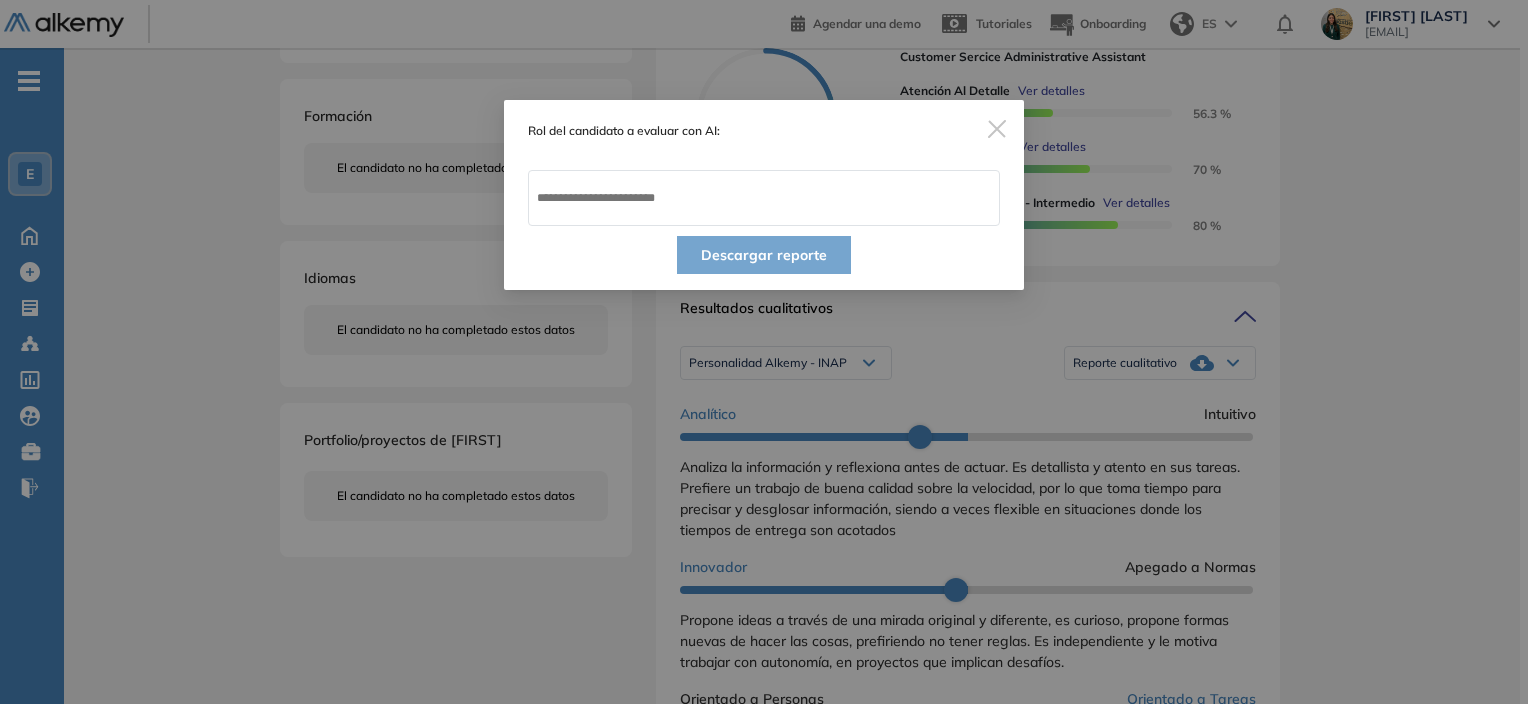 click at bounding box center (997, 129) 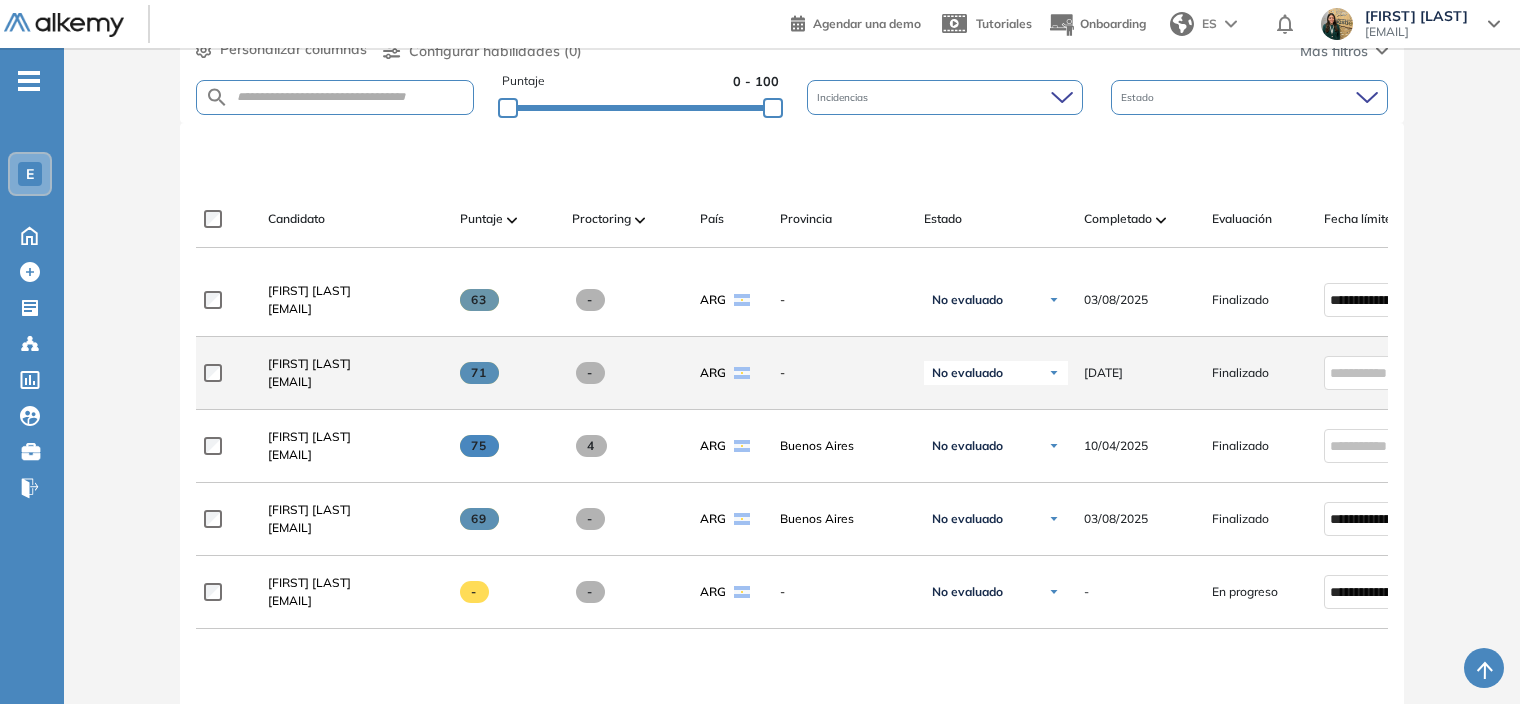 scroll, scrollTop: 400, scrollLeft: 0, axis: vertical 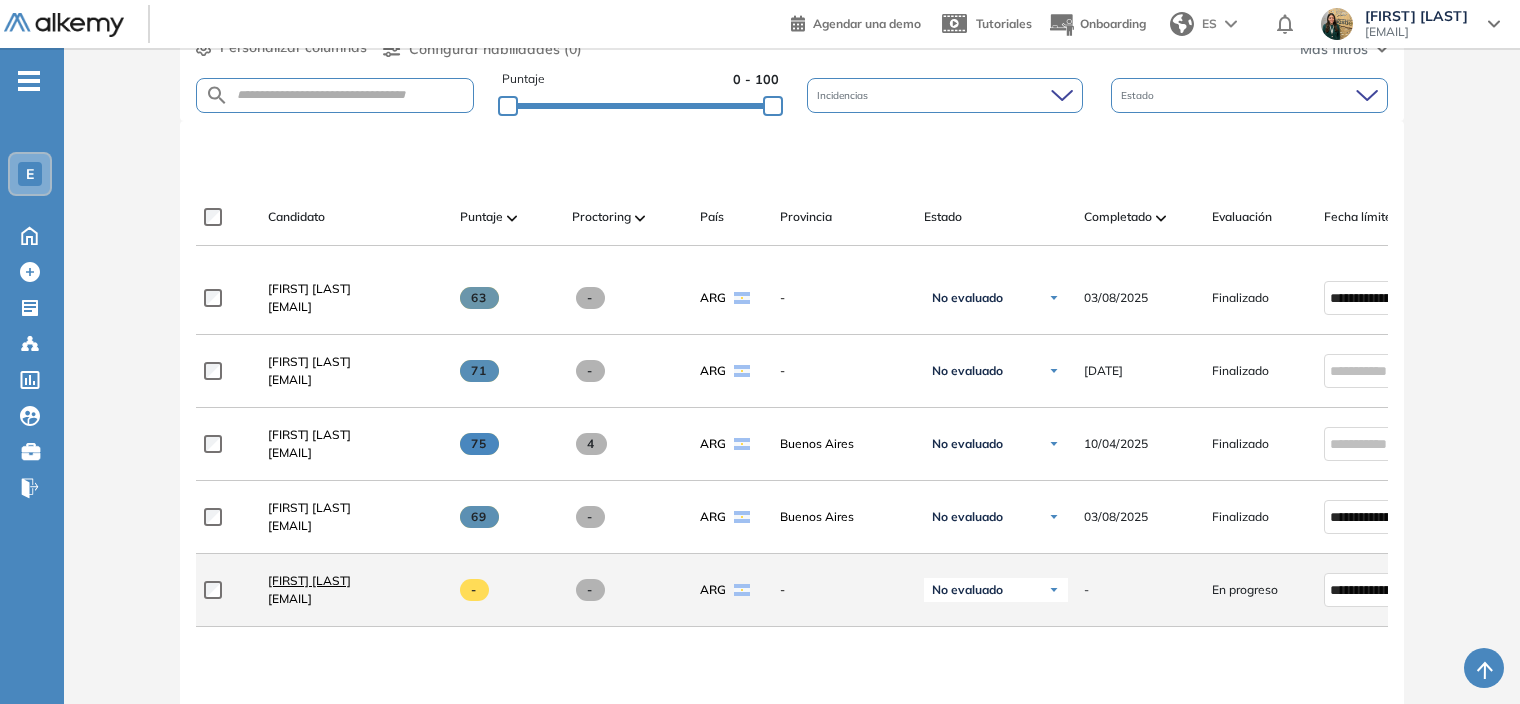 click on "[FIRST] [LAST]" at bounding box center [309, 580] 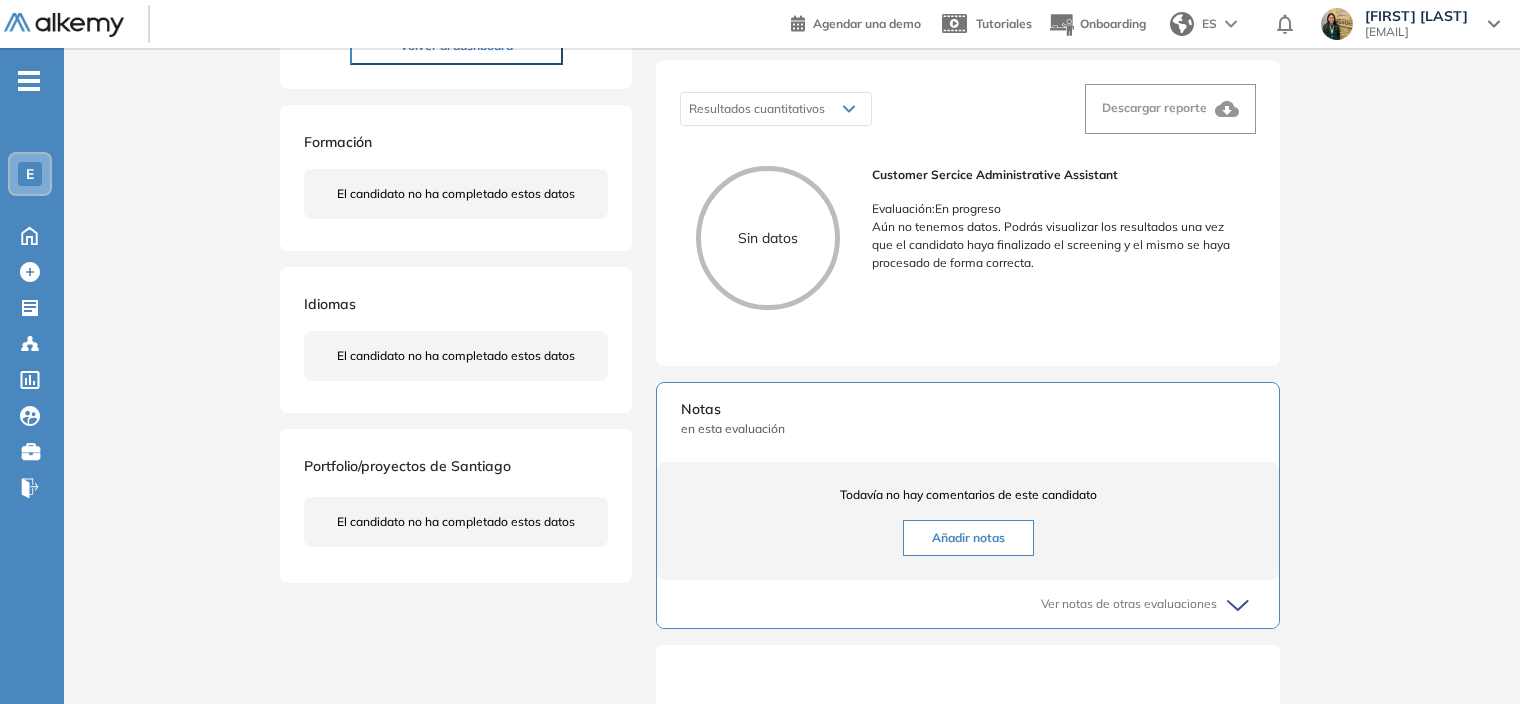 scroll, scrollTop: 300, scrollLeft: 0, axis: vertical 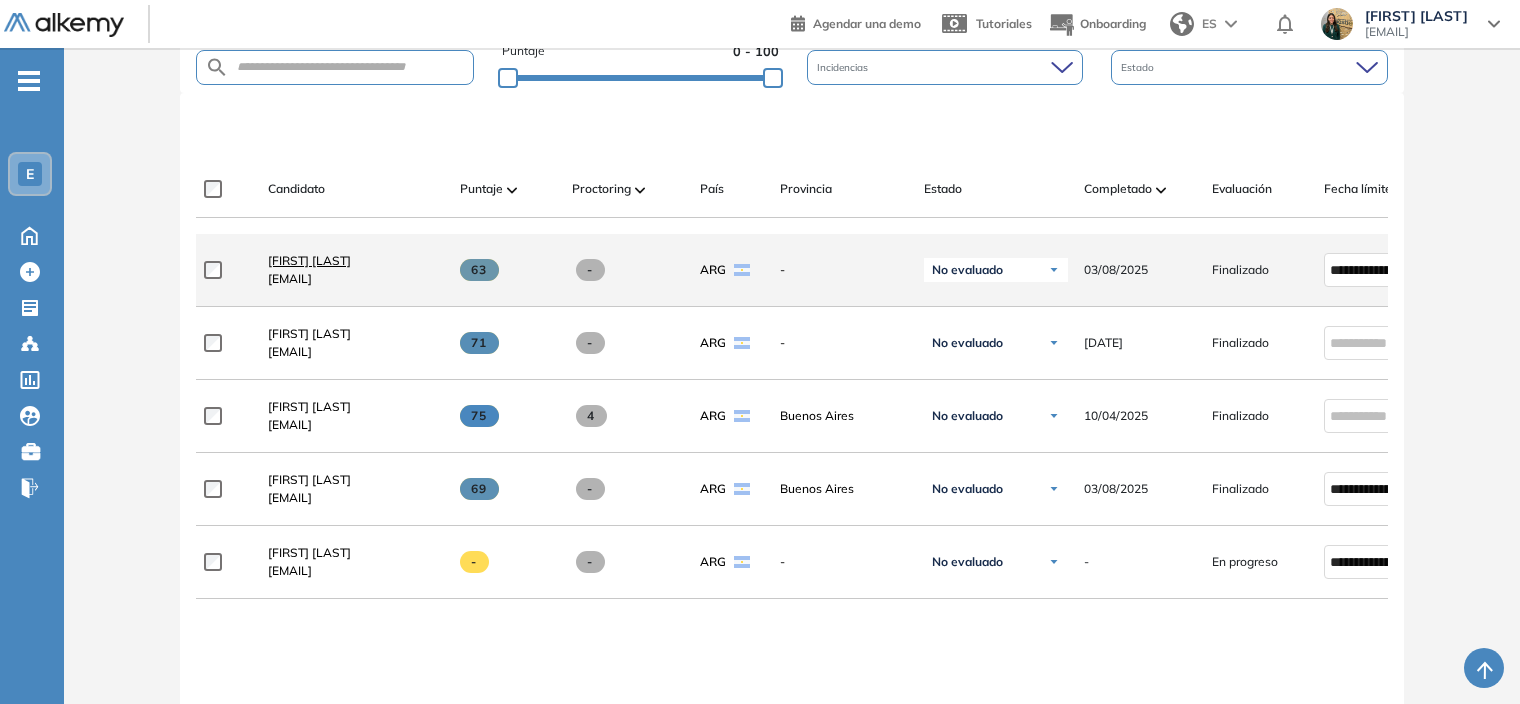 click on "[FIRST] [LAST]" at bounding box center (309, 260) 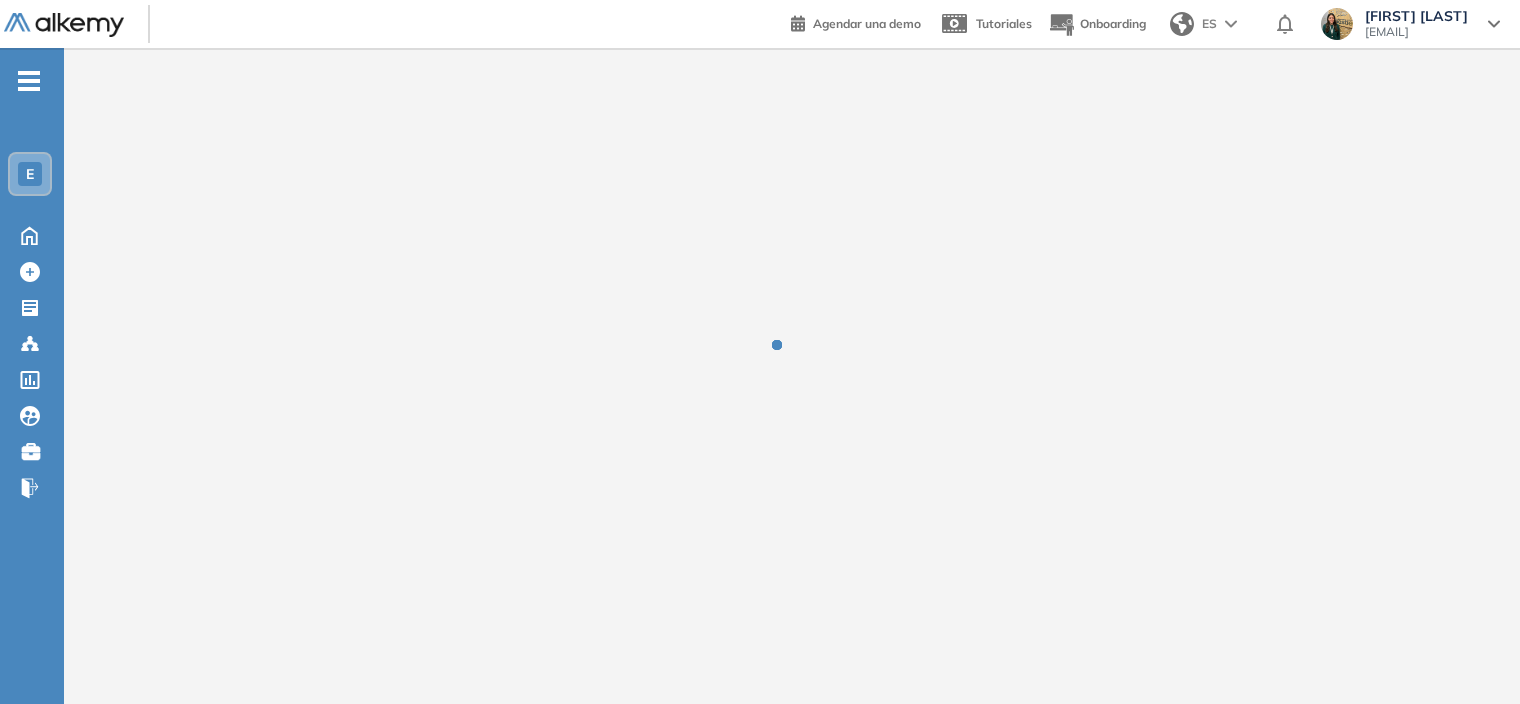 scroll, scrollTop: 0, scrollLeft: 0, axis: both 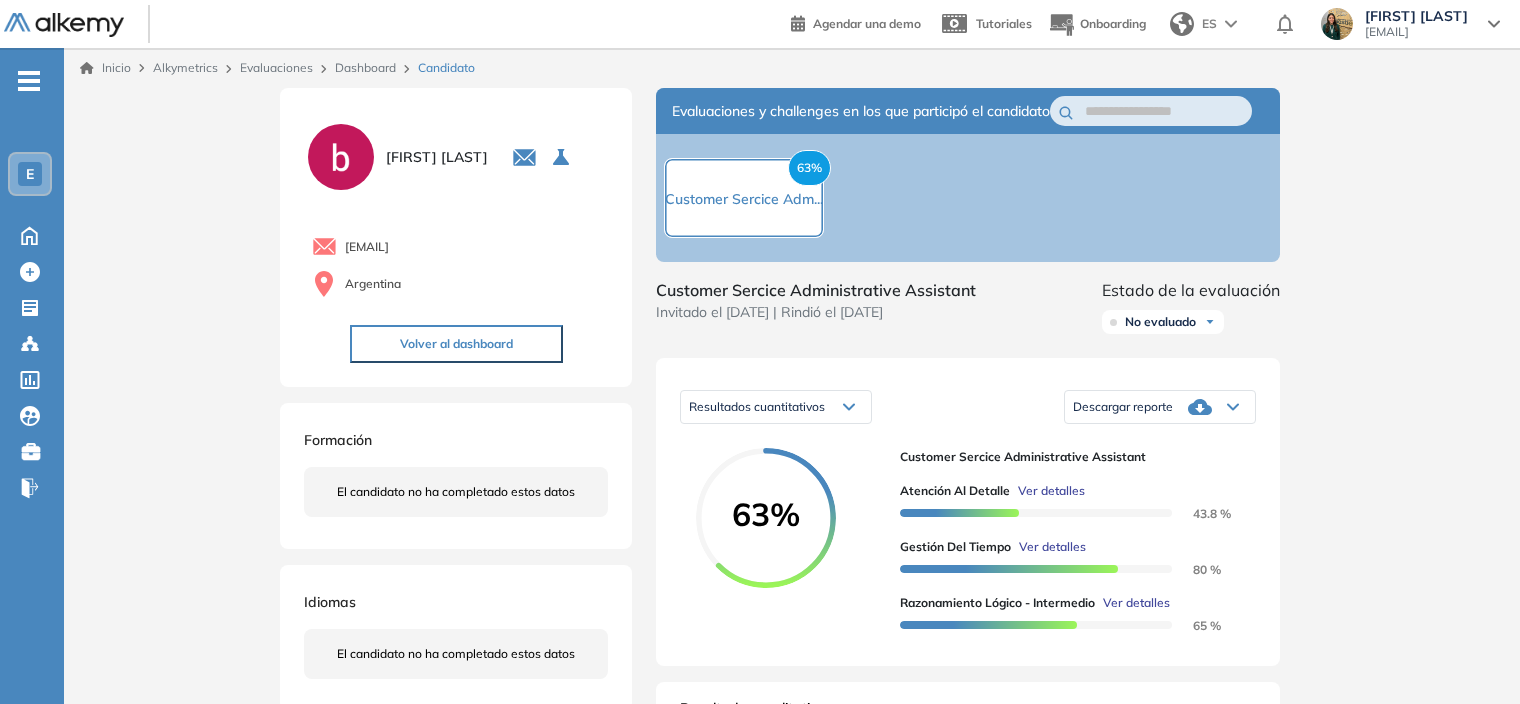 click on "Descargar reporte" at bounding box center [1160, 407] 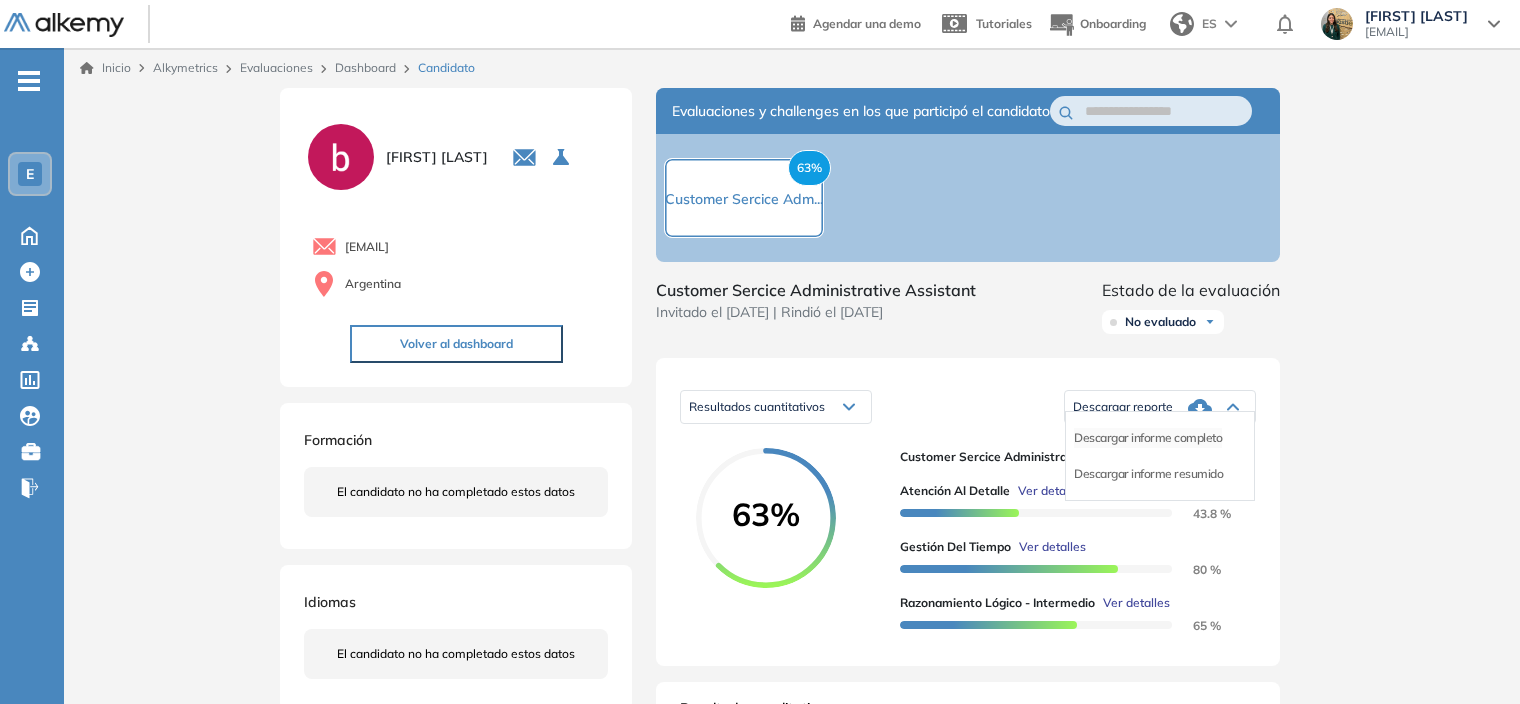 click on "Descargar informe completo" at bounding box center (1148, 438) 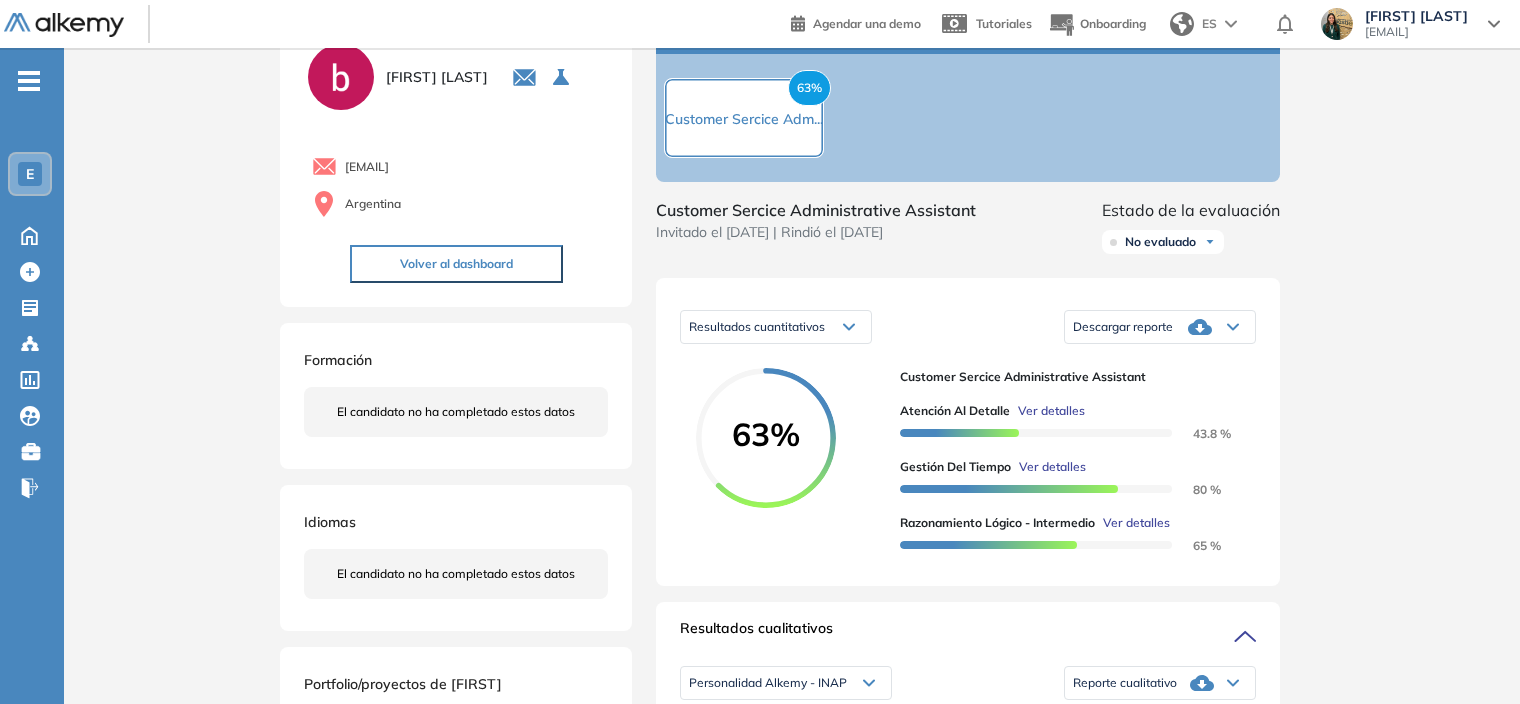 scroll, scrollTop: 200, scrollLeft: 0, axis: vertical 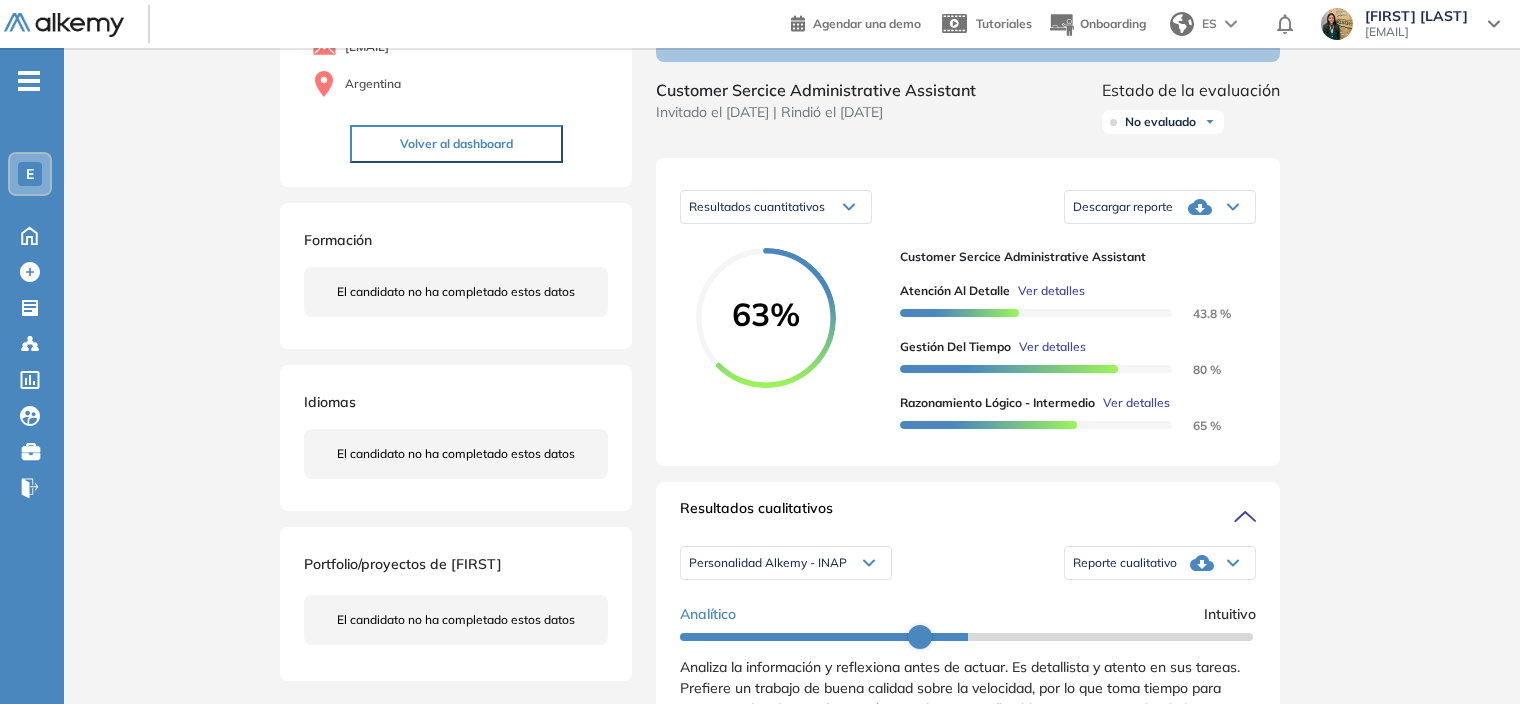 click 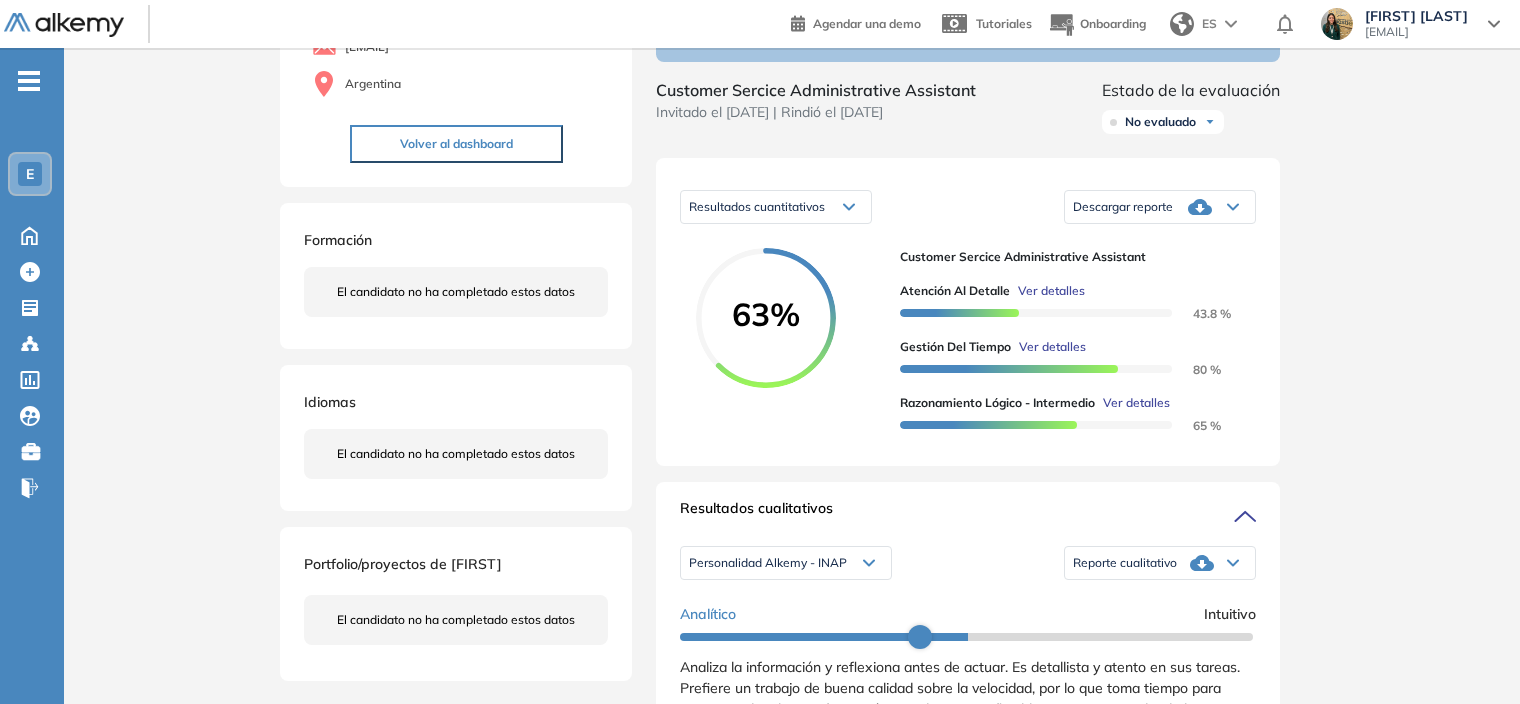 drag, startPoint x: 1320, startPoint y: 340, endPoint x: 1346, endPoint y: 98, distance: 243.39268 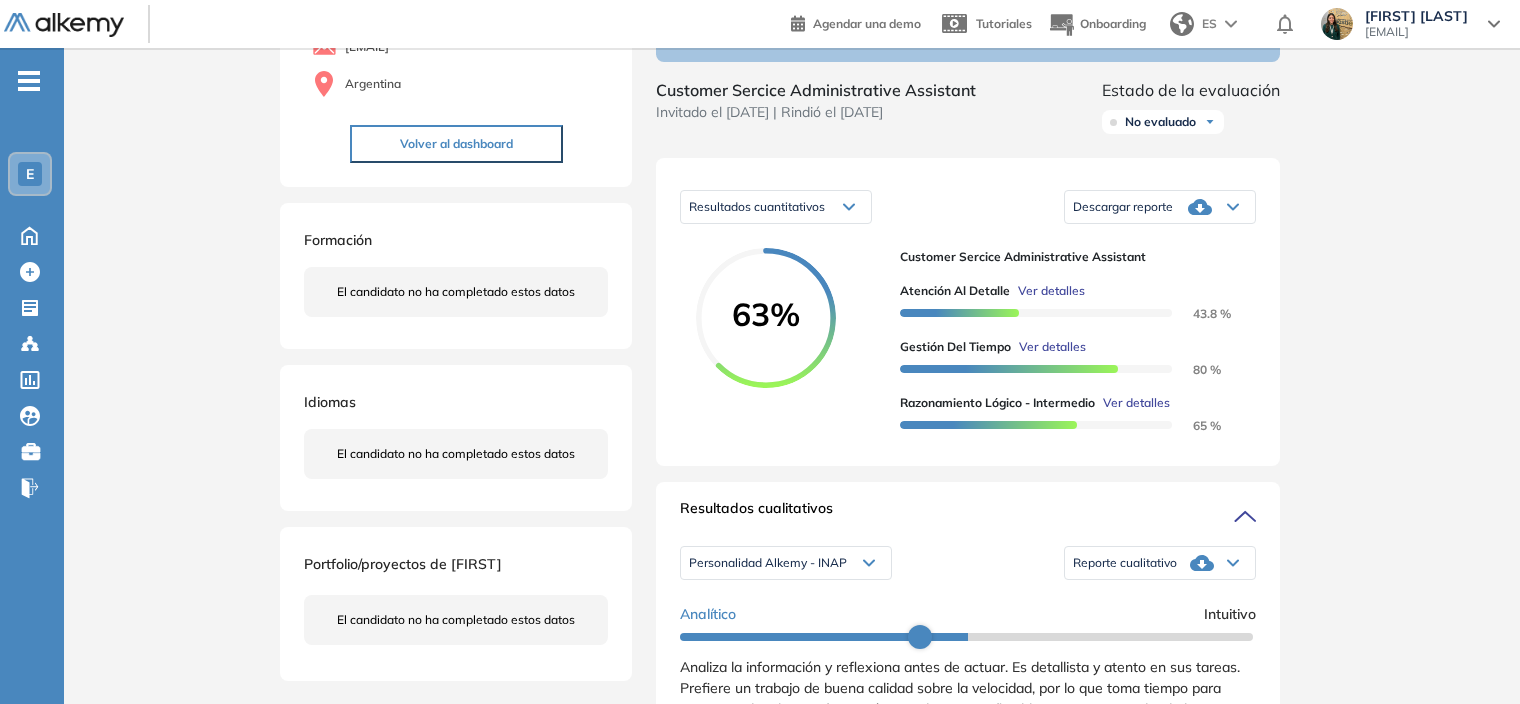 click 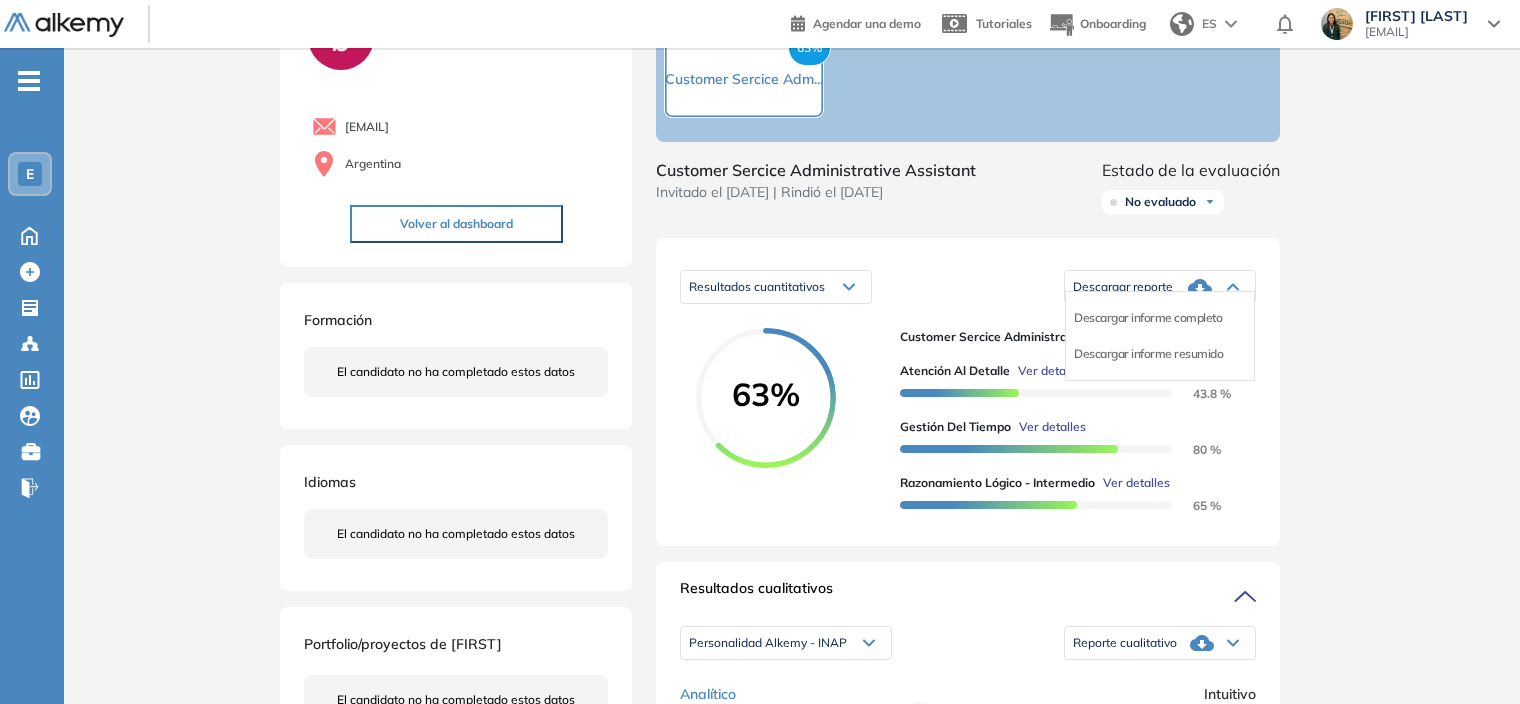 scroll, scrollTop: 200, scrollLeft: 0, axis: vertical 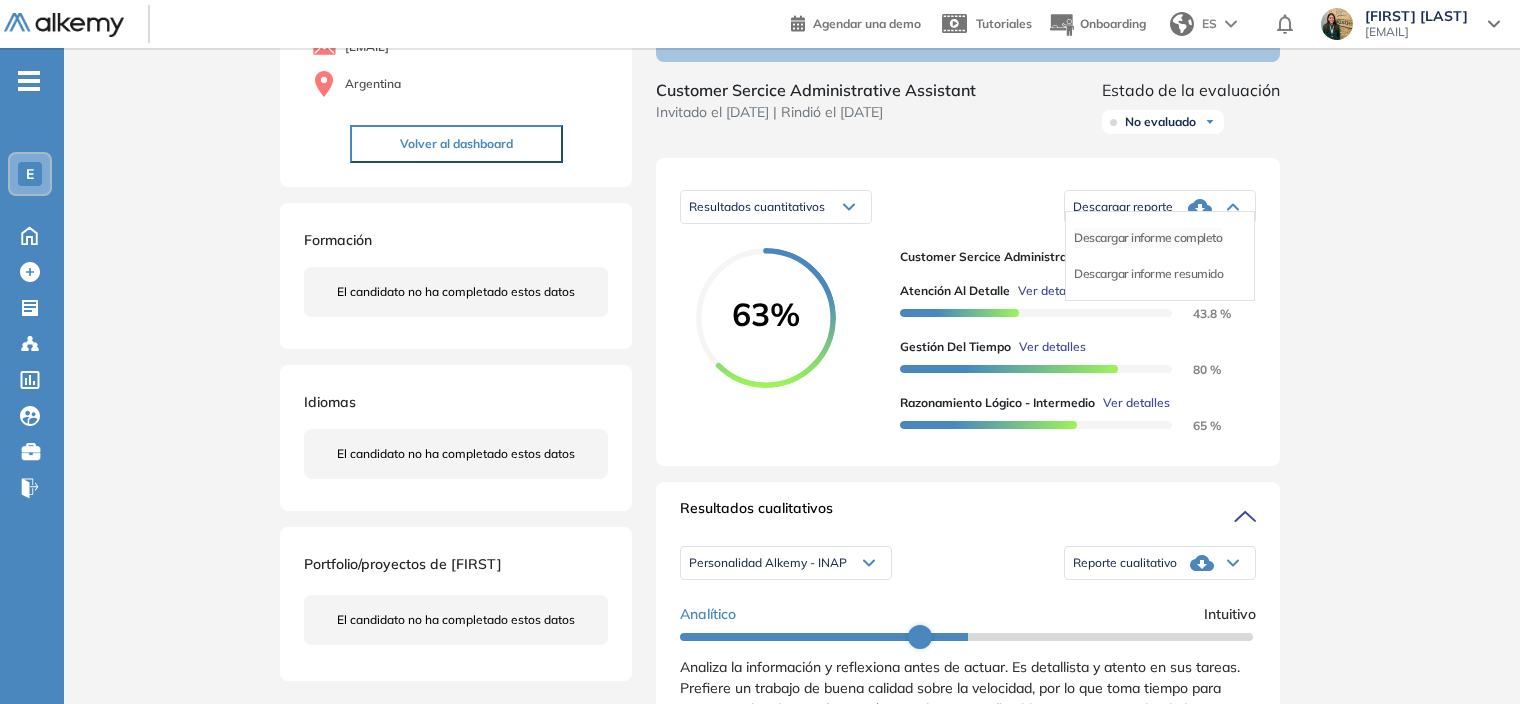 click on "Descargar informe completo" at bounding box center [1148, 238] 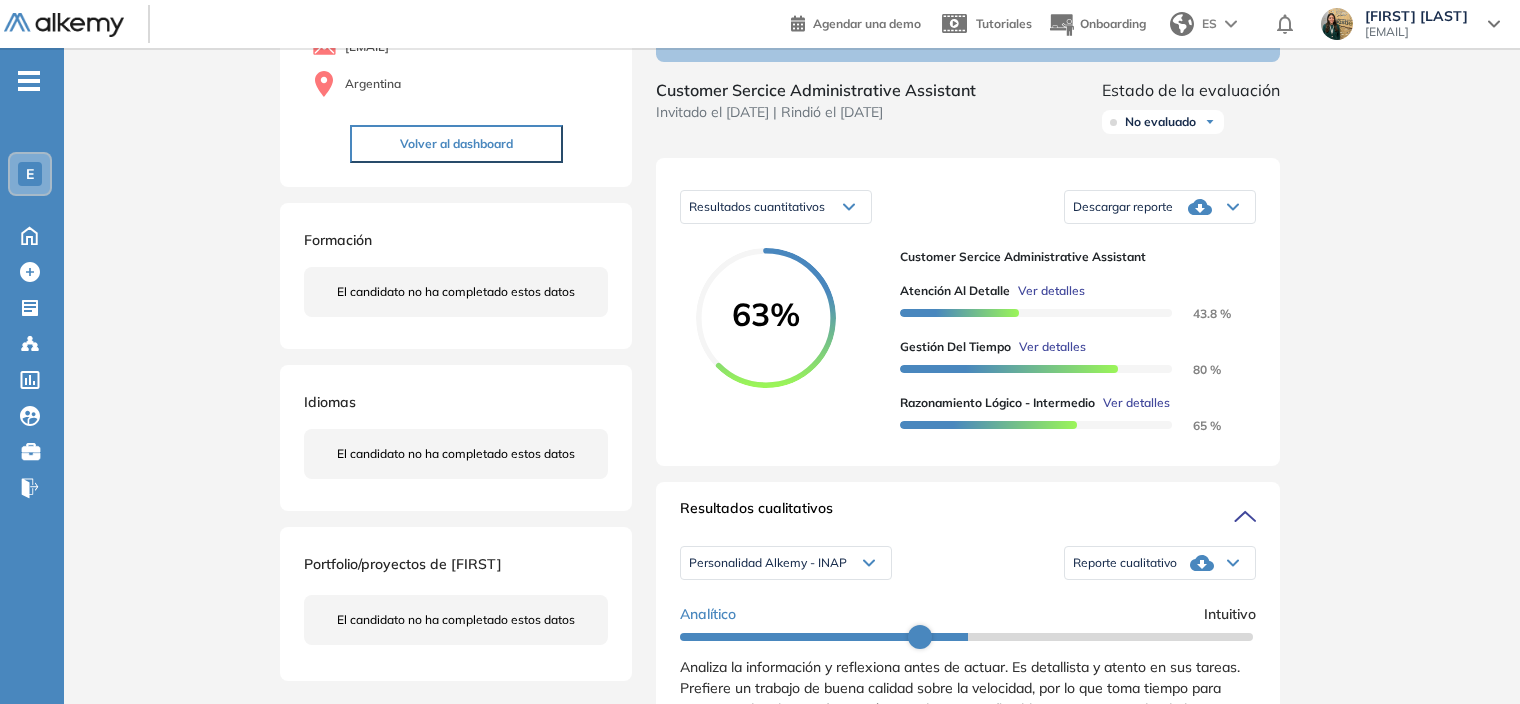 click on "Descargar reporte" at bounding box center (1160, 207) 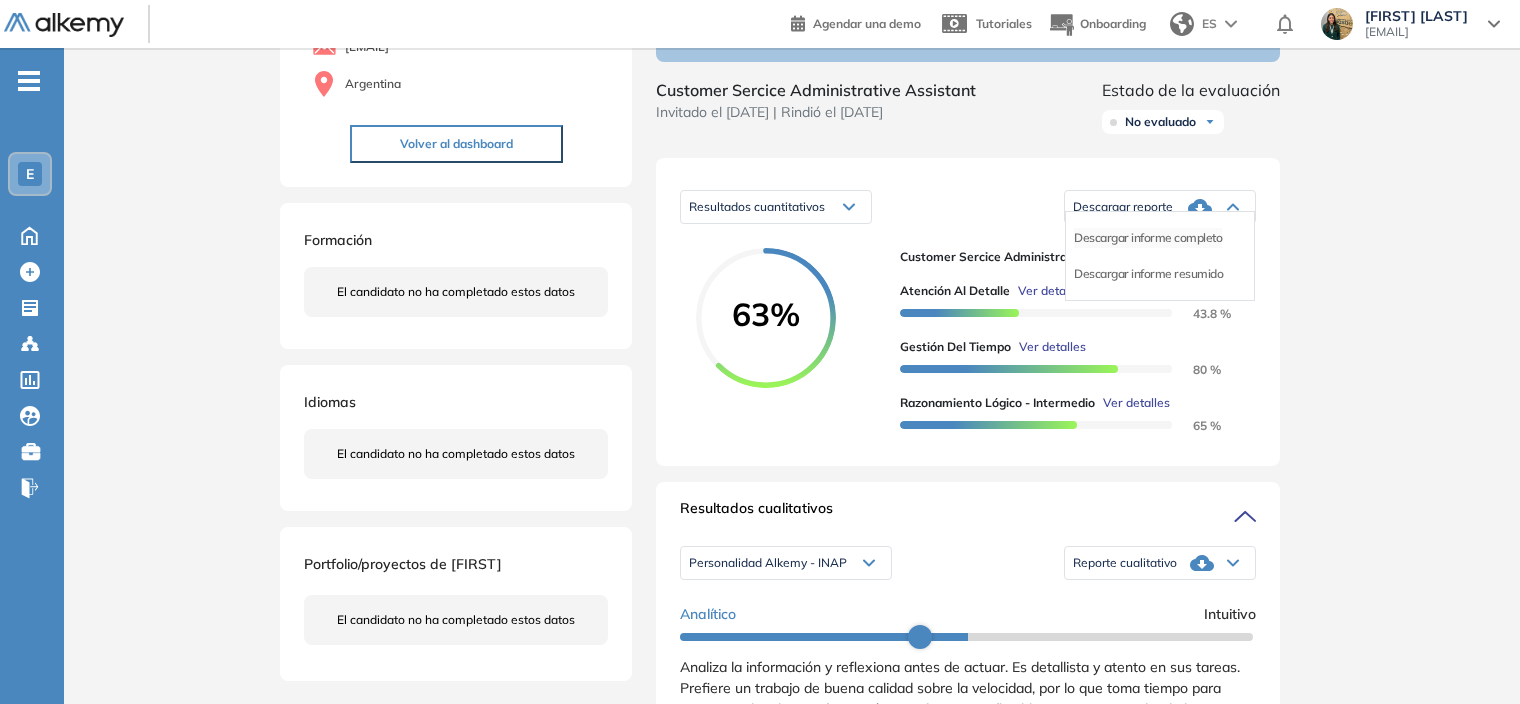click on "Descargar informe completo" at bounding box center (1148, 238) 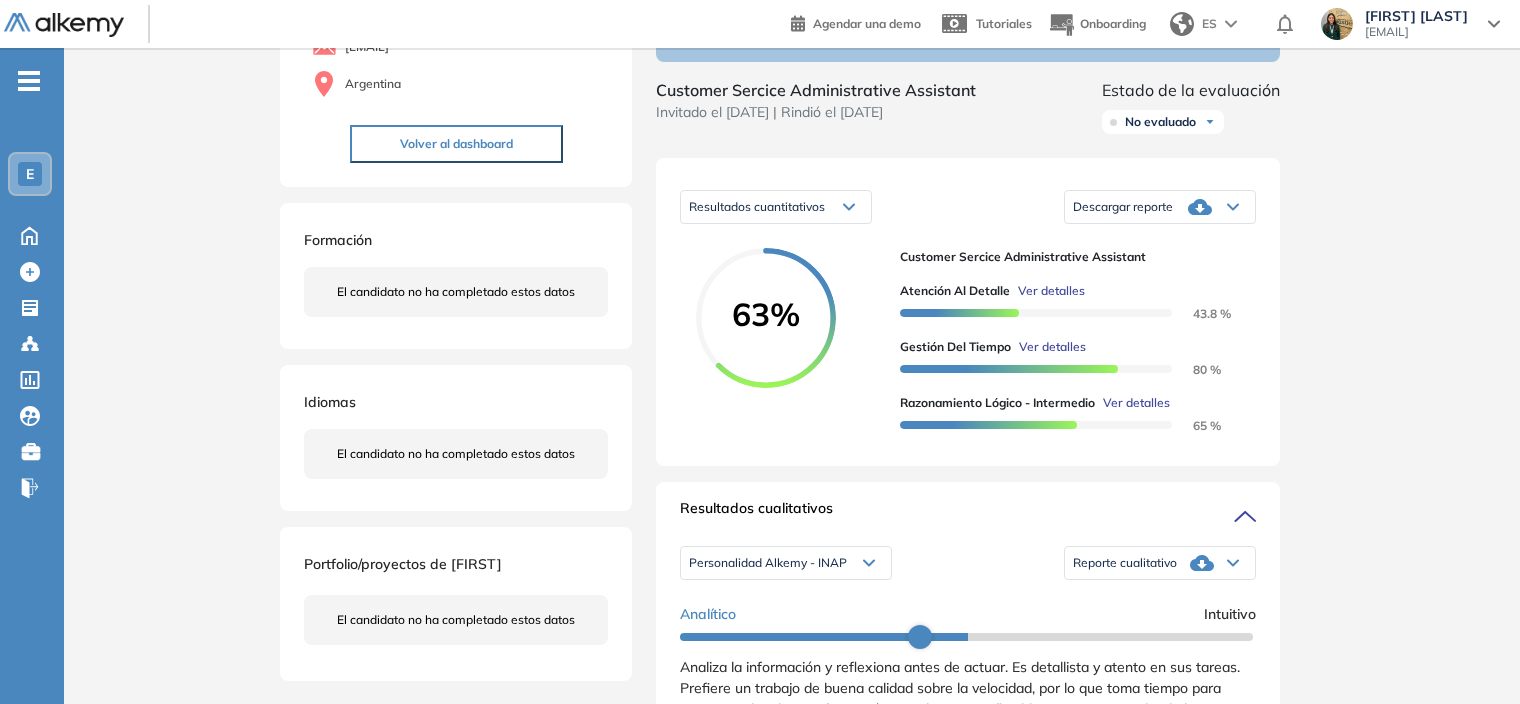 click on "Inicio Alkymetrics Evaluaciones Dashboard Candidato Duración :  00:00:00 Cantidad de preguntas:   Correcta Parcialmente correcta Incorrecta Neutra Saltada Cerrar ¿Eliminar talento? Si lo haces, no podrás recuperar sus datos. Podrás volver a invitarlo por email, no por link. Entendido brenda   castro 0 . Pharmaceutical Advisor  1 . Asesor Veterinario Uruguay 2 . Supply chain development Analyst 3 . E-commerce Analyst 4 . FIELD SERVICES SPECIALIST (IT) 5 . COST ANALYST 6 . EXCEL - Paraguay 7 . PARAGUAY - Psicotécnico Comercial - KAS 8 . SUSTAINABILITY ANALYST 9 . Administrativo/Back Office 10 . Sales Administrative  11 . Inglés Integrador 12 . Psicotécnico Comercial + IPV 13 . Pharmaceutical Advisor 14 . Psicotécnico complementario V2 | NO USAR 15 . Asesor Veterinario Mendoza - V2 16 . Psicotécnico NO Comercial 17 . Psicotécnico Comercial 18 . TRADE MARKETING ANALYST 19 . NESTLÉ/ Key Account / Uruguay 20 . Analista de Trade Marketing- Paraguay 21 . Analista de trade marketing 22 . Medical Delegate" at bounding box center [792, 774] 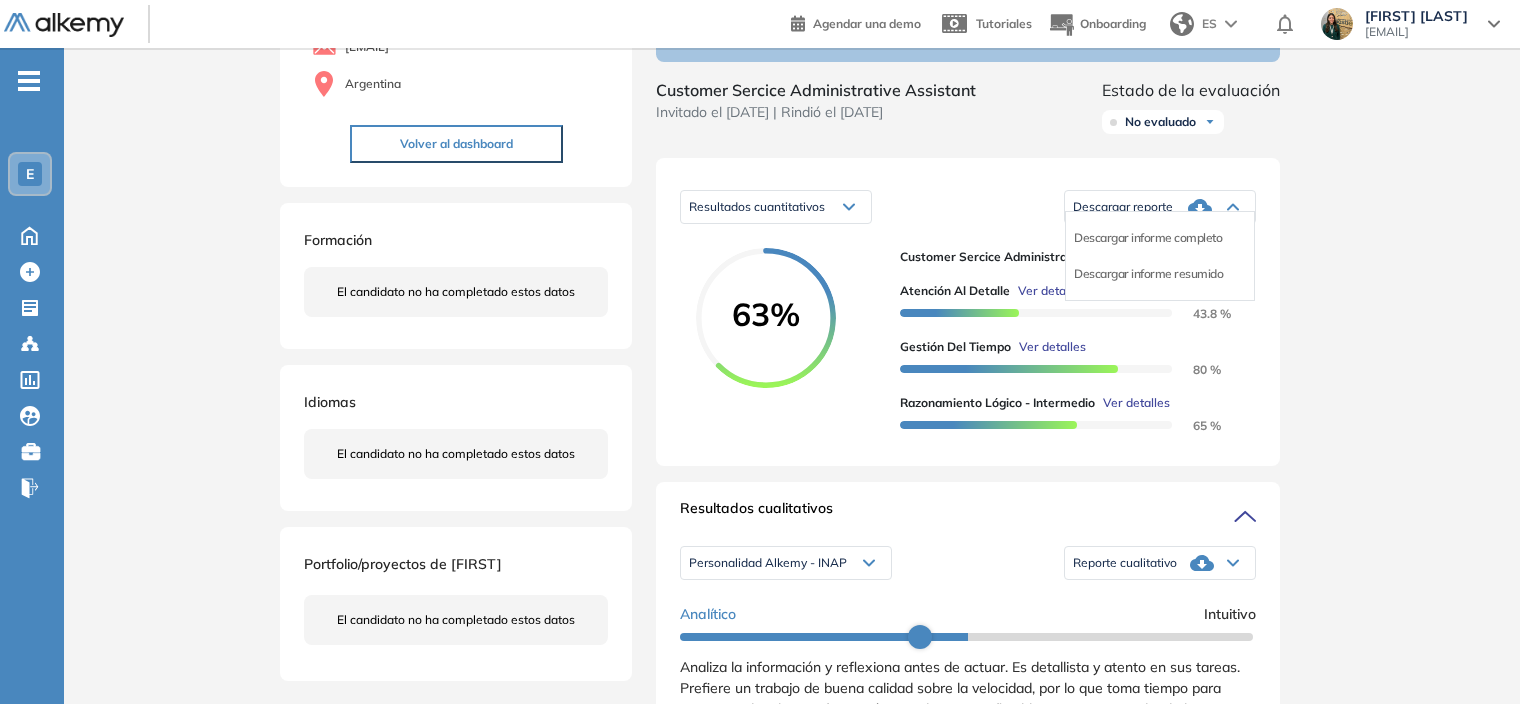 click on "Inicio Alkymetrics Evaluaciones Dashboard Candidato Duración :  00:00:00 Cantidad de preguntas:   Correcta Parcialmente correcta Incorrecta Neutra Saltada Cerrar ¿Eliminar talento? Si lo haces, no podrás recuperar sus datos. Podrás volver a invitarlo por email, no por link. Entendido brenda   castro 0 . Pharmaceutical Advisor  1 . Asesor Veterinario Uruguay 2 . Supply chain development Analyst 3 . E-commerce Analyst 4 . FIELD SERVICES SPECIALIST (IT) 5 . COST ANALYST 6 . EXCEL - Paraguay 7 . PARAGUAY - Psicotécnico Comercial - KAS 8 . SUSTAINABILITY ANALYST 9 . Administrativo/Back Office 10 . Sales Administrative  11 . Inglés Integrador 12 . Psicotécnico Comercial + IPV 13 . Pharmaceutical Advisor 14 . Psicotécnico complementario V2 | NO USAR 15 . Asesor Veterinario Mendoza - V2 16 . Psicotécnico NO Comercial 17 . Psicotécnico Comercial 18 . TRADE MARKETING ANALYST 19 . NESTLÉ/ Key Account / Uruguay 20 . Analista de Trade Marketing- Paraguay 21 . Analista de trade marketing 22 . Medical Delegate" at bounding box center [792, 774] 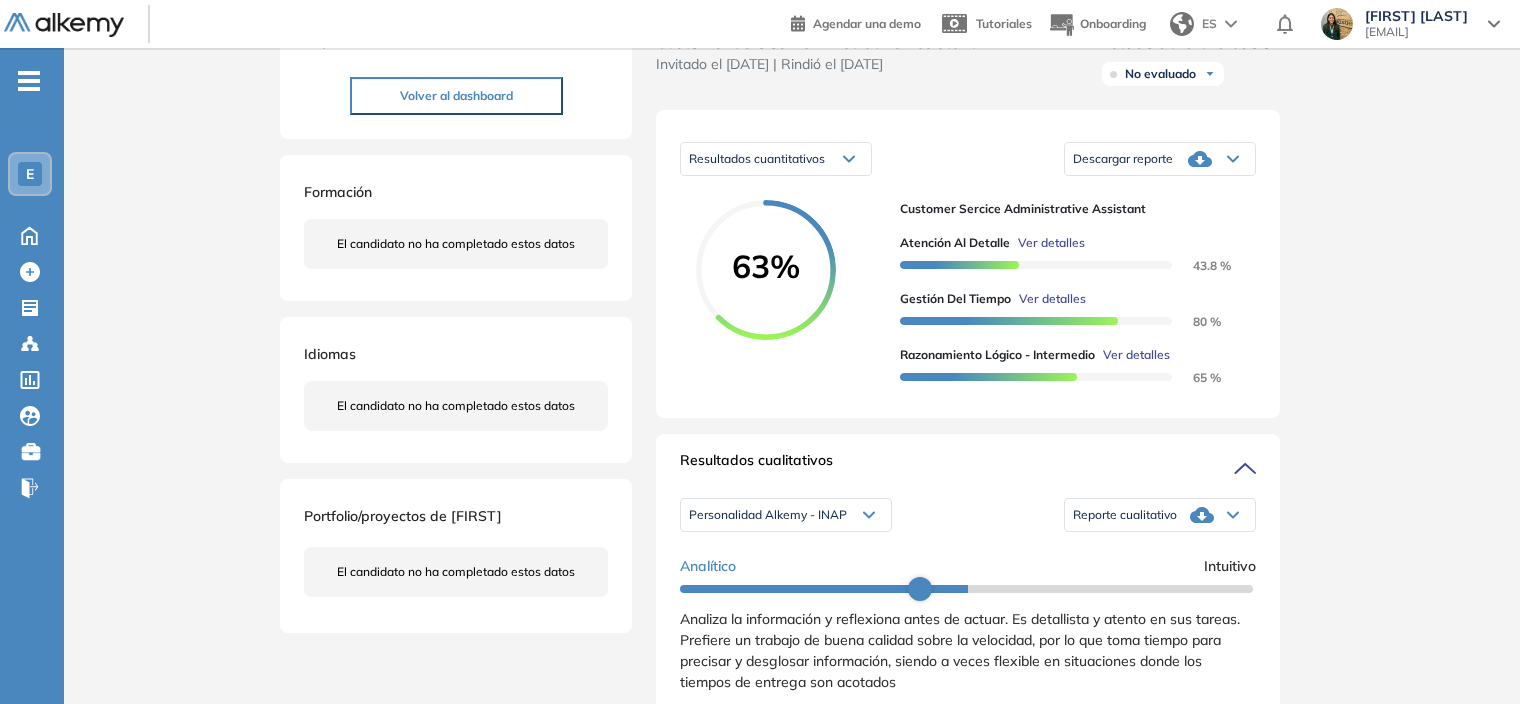 scroll, scrollTop: 100, scrollLeft: 0, axis: vertical 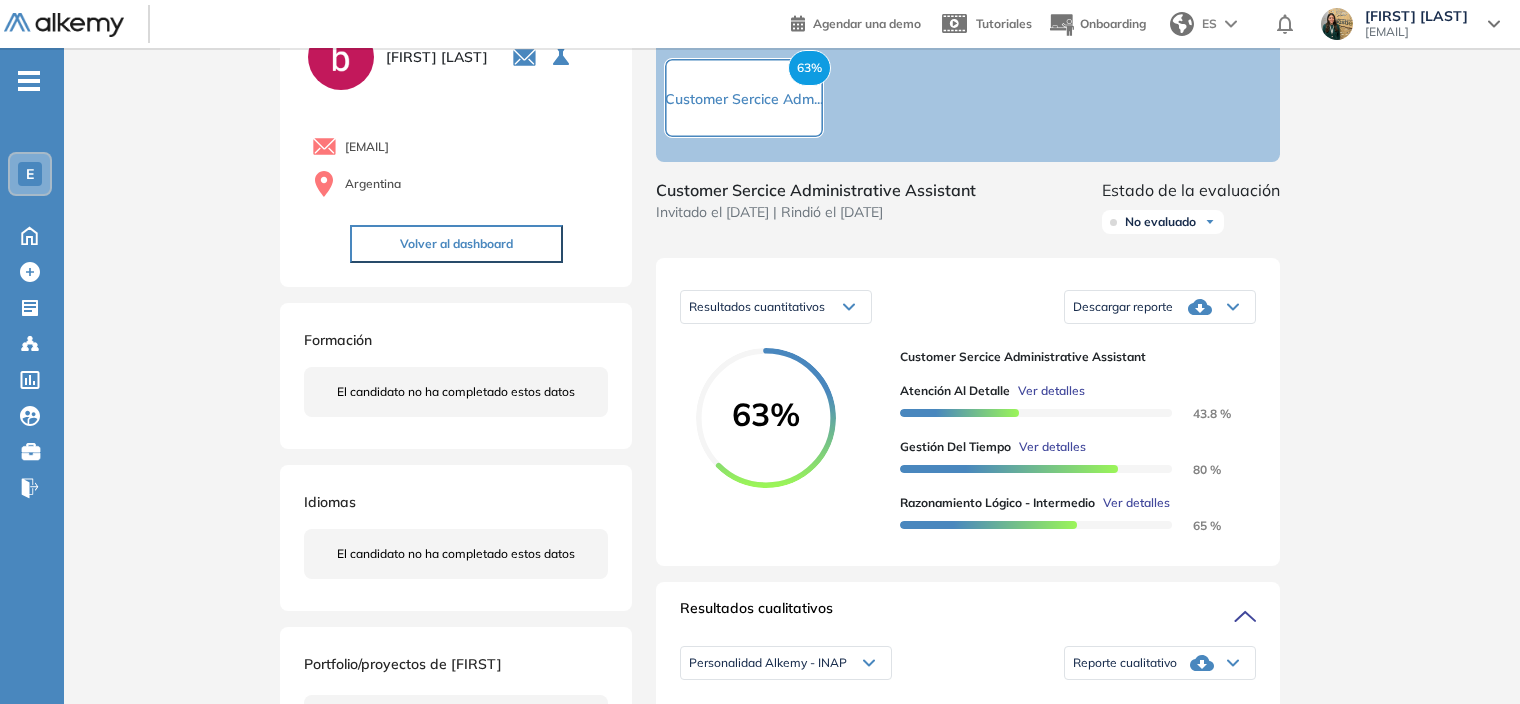 click on "Descargar reporte" at bounding box center [1123, 307] 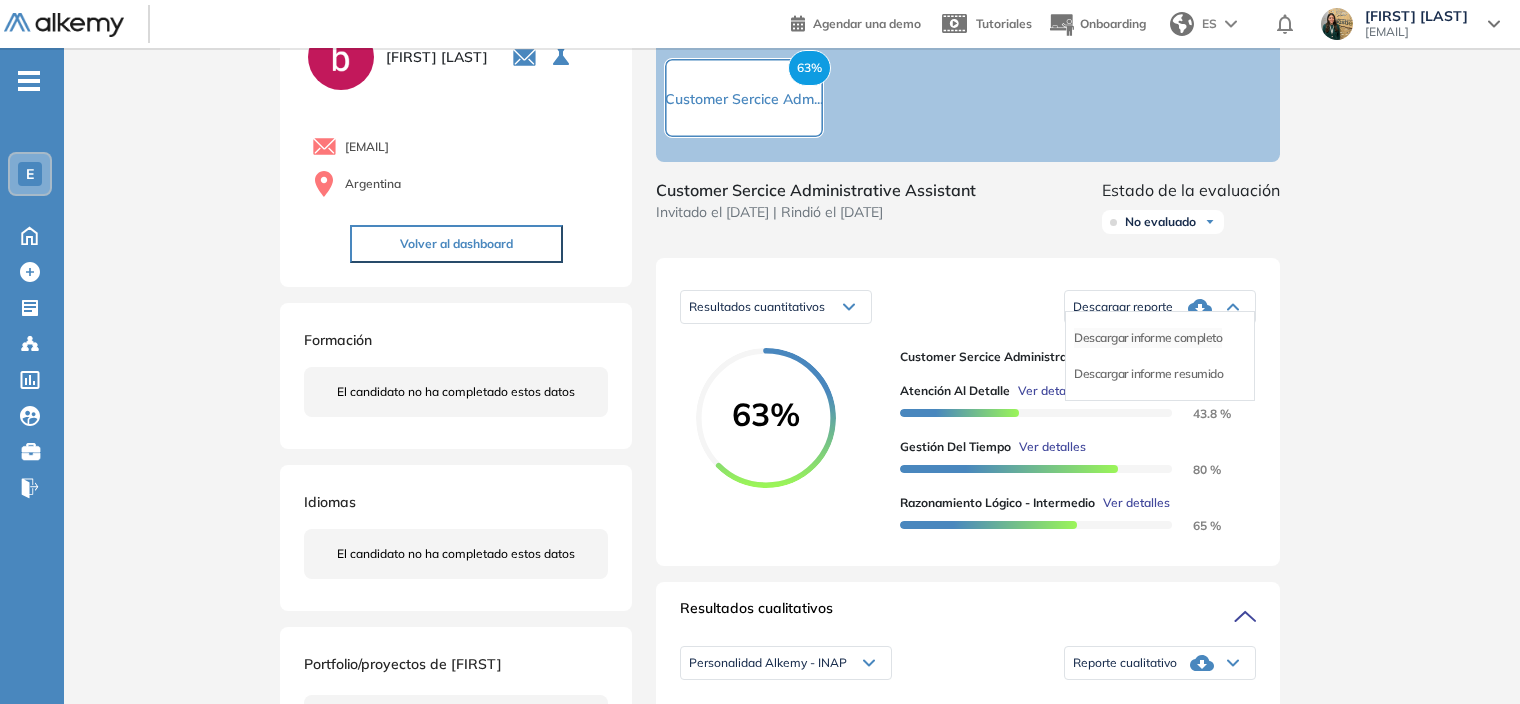 click on "Descargar informe completo" at bounding box center (1148, 338) 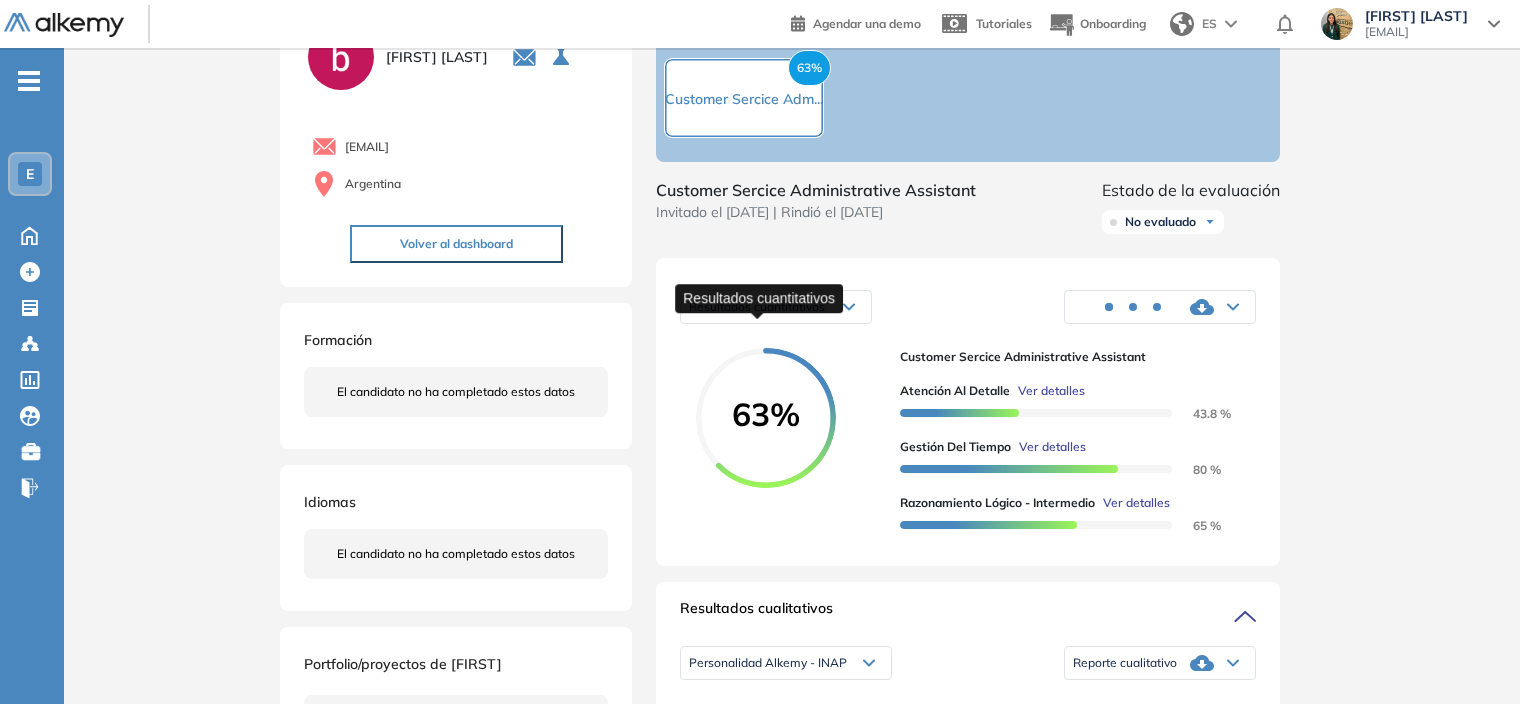 click on "Resultados cuantitativos" at bounding box center (757, 306) 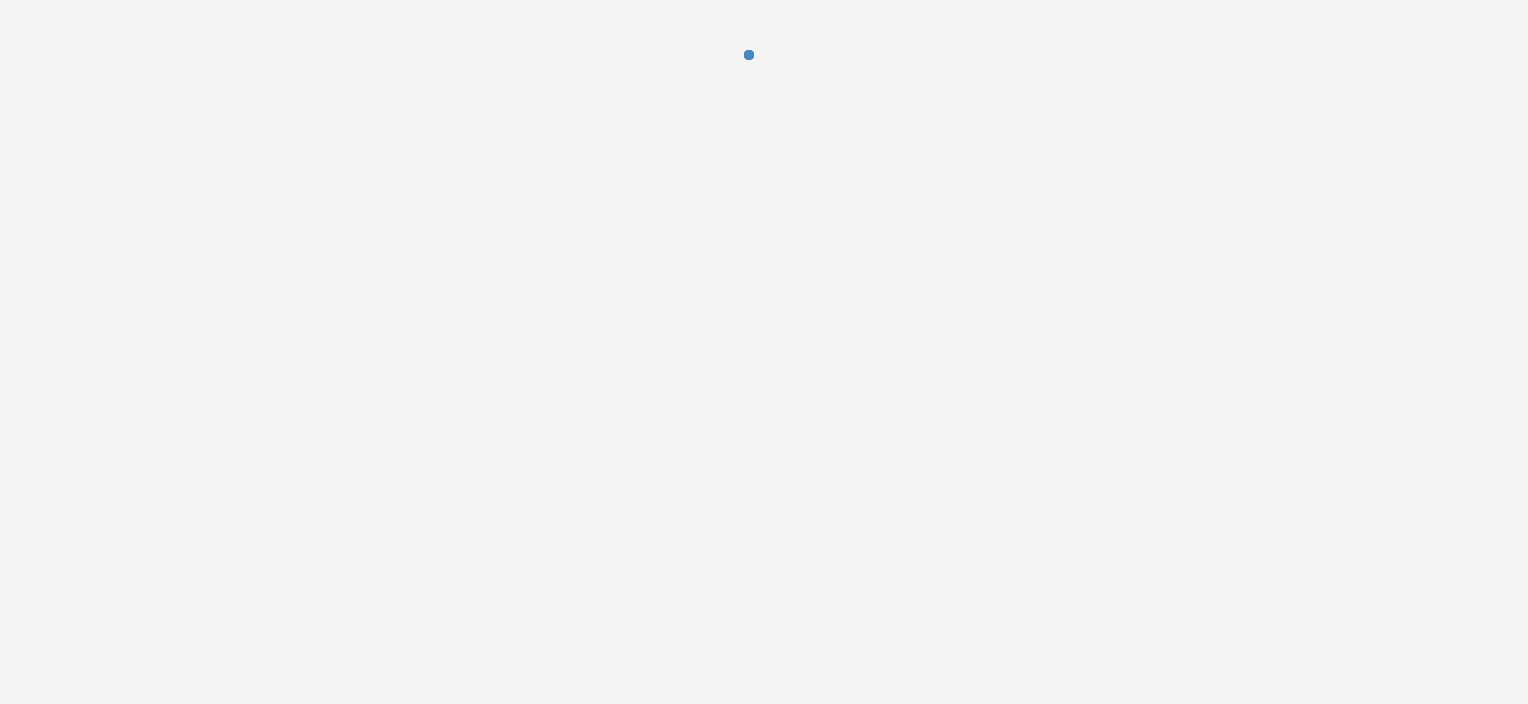 scroll, scrollTop: 0, scrollLeft: 0, axis: both 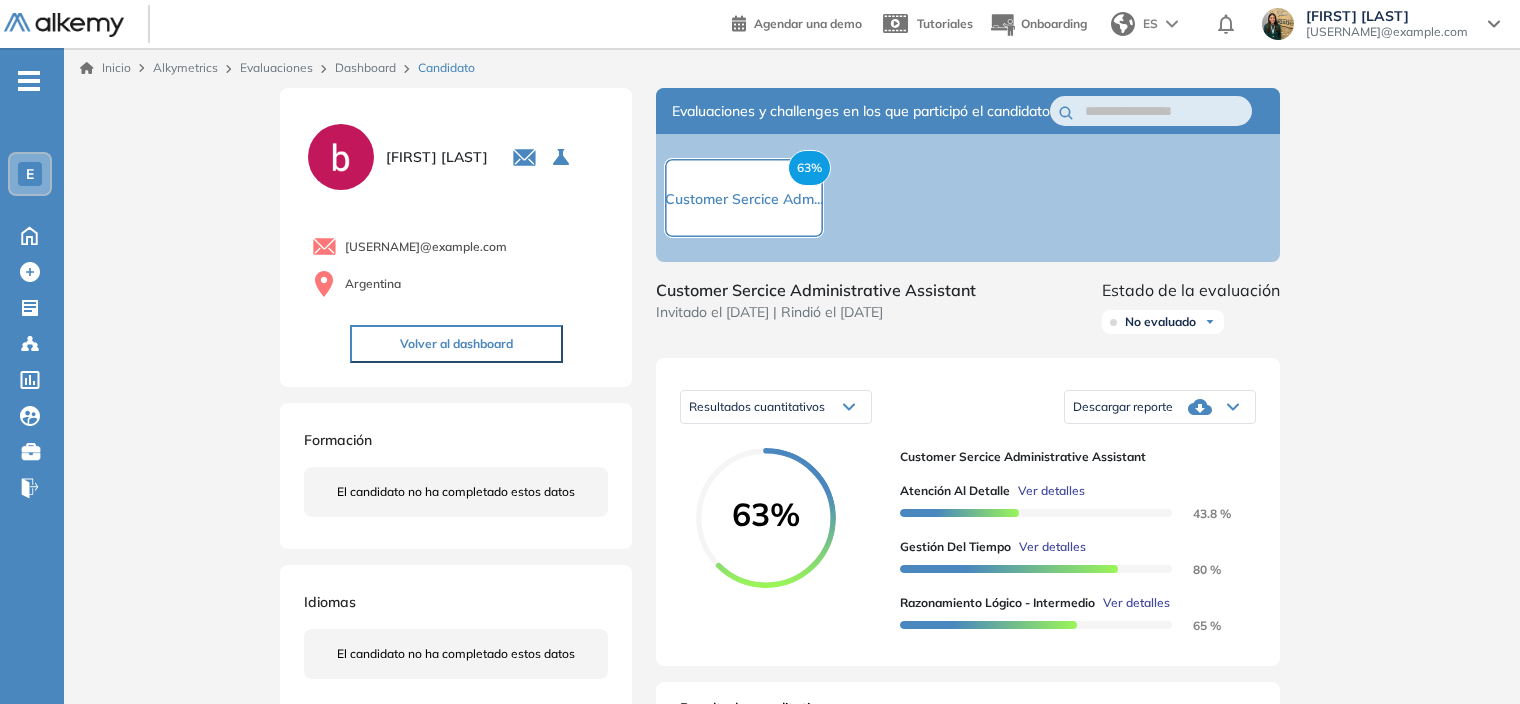 click 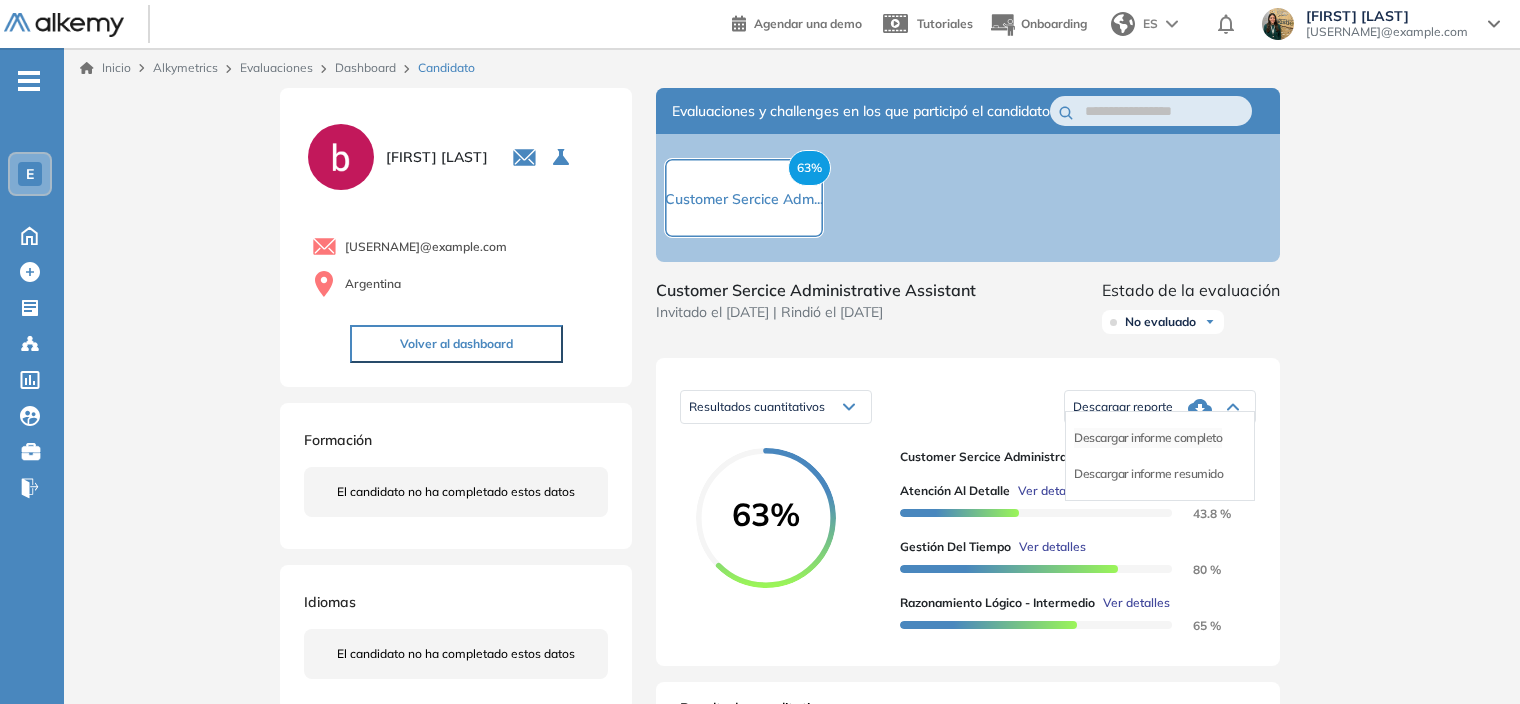 click on "Descargar informe completo" at bounding box center [1148, 438] 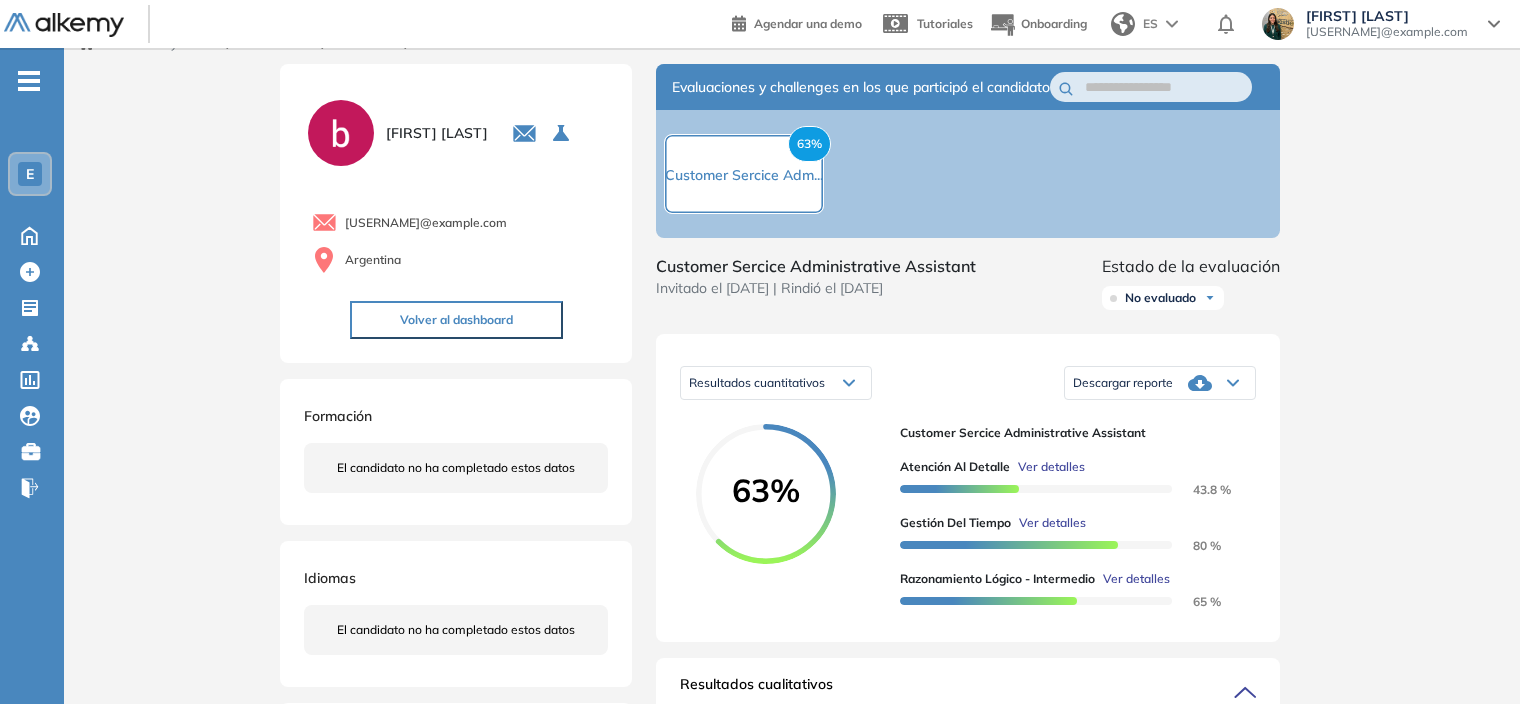scroll, scrollTop: 0, scrollLeft: 0, axis: both 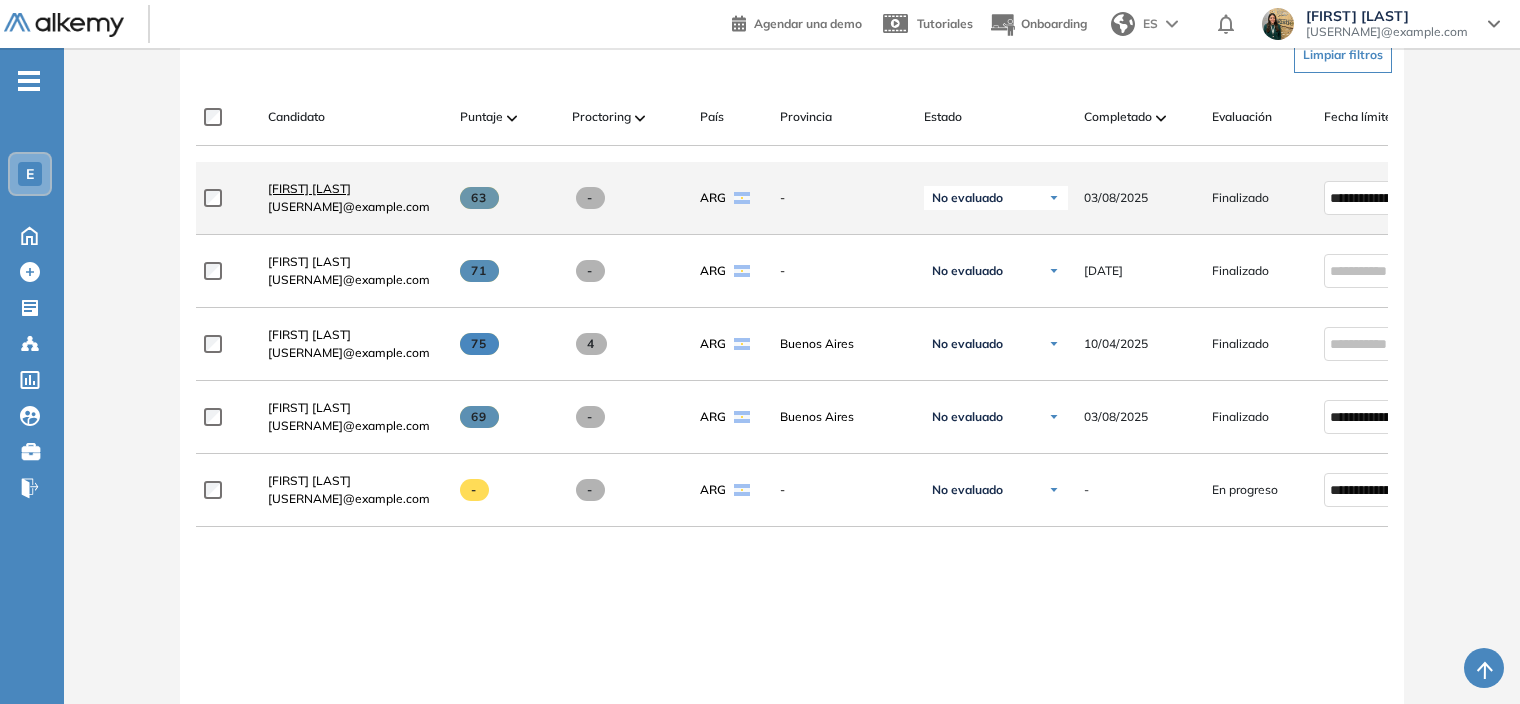 click on "[FIRST] [LAST]" at bounding box center (309, 188) 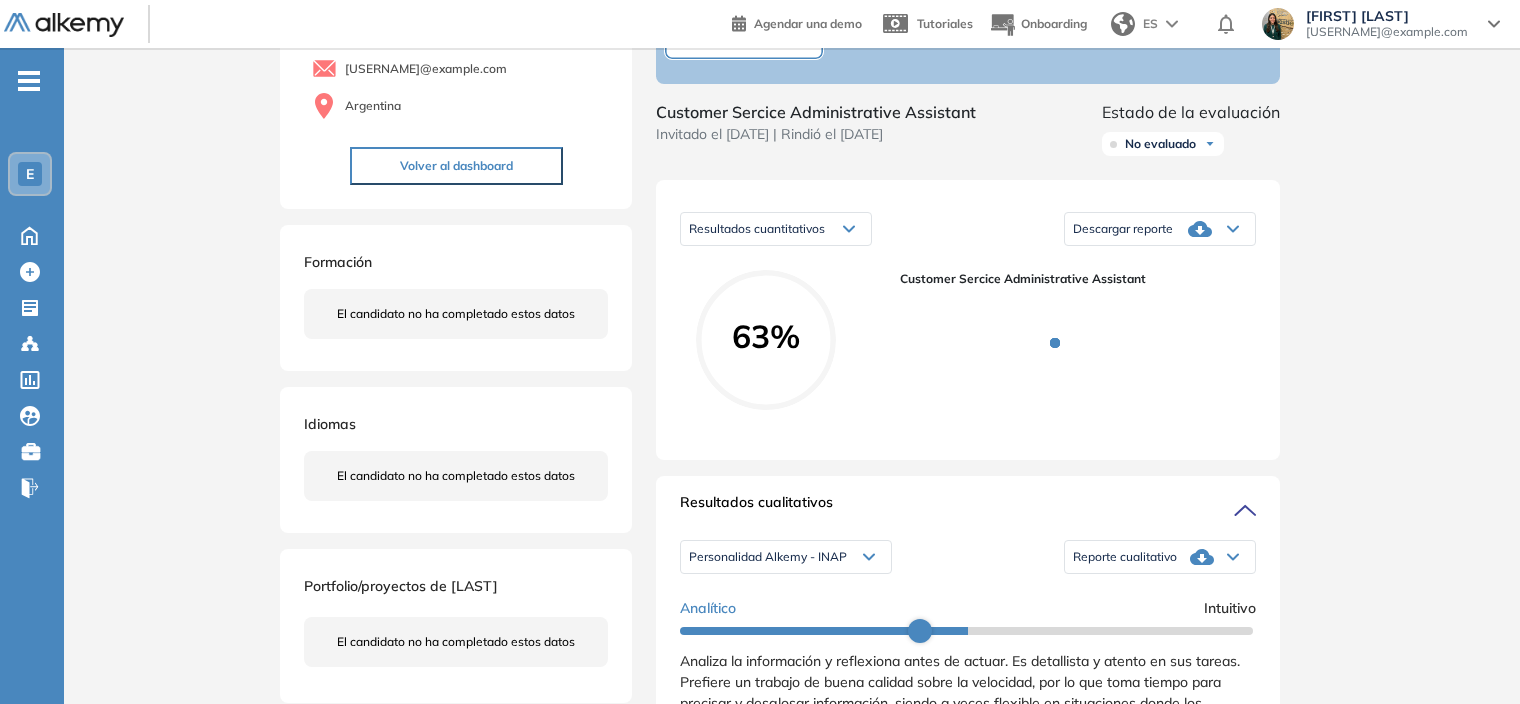 scroll, scrollTop: 200, scrollLeft: 0, axis: vertical 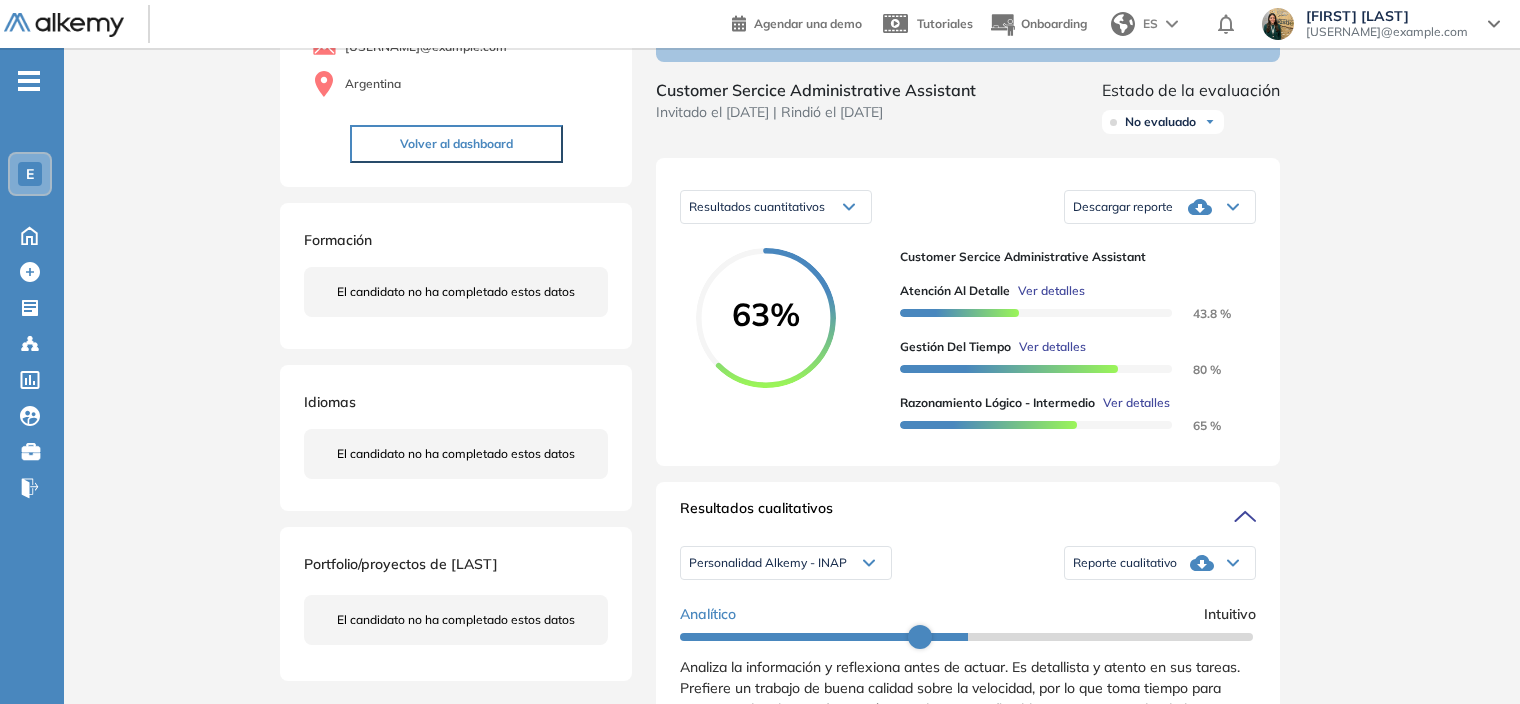 click on "Descargar reporte" at bounding box center [1160, 207] 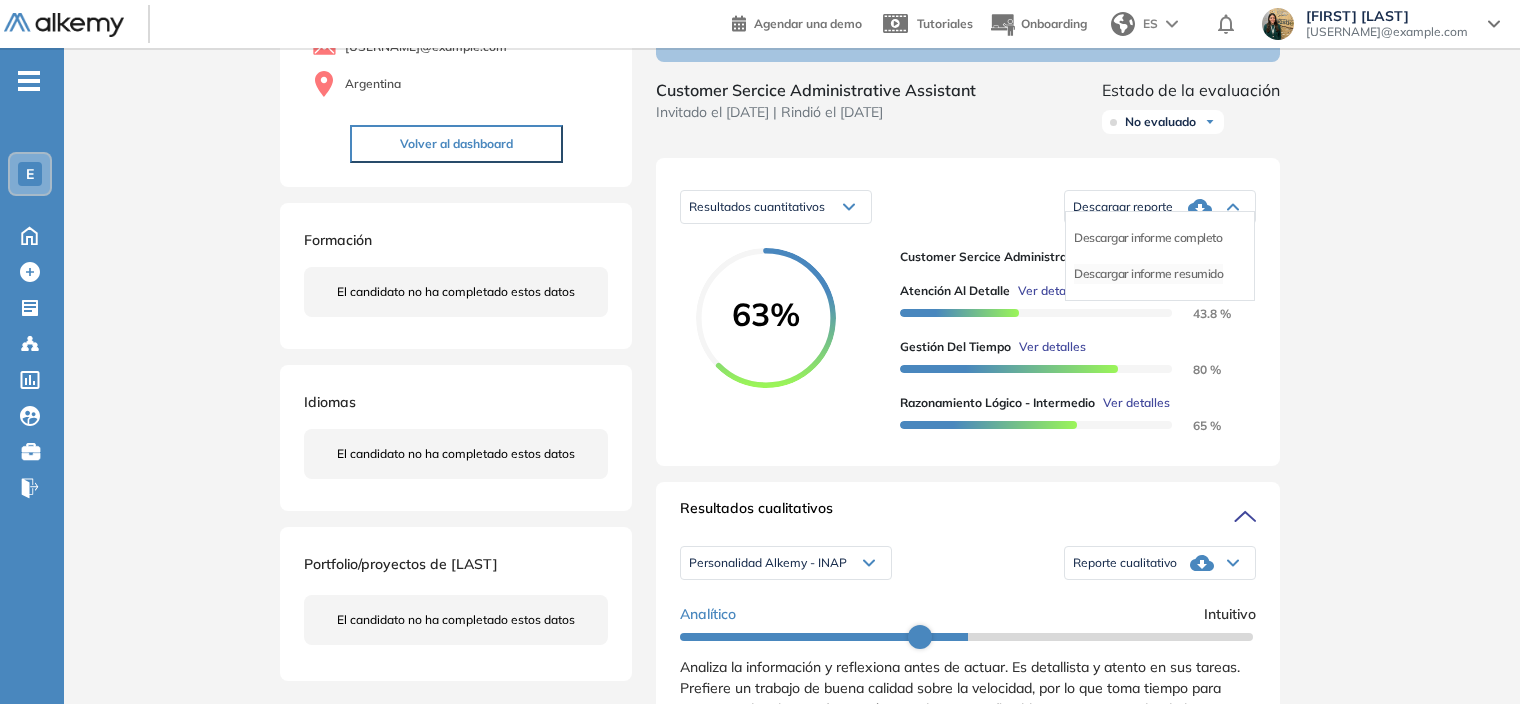 click on "Descargar informe resumido" at bounding box center [1148, 274] 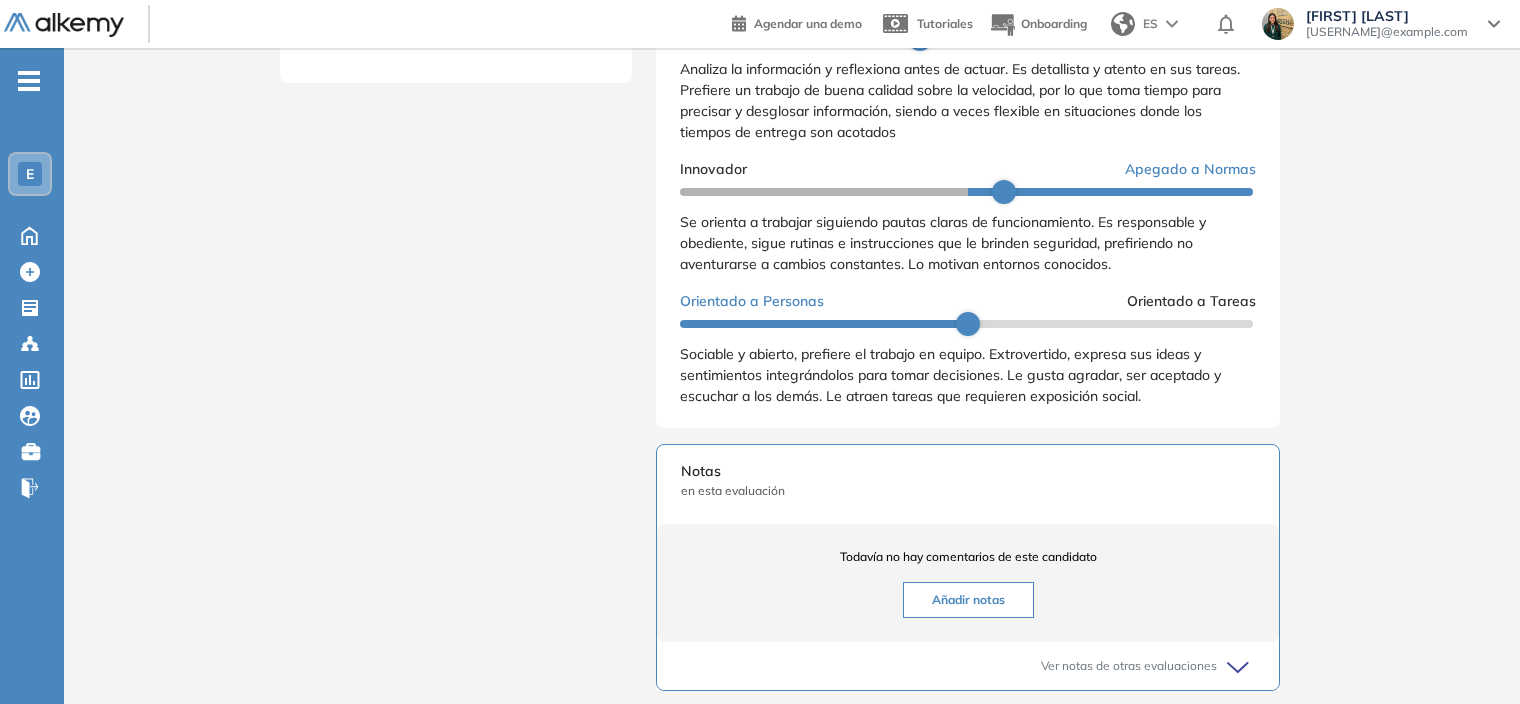 scroll, scrollTop: 800, scrollLeft: 0, axis: vertical 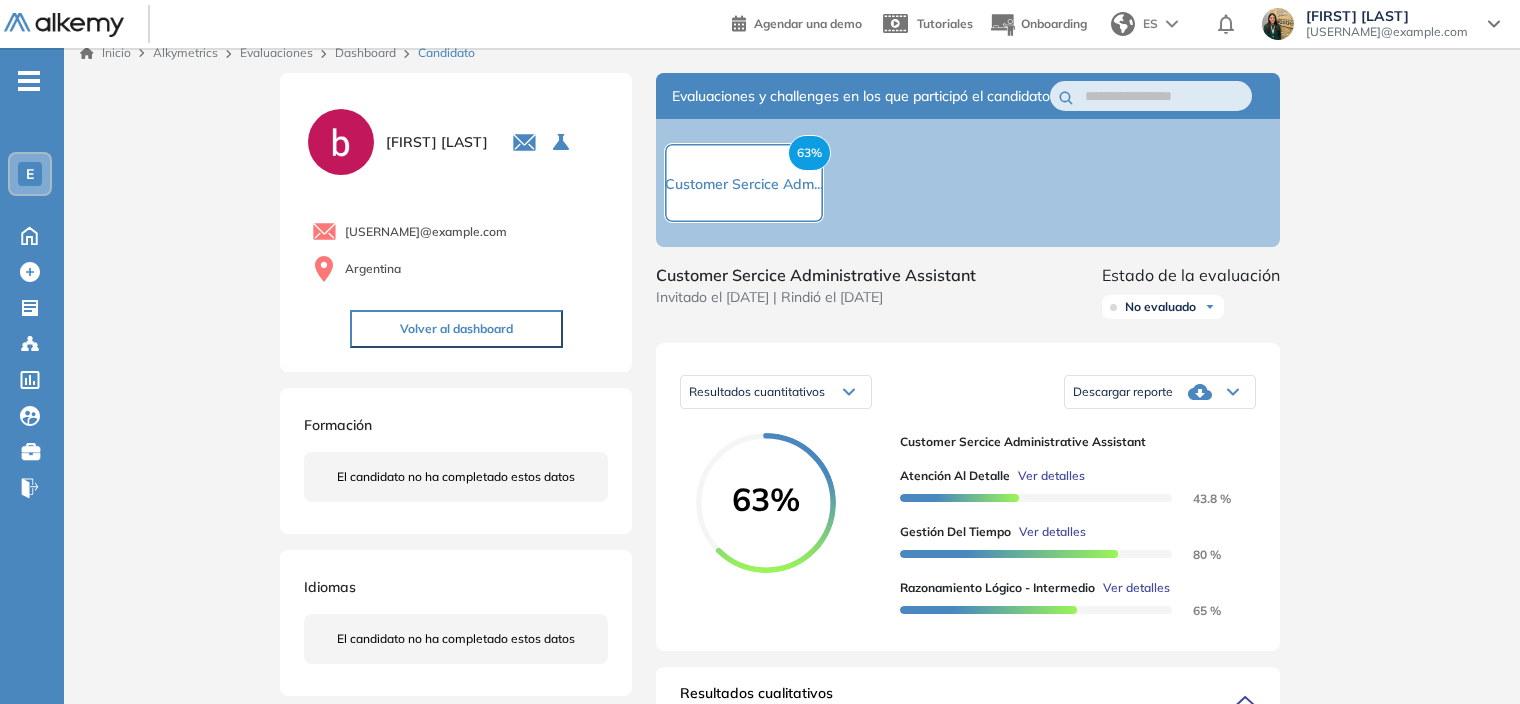 click on "Descargar reporte" at bounding box center [1160, 392] 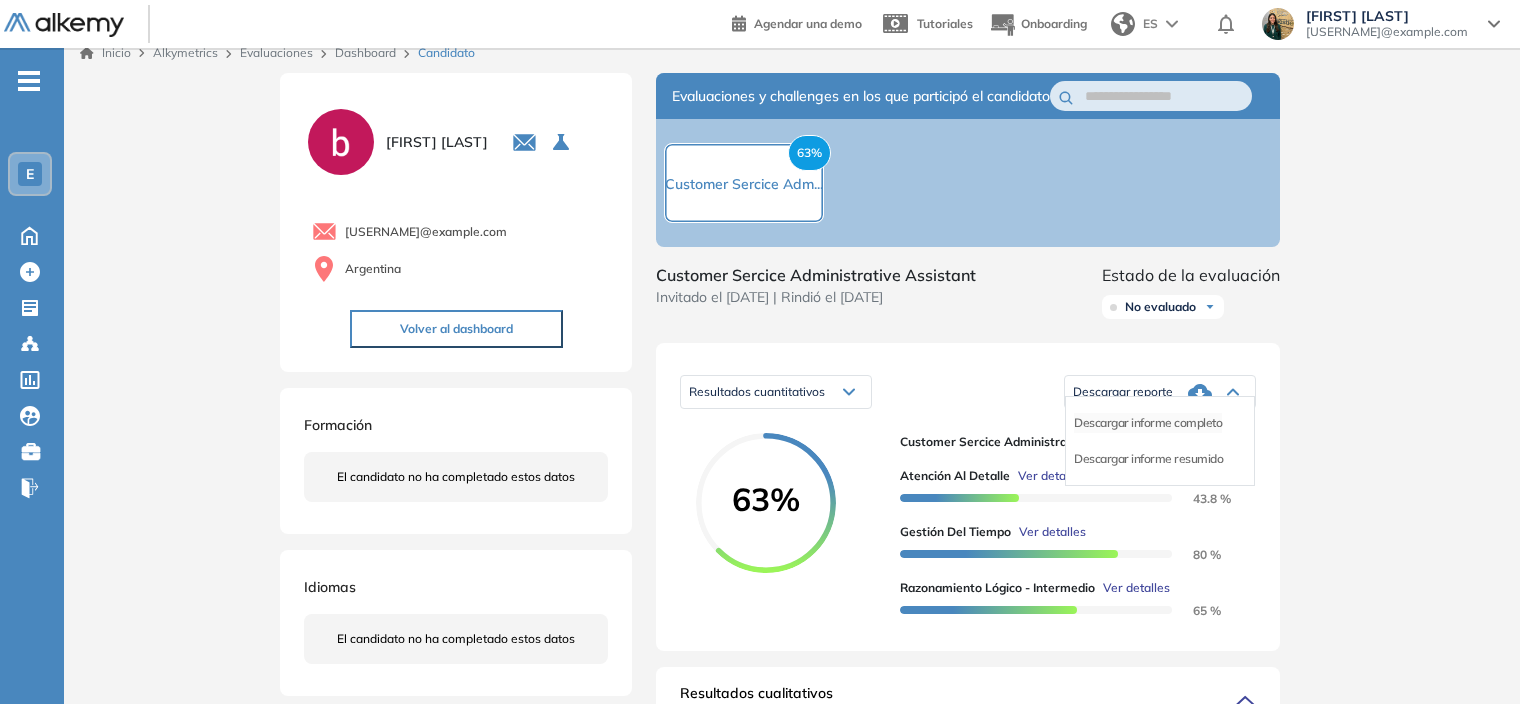 click on "Descargar informe completo" at bounding box center [1148, 423] 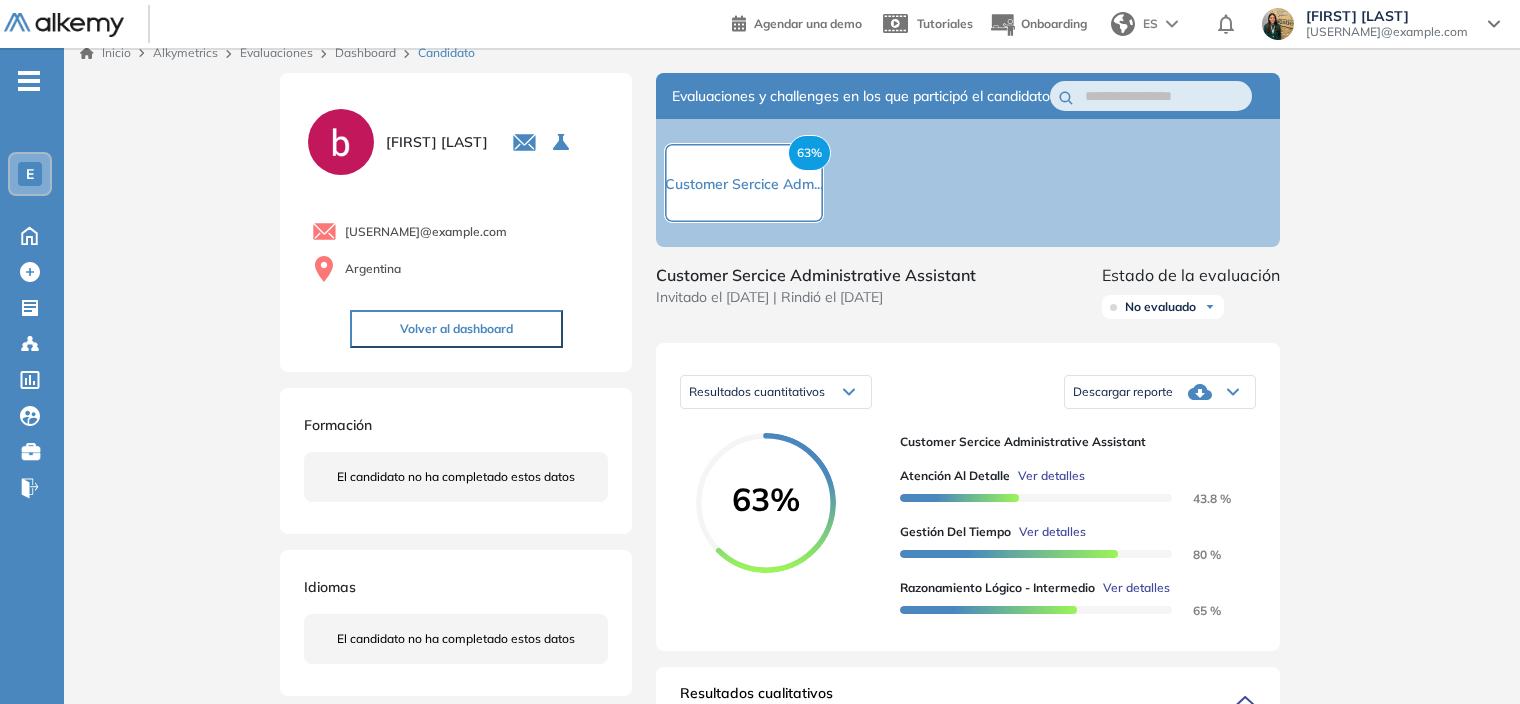 click on "No evaluado" at bounding box center [1163, 307] 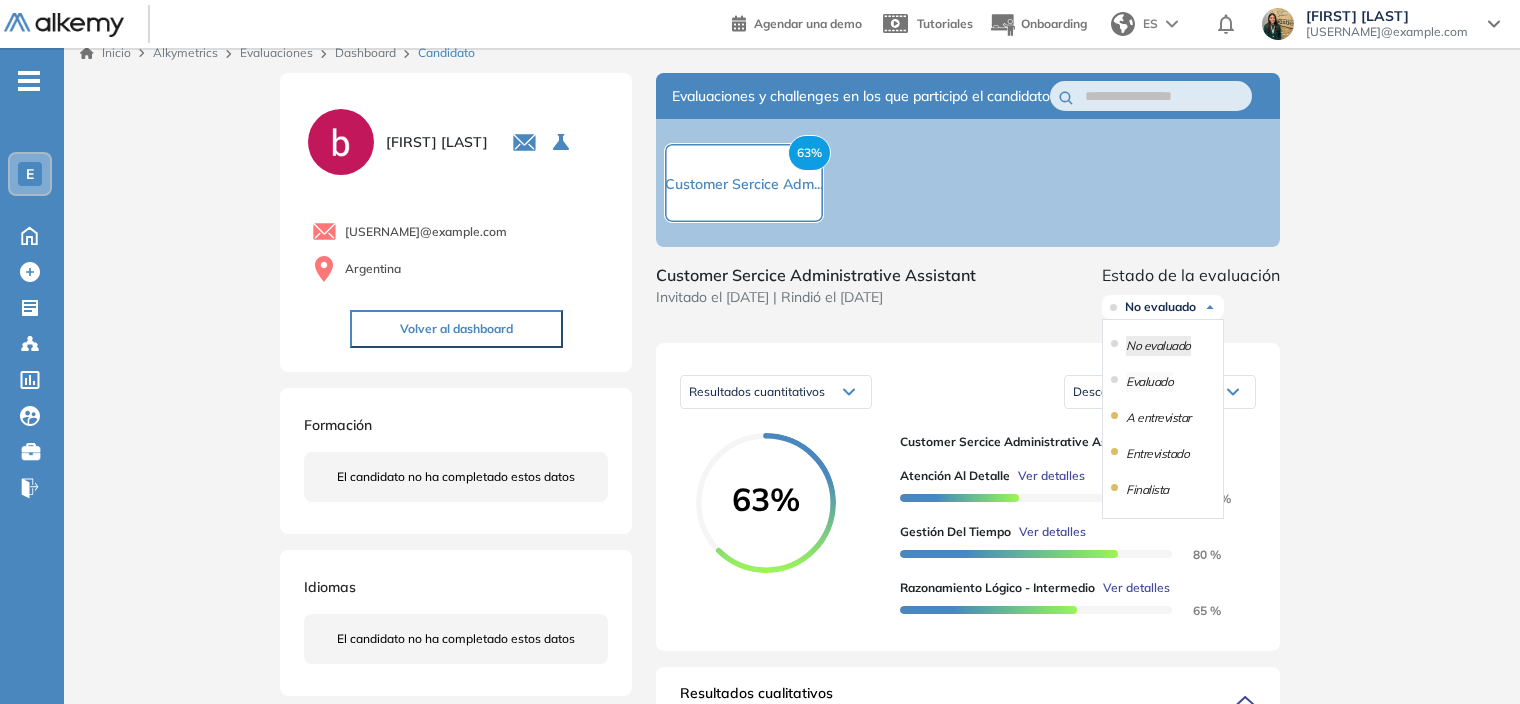 click on "Evaluado" at bounding box center (1149, 382) 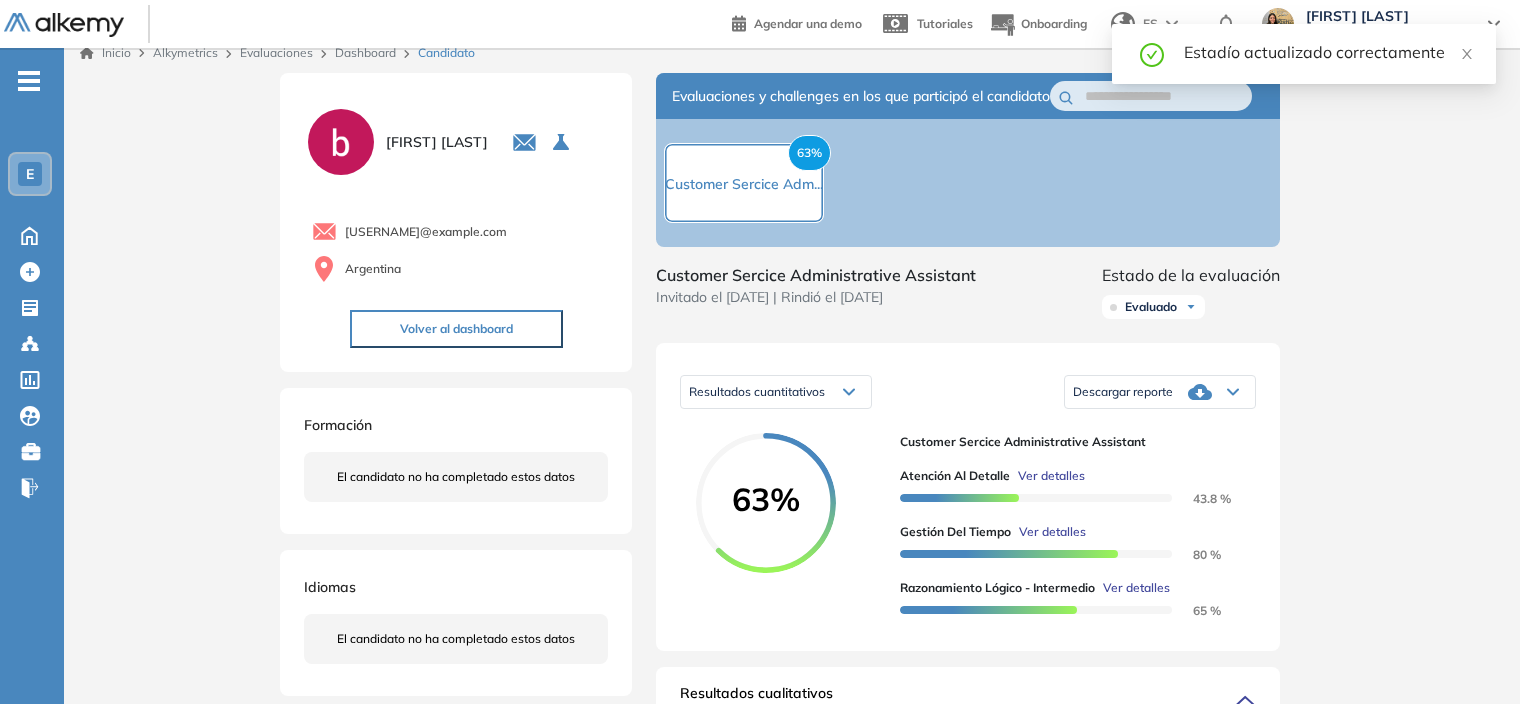 click on "Inicio Alkymetrics Evaluaciones Dashboard Candidato Duración :  00:00:00 Cantidad de preguntas:   Correcta Parcialmente correcta Incorrecta Neutra Saltada Cerrar ¿Eliminar talento? Si lo haces, no podrás recuperar sus datos. Podrás volver a invitarlo por email, no por link. Entendido [FIRST]   [LAST] 0 . Pharmaceutical Advisor  1 . Asesor Veterinario [COUNTRY] 2 . Supply chain development Analyst 3 . E-commerce Analyst 4 . FIELD SERVICES SPECIALIST (IT) 5 . COST ANALYST 6 . EXCEL - [COUNTRY] 7 . [COUNTRY] - Psicotécnico Comercial - KAS 8 . SUSTAINABILITY ANALYST 9 . Administrativo/Back Office 10 . Sales Administrative  11 . Inglés Integrador 12 . Psicotécnico Comercial + IPV 13 . Pharmaceutical Advisor 14 . Psicotécnico complementario V2 | NO USAR 15 . Asesor Veterinario Mendoza - V2 16 . Psicotécnico NO Comercial 17 . Psicotécnico Comercial 18 . TRADE MARKETING ANALYST 19 . NESTLÉ/ Key Account / [COUNTRY] 20 . Analista de Trade Marketing-[COUNTRY] 21 . Analista de trade marketing 22 . Medical Delegate" at bounding box center [792, 959] 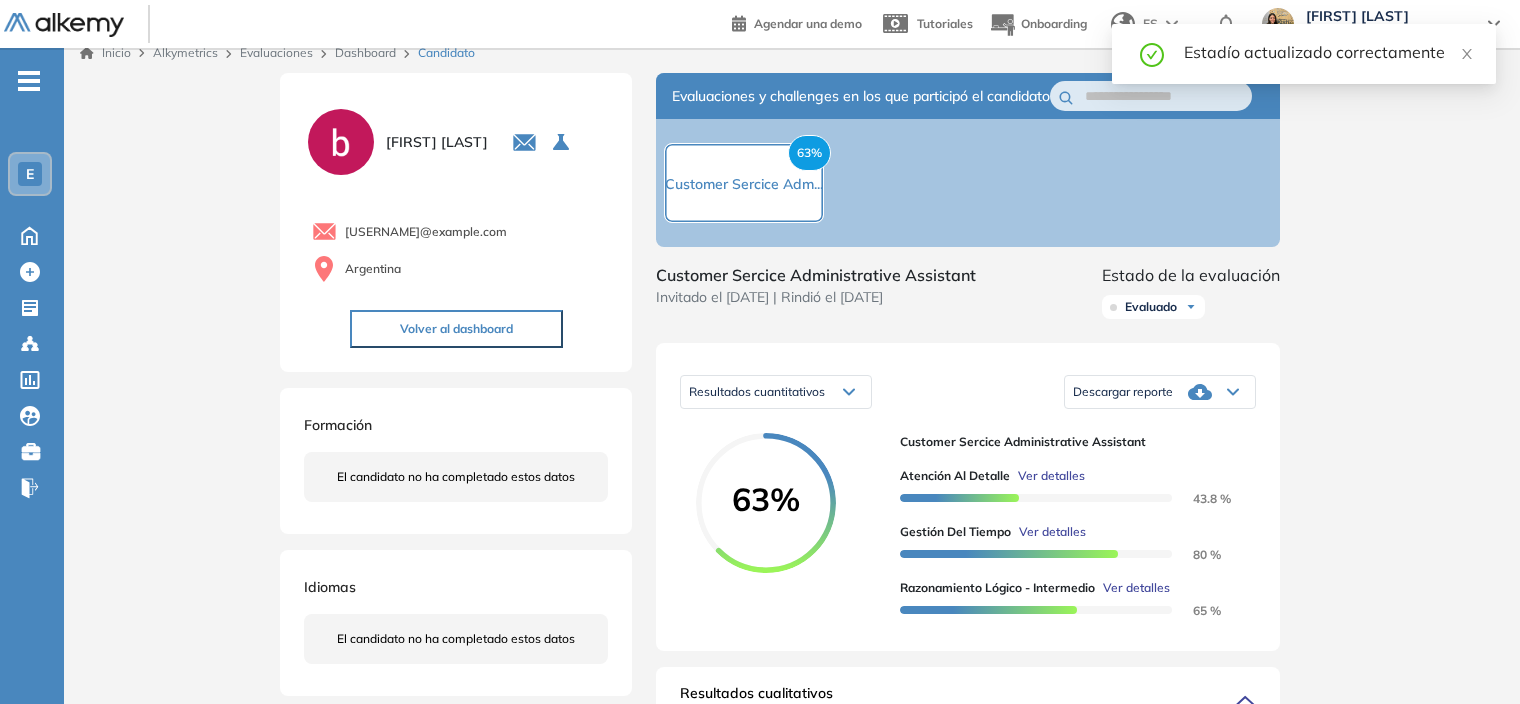 click on "Descargar reporte" at bounding box center (1160, 392) 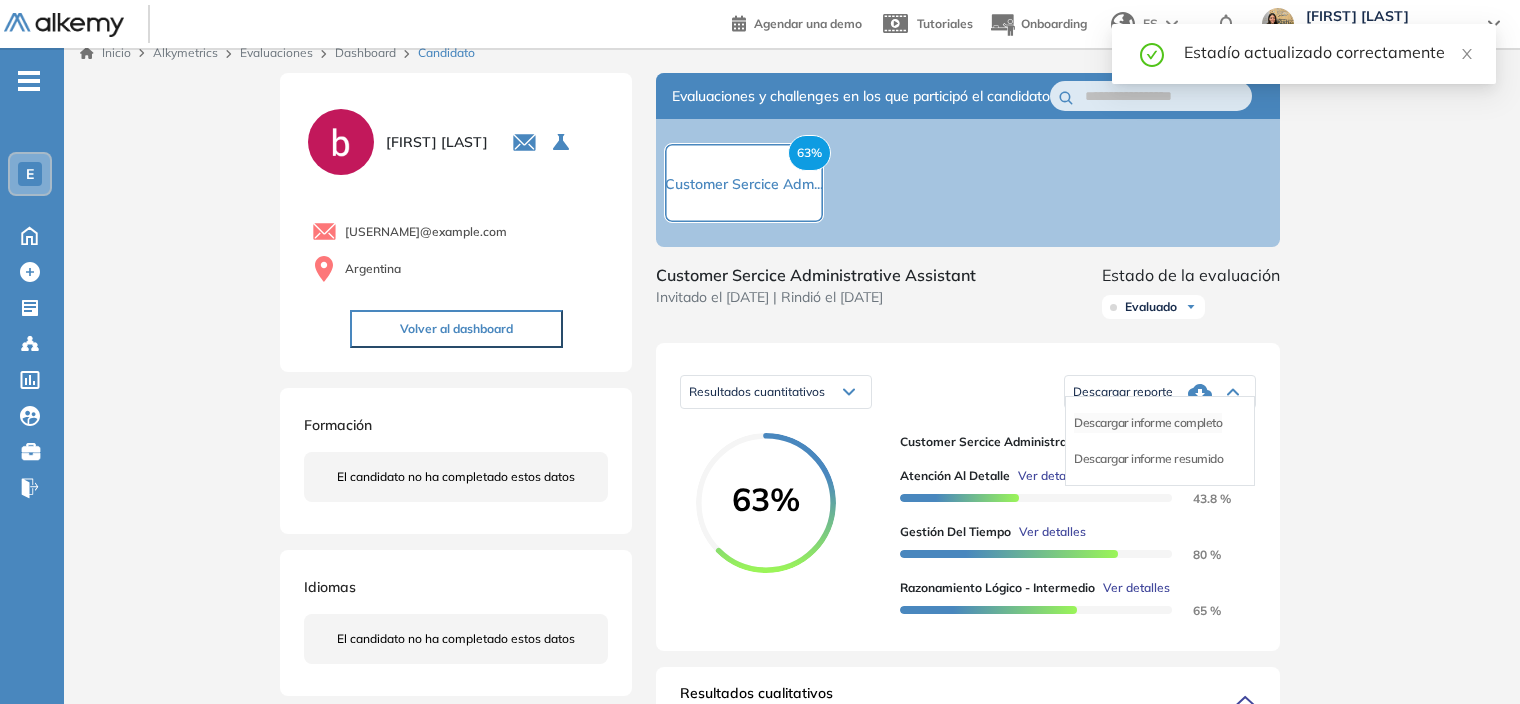 click on "Descargar informe completo" at bounding box center [1148, 423] 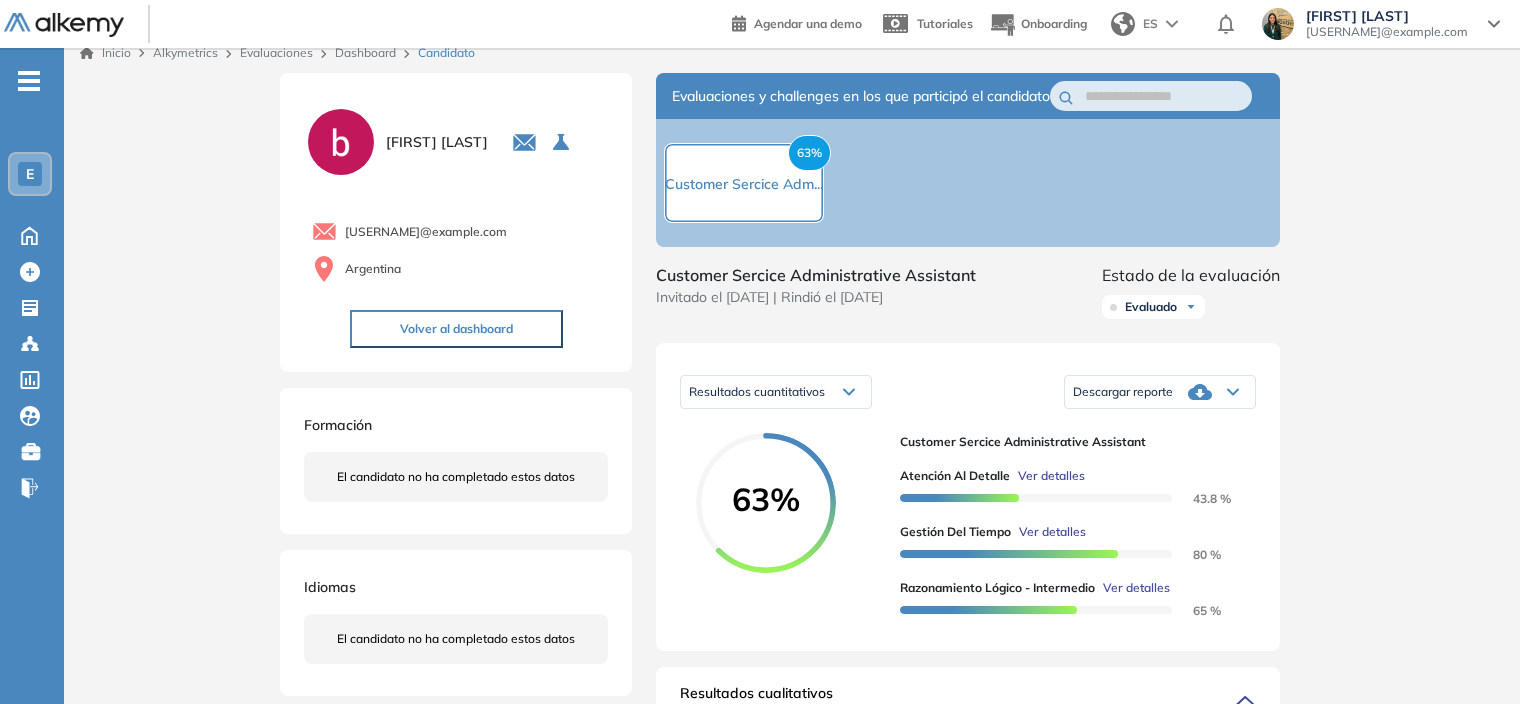 click on "Inicio Alkymetrics Evaluaciones Dashboard Candidato Duración :  00:00:00 Cantidad de preguntas:   Correcta Parcialmente correcta Incorrecta Neutra Saltada Cerrar ¿Eliminar talento? Si lo haces, no podrás recuperar sus datos. Podrás volver a invitarlo por email, no por link. Entendido [FIRST]   [LAST] 0 . Pharmaceutical Advisor  1 . Asesor Veterinario [COUNTRY] 2 . Supply chain development Analyst 3 . E-commerce Analyst 4 . FIELD SERVICES SPECIALIST (IT) 5 . COST ANALYST 6 . EXCEL - [COUNTRY] 7 . [COUNTRY] - Psicotécnico Comercial - KAS 8 . SUSTAINABILITY ANALYST 9 . Administrativo/Back Office 10 . Sales Administrative  11 . Inglés Integrador 12 . Psicotécnico Comercial + IPV 13 . Pharmaceutical Advisor 14 . Psicotécnico complementario V2 | NO USAR 15 . Asesor Veterinario Mendoza - V2 16 . Psicotécnico NO Comercial 17 . Psicotécnico Comercial 18 . TRADE MARKETING ANALYST 19 . NESTLÉ/ Key Account / [COUNTRY] 20 . Analista de Trade Marketing-[COUNTRY] 21 . Analista de trade marketing 22 . Medical Delegate" at bounding box center [792, 959] 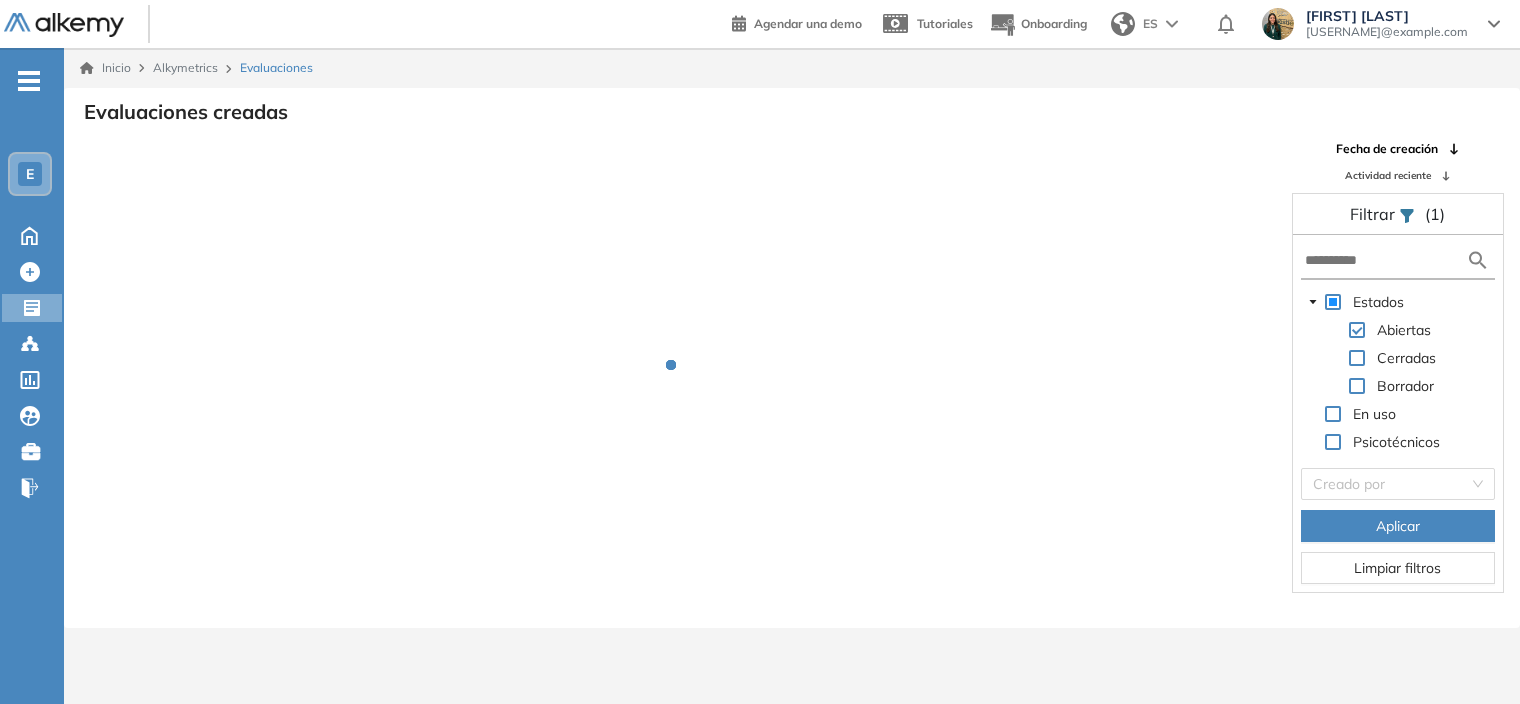 scroll, scrollTop: 48, scrollLeft: 0, axis: vertical 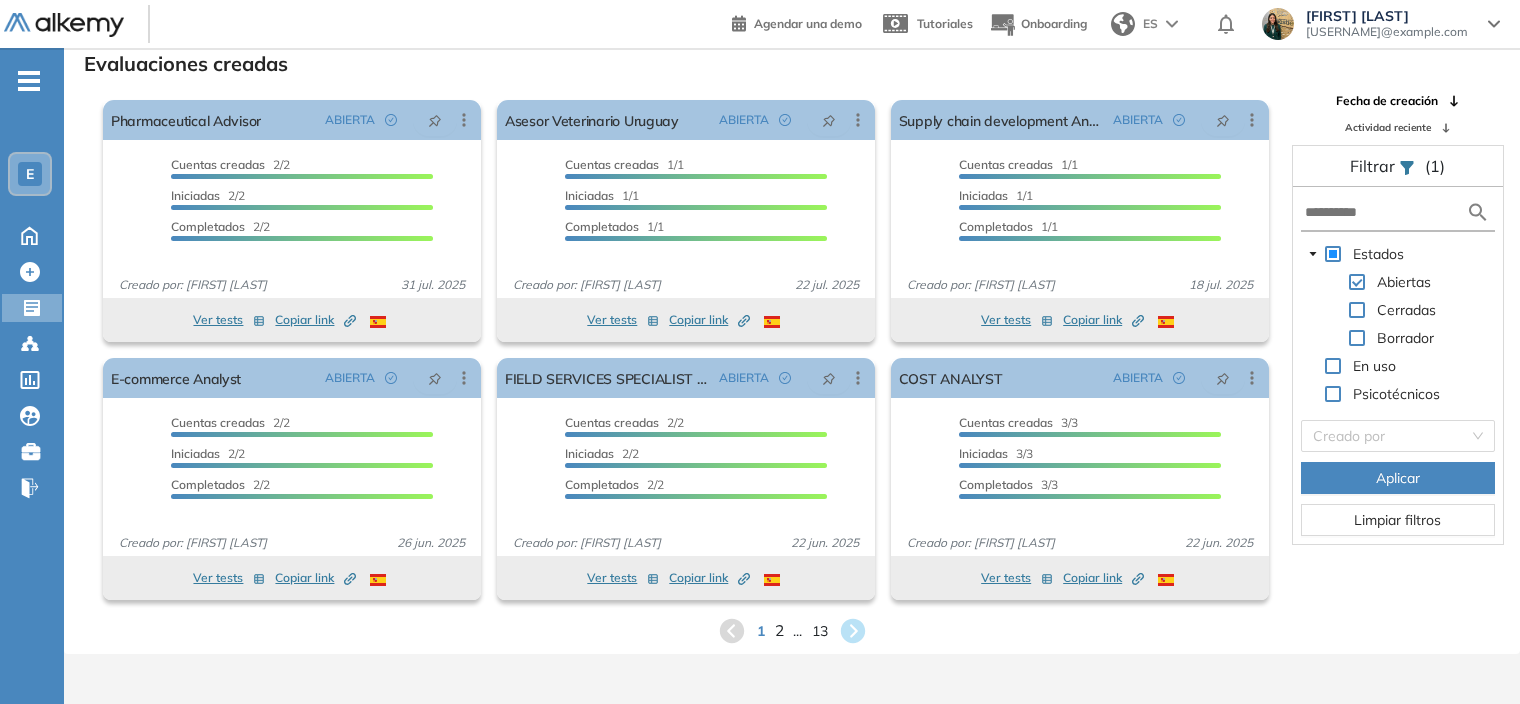 click on "2" at bounding box center [778, 630] 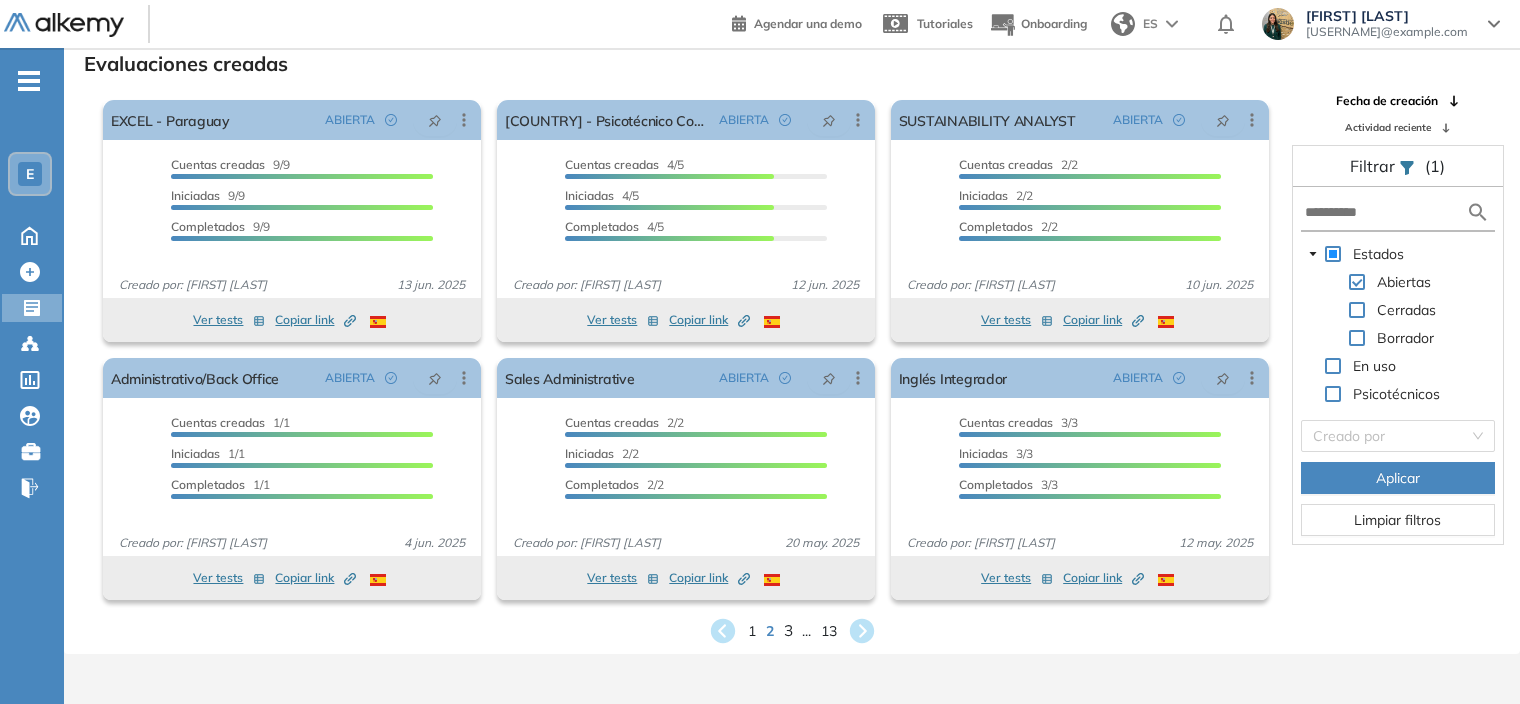 click on "3" at bounding box center [787, 630] 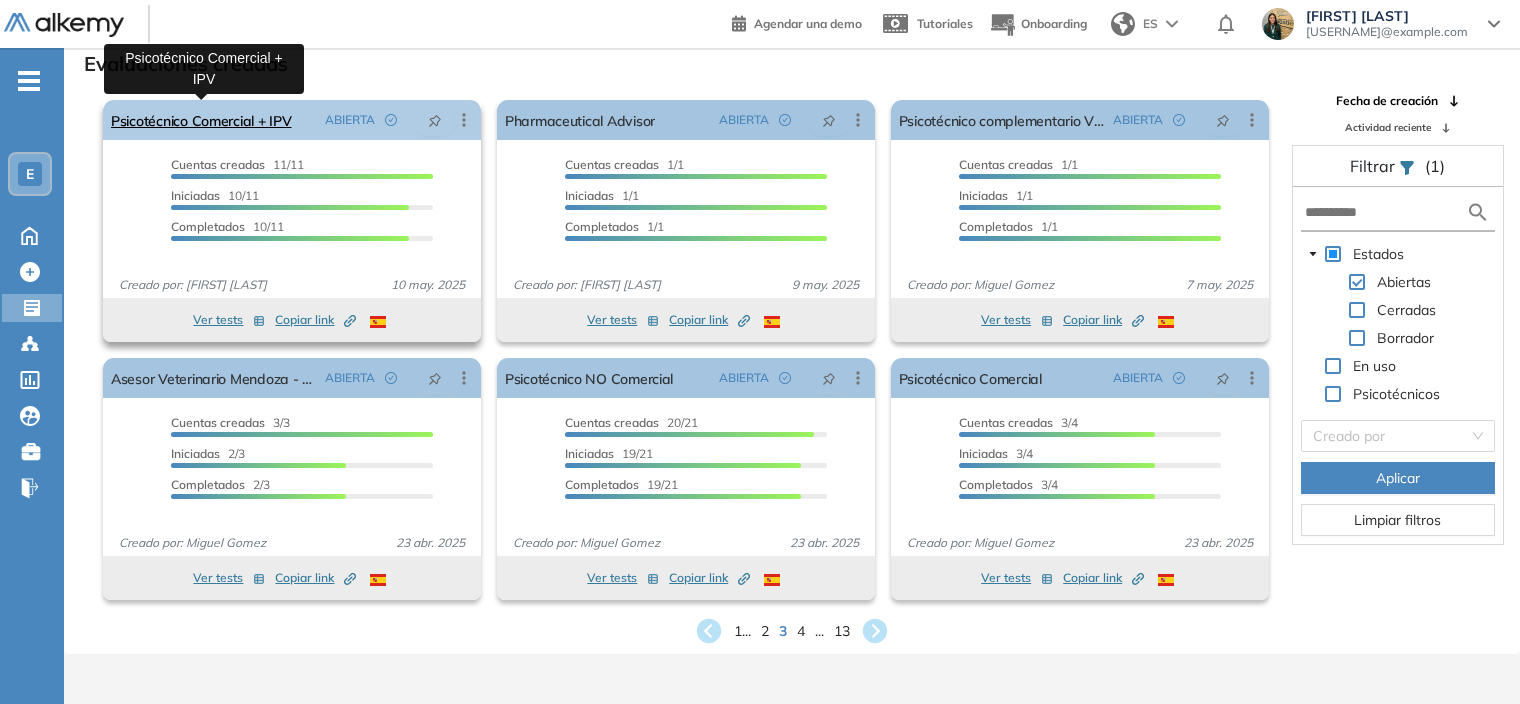 click on "Psicotécnico Comercial + IPV" at bounding box center [201, 120] 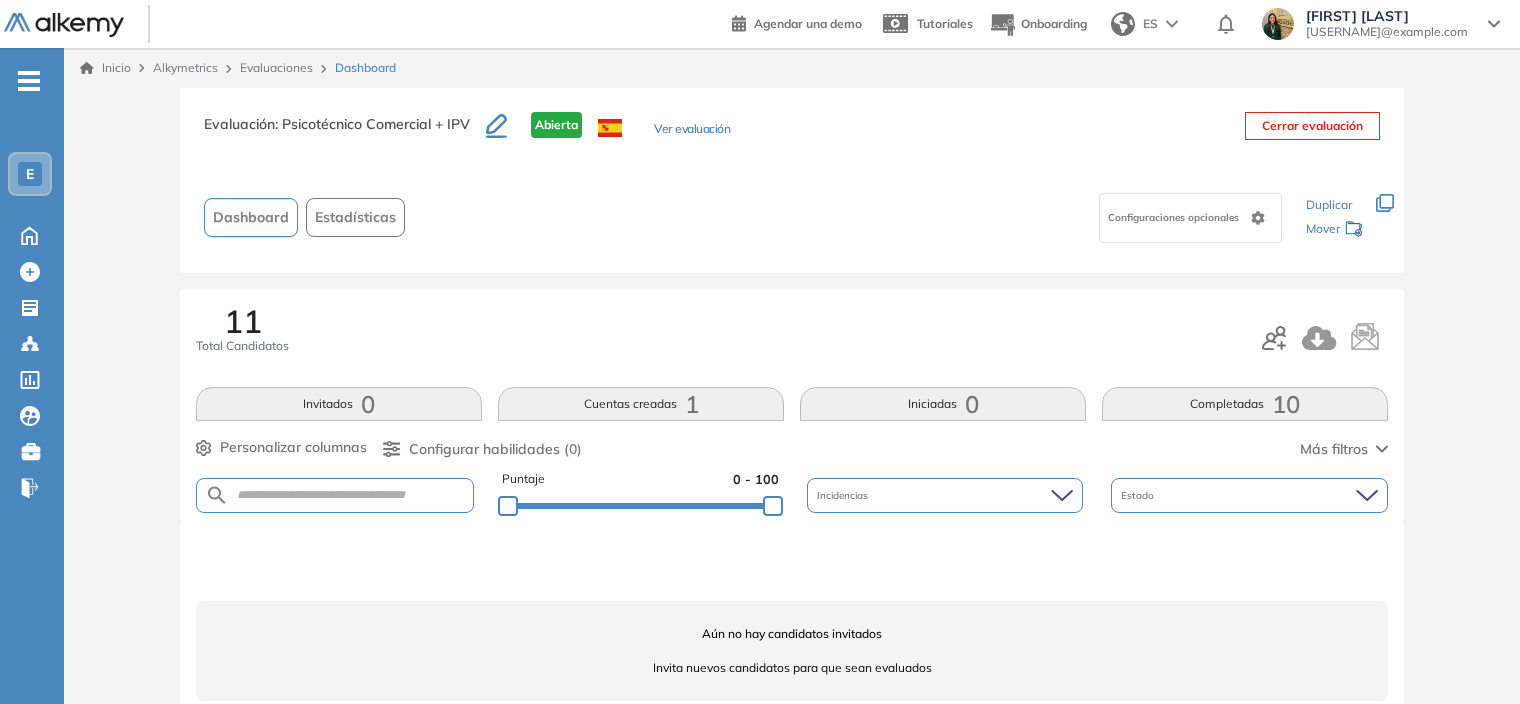 click on "10" at bounding box center (1286, 404) 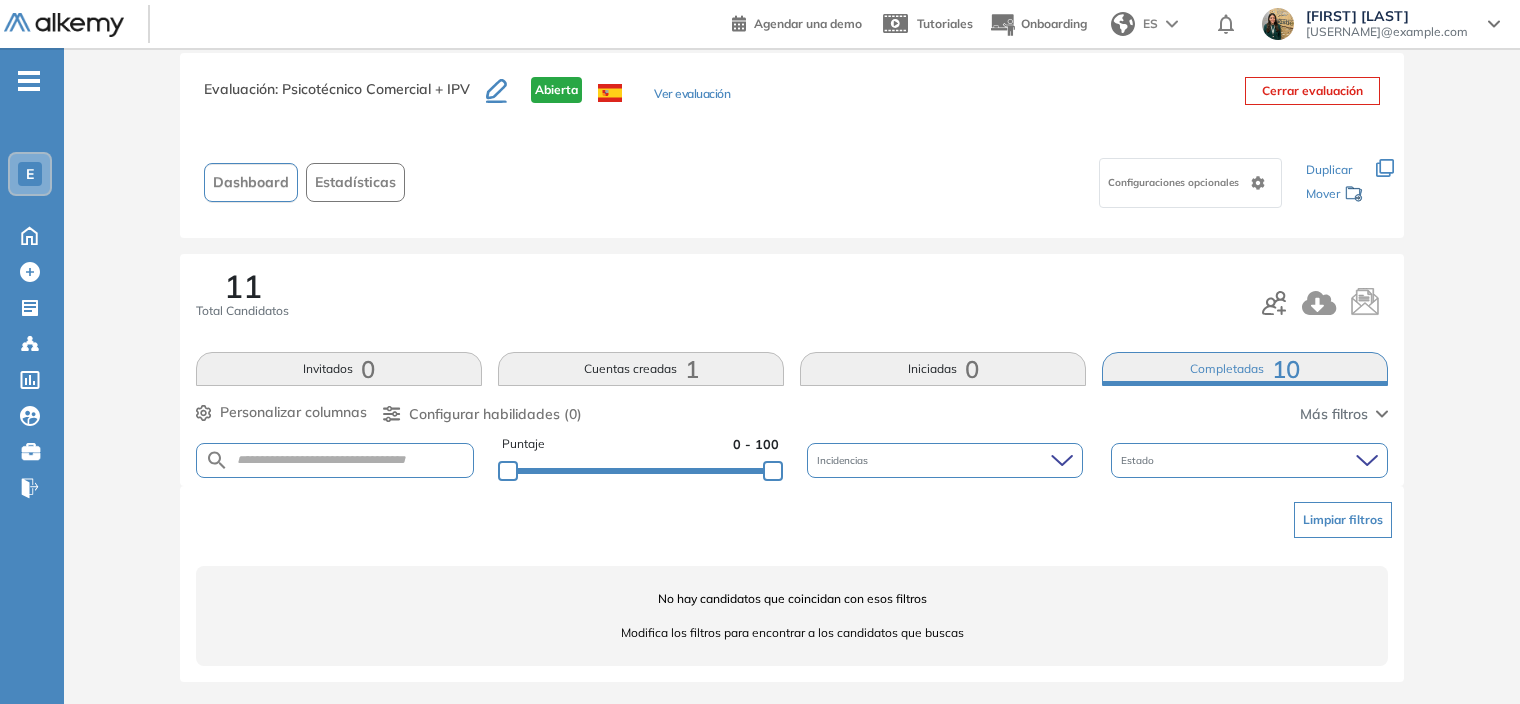 scroll, scrollTop: 36, scrollLeft: 0, axis: vertical 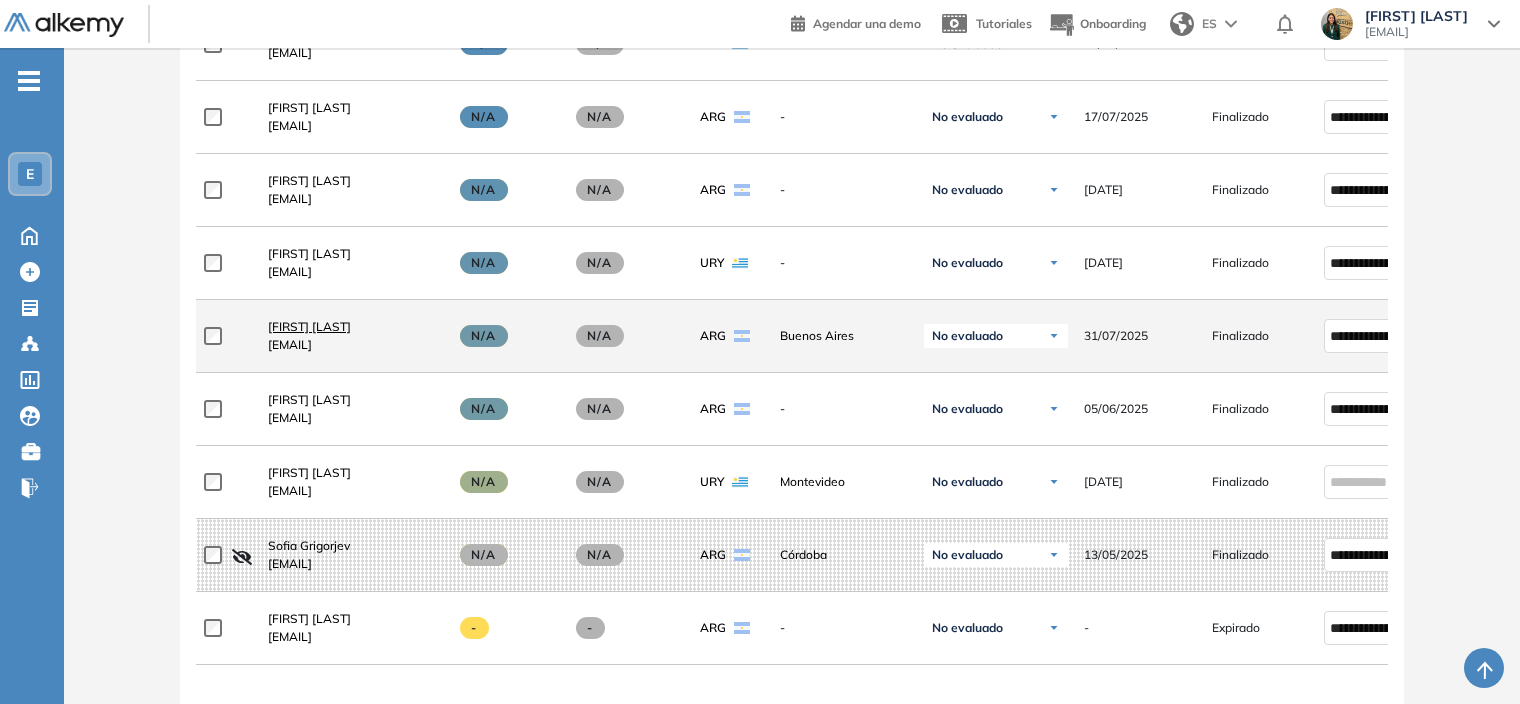 click on "Lucas Negri" at bounding box center (309, 326) 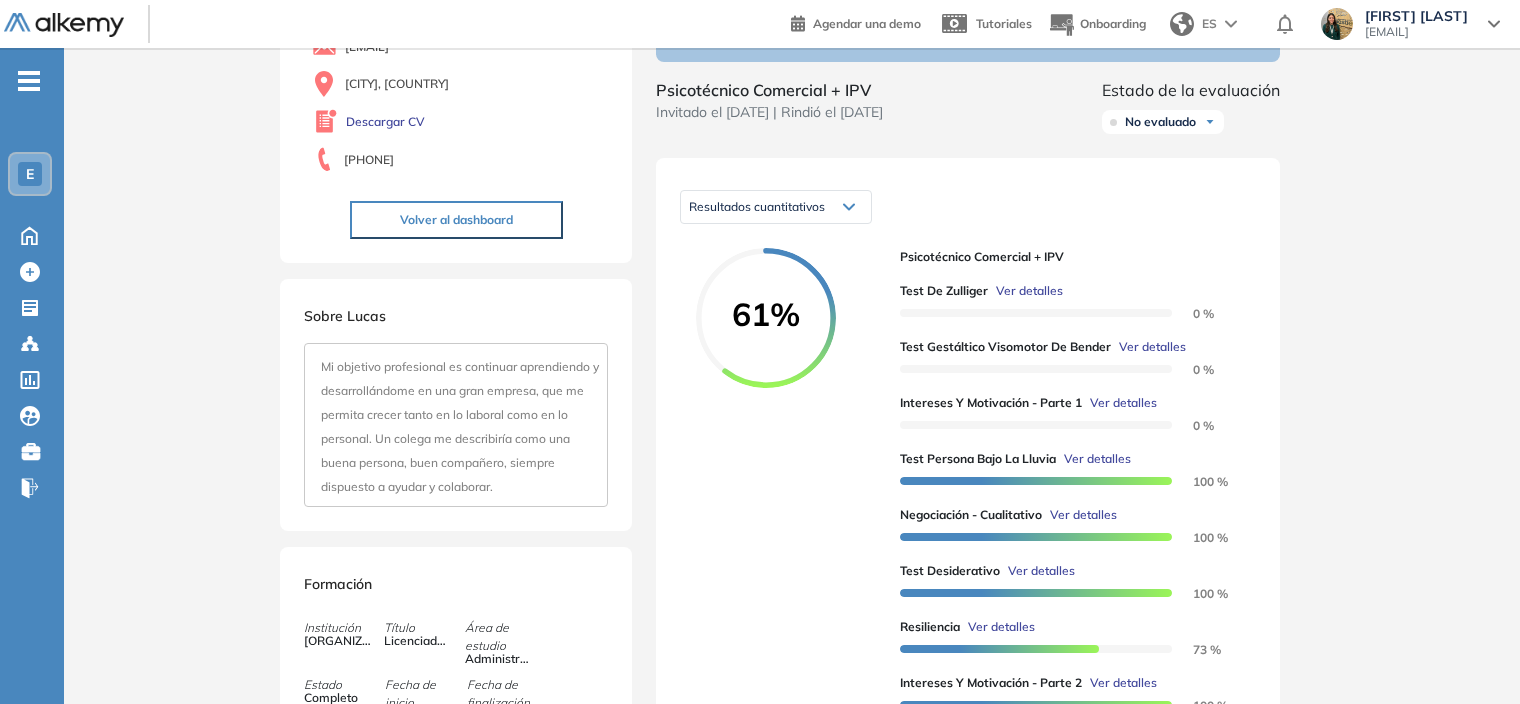 scroll, scrollTop: 100, scrollLeft: 0, axis: vertical 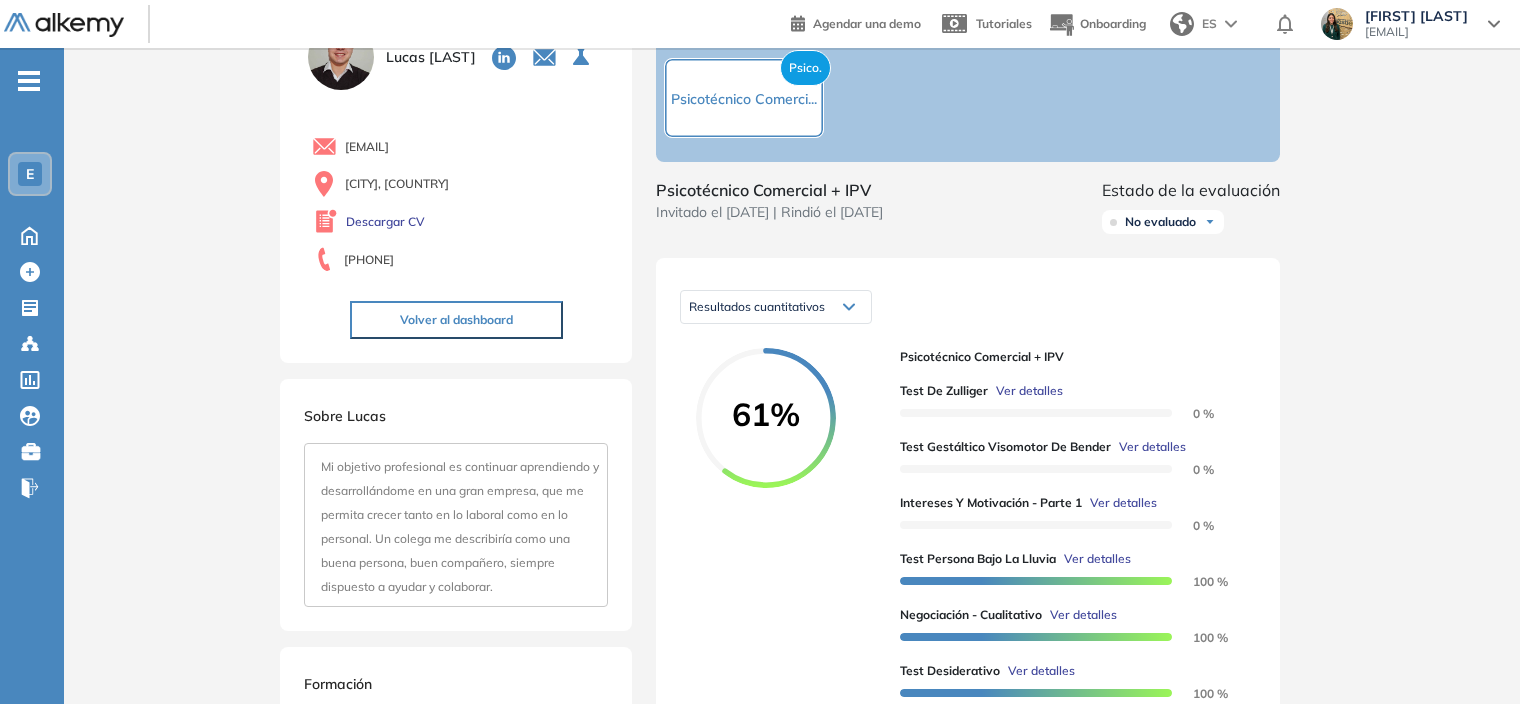click on "No evaluado" at bounding box center [1160, 222] 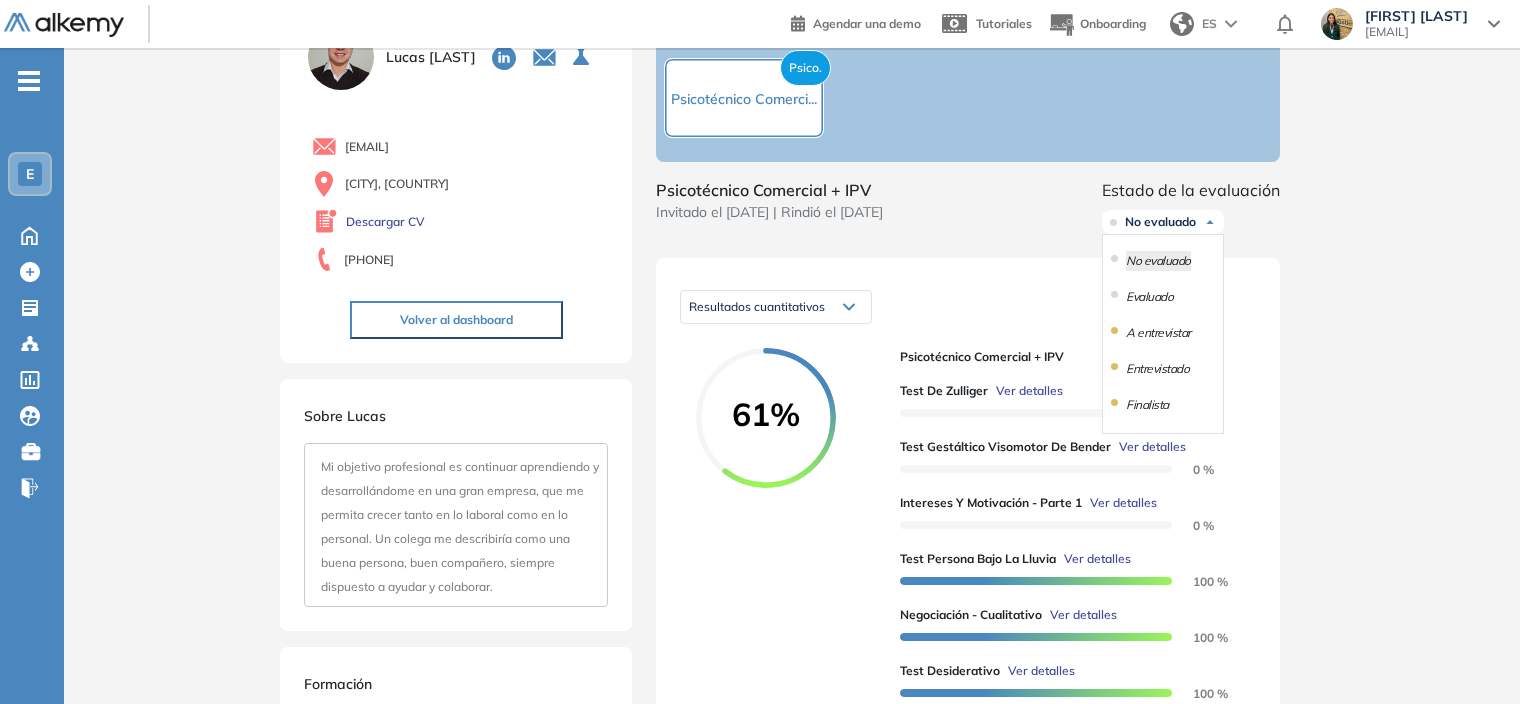 click on "Inicio Alkymetrics Evaluaciones Dashboard Candidato Duración :  00:00:00 Cantidad de preguntas:   Correcta Parcialmente correcta Incorrecta Neutra Saltada Cerrar ¿Eliminar talento? Si lo haces, no podrás recuperar sus datos. Podrás volver a invitarlo por email, no por link. Entendido Lucas   Negri 0 . Pharmaceutical Advisor  1 . Asesor Veterinario Uruguay 2 . Supply chain development Analyst 3 . E-commerce Analyst 4 . FIELD SERVICES SPECIALIST (IT) 5 . COST ANALYST 6 . EXCEL - Paraguay 7 . PARAGUAY - Psicotécnico Comercial - KAS 8 . SUSTAINABILITY ANALYST 9 . Administrativo/Back Office 10 . Sales Administrative  11 . Inglés Integrador 12 . Psicotécnico Comercial + IPV 13 . Pharmaceutical Advisor 14 . Psicotécnico complementario V2 | NO USAR 15 . Asesor Veterinario Mendoza - V2 16 . Psicotécnico NO Comercial 17 . Psicotécnico Comercial 18 . TRADE MARKETING ANALYST 19 . NESTLÉ/ Key Account / Uruguay 20 . Analista de Trade Marketing- Paraguay 21 . Analista de trade marketing 22 . Medical Delegate 23" at bounding box center [792, 966] 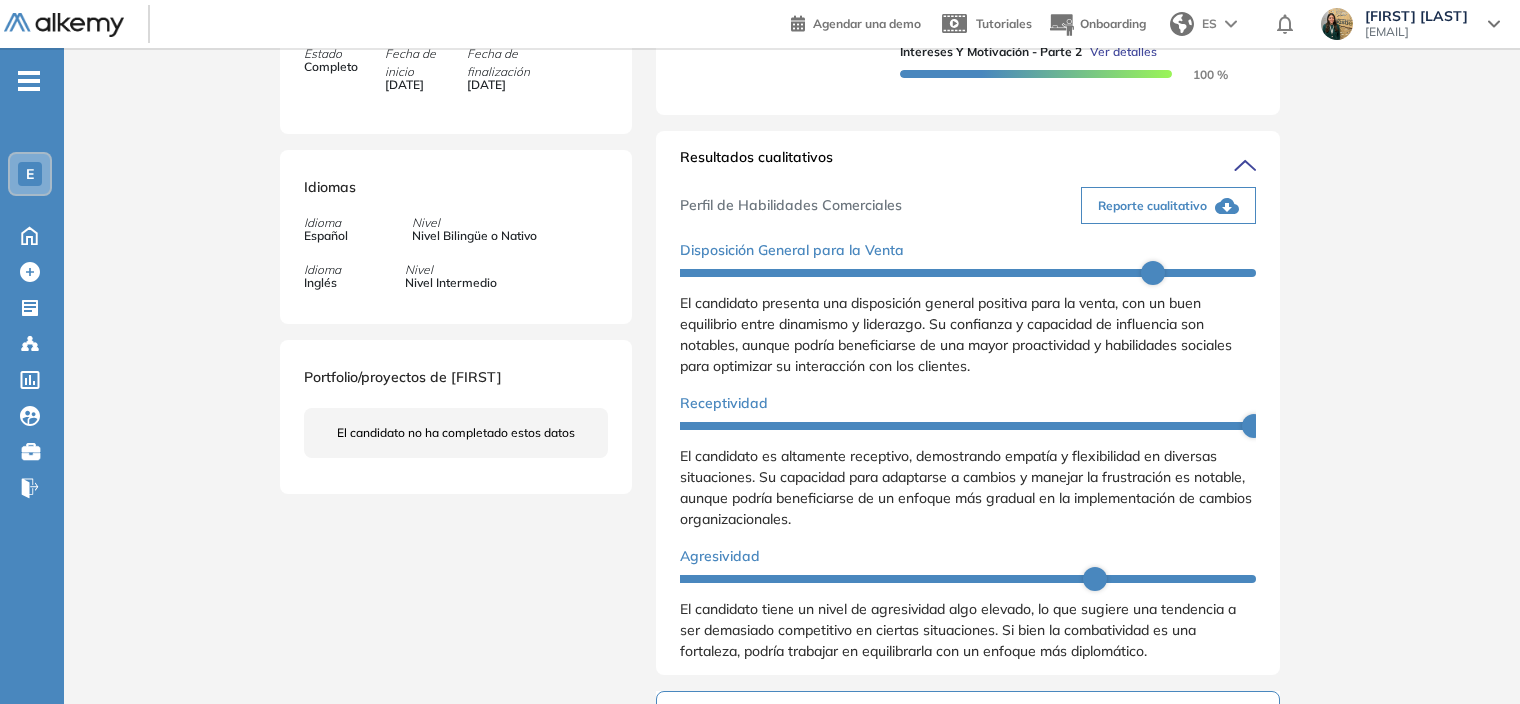 scroll, scrollTop: 900, scrollLeft: 0, axis: vertical 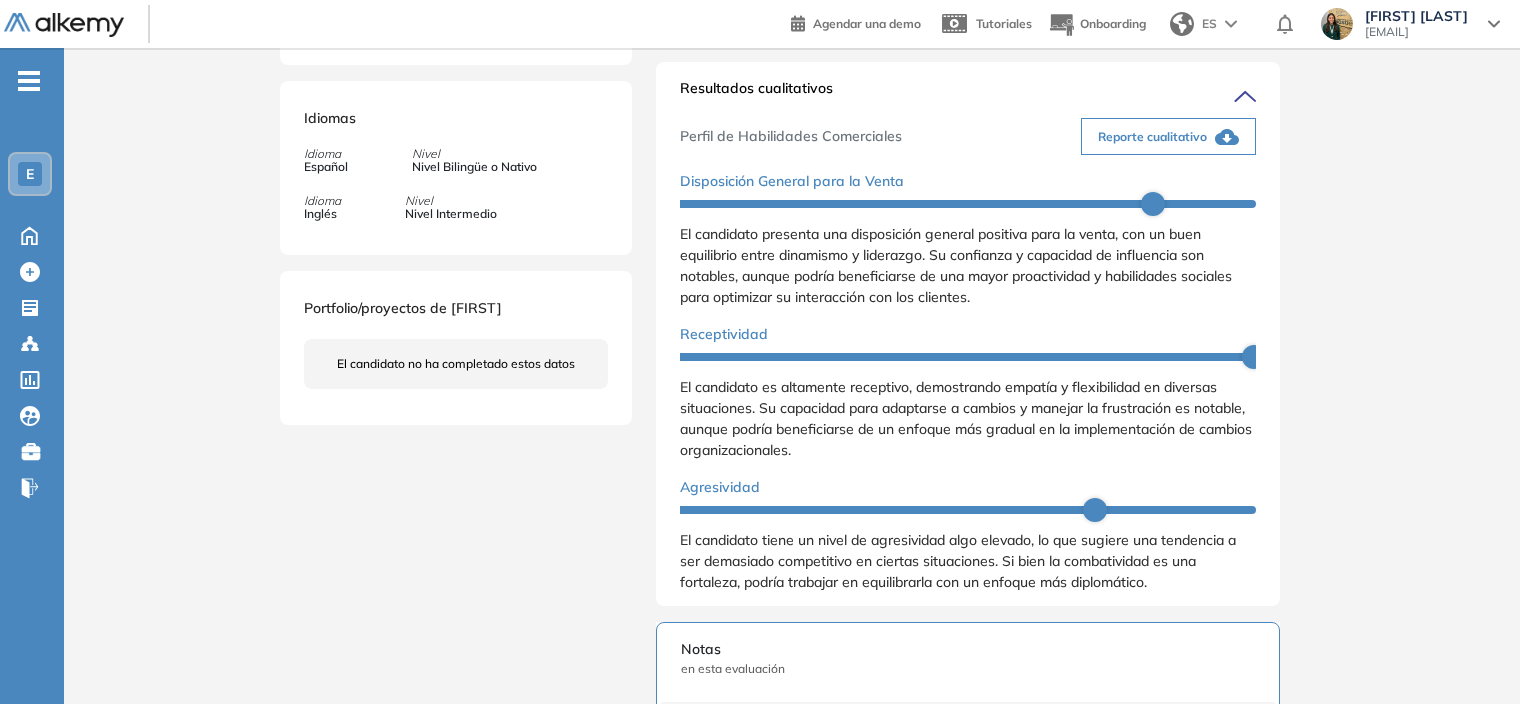 click on "Reporte cualitativo" at bounding box center (1168, 136) 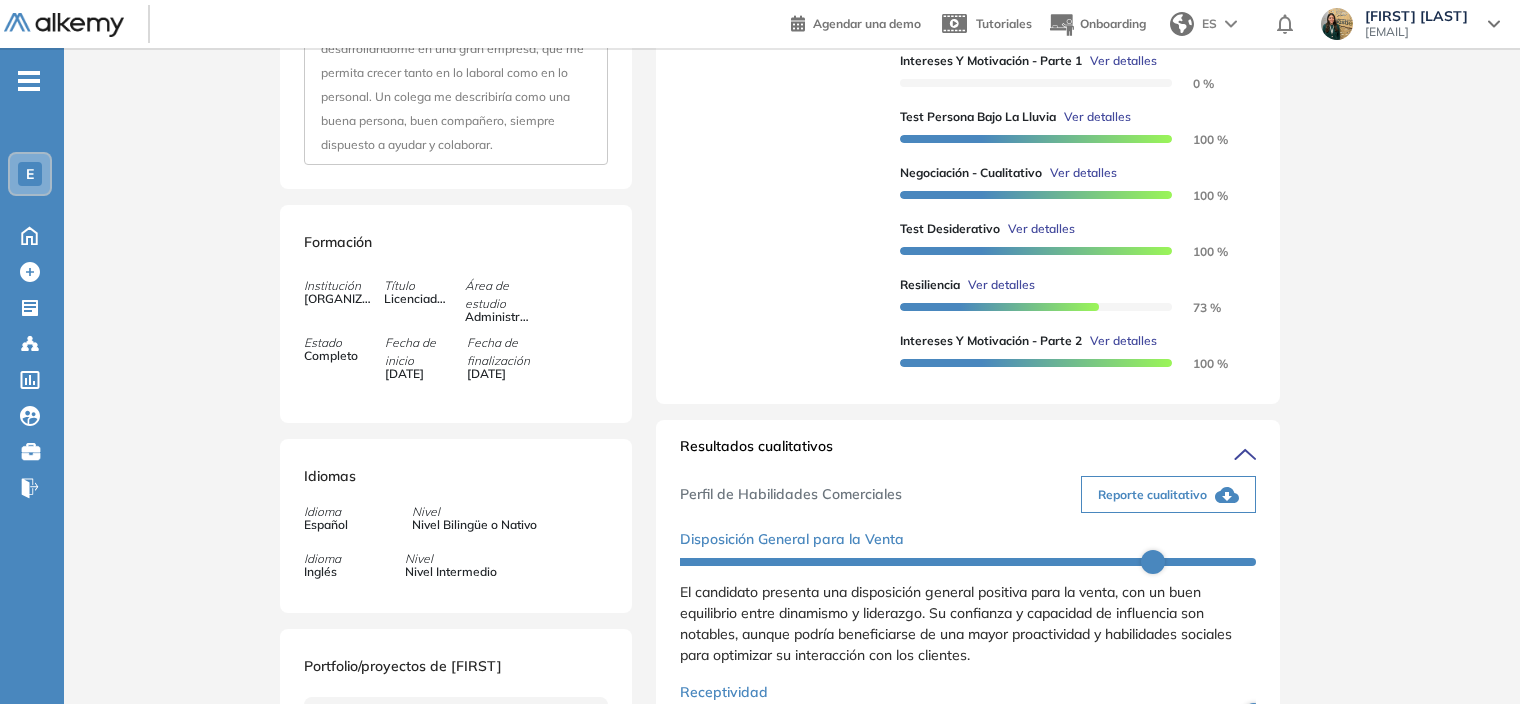 scroll, scrollTop: 394, scrollLeft: 0, axis: vertical 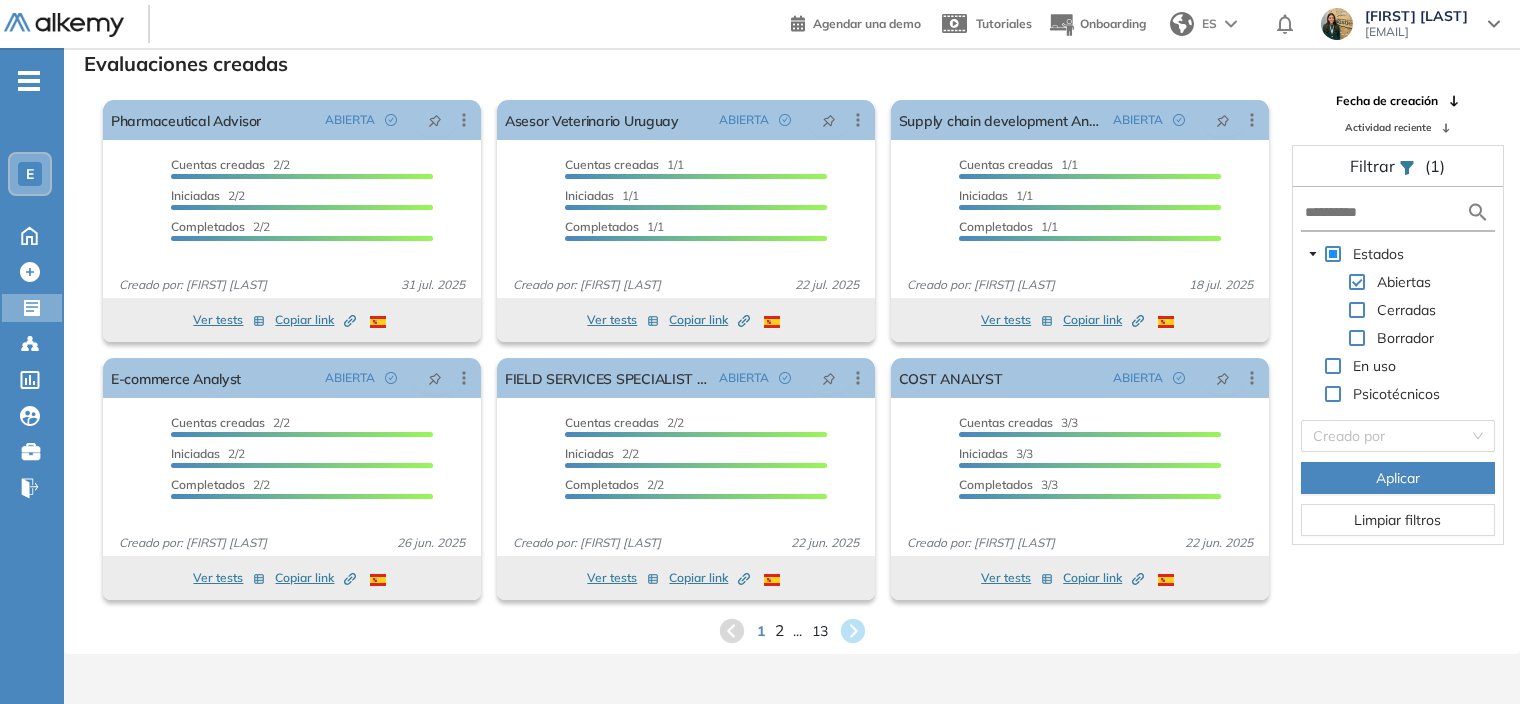 click on "2" at bounding box center (778, 630) 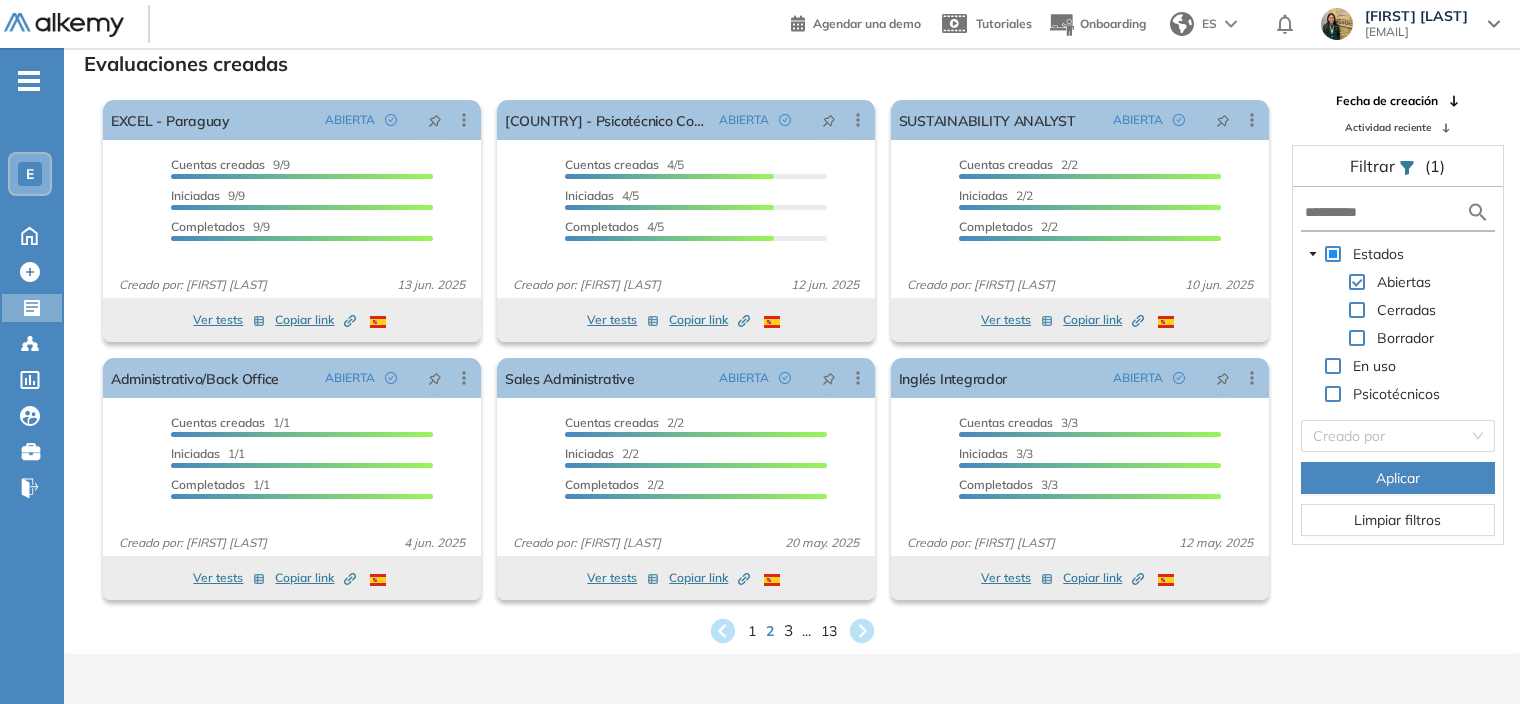 click on "3" at bounding box center [787, 630] 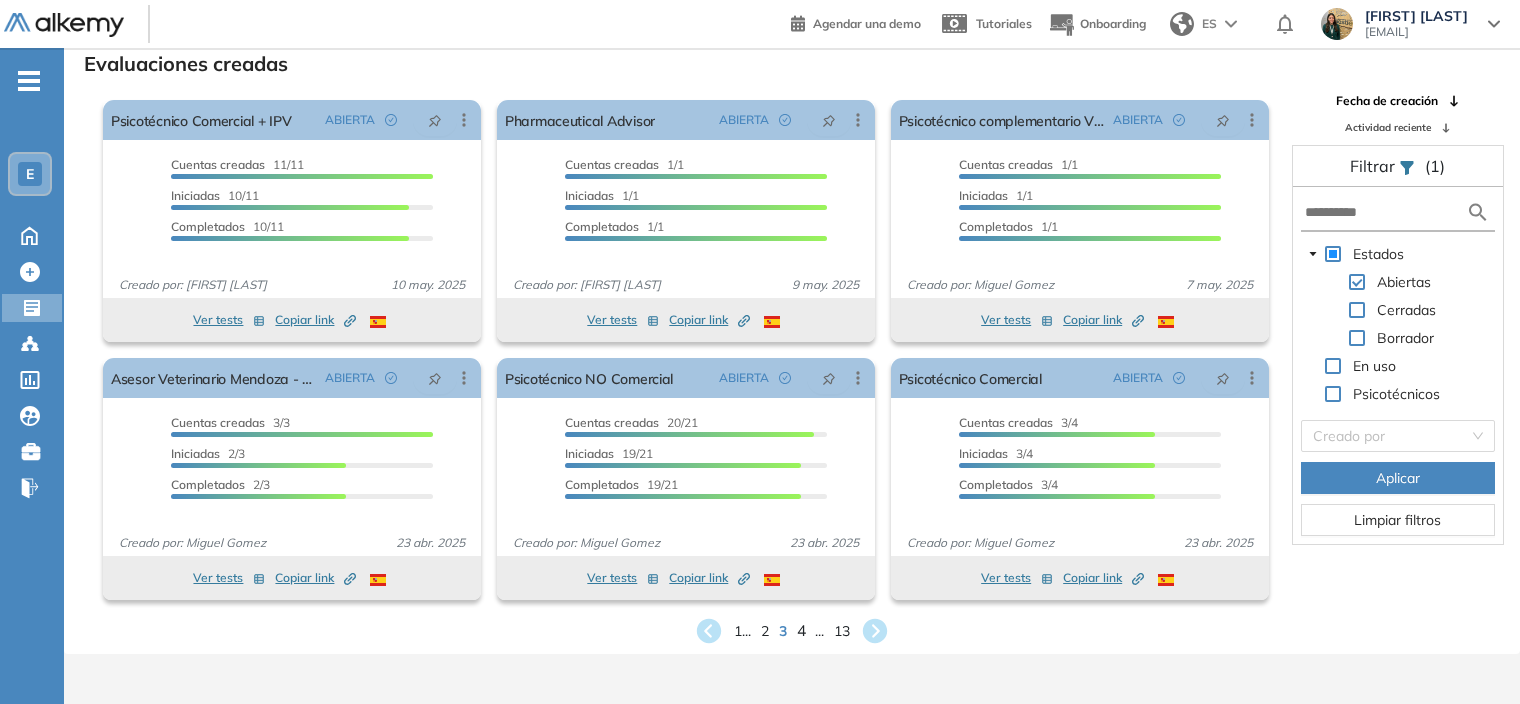 click on "4" at bounding box center (801, 630) 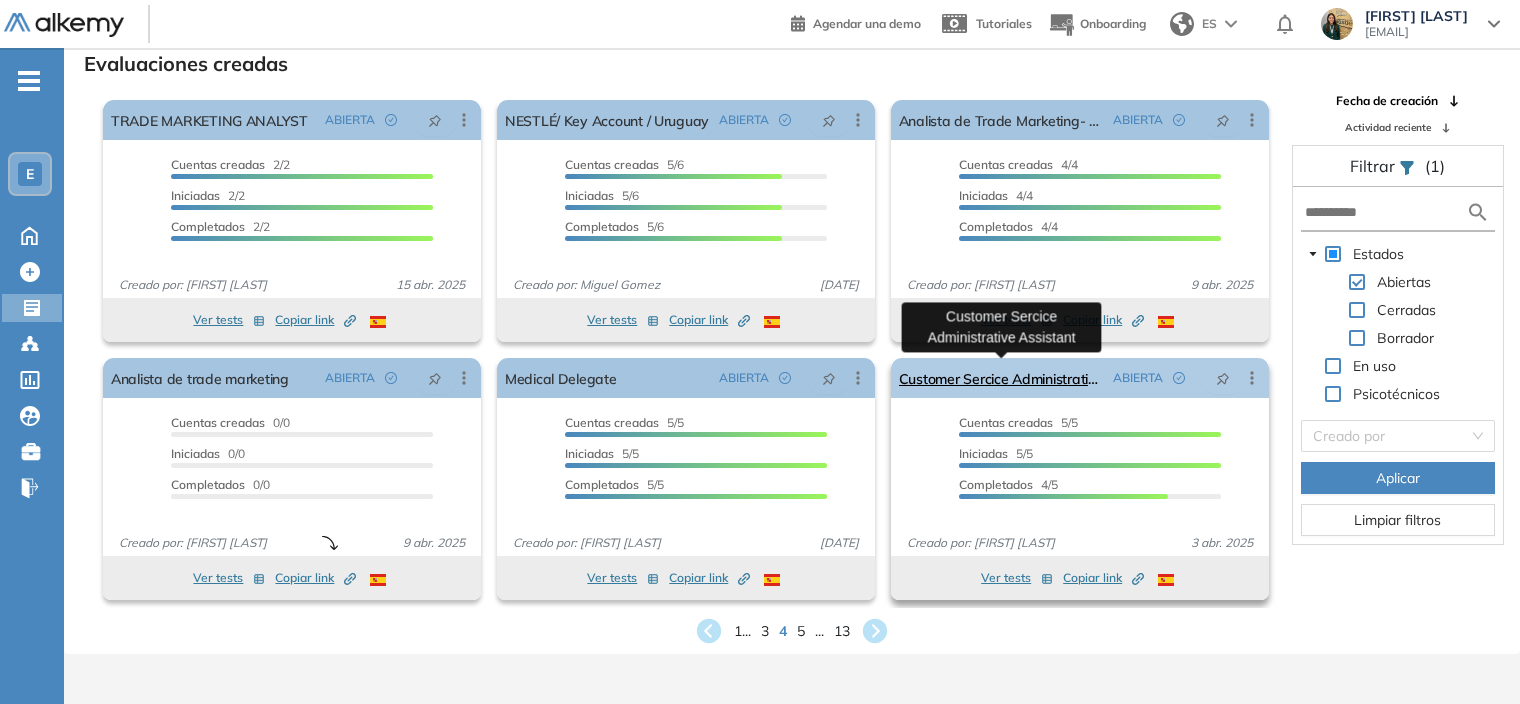 click on "Customer Sercice Administrative Assistant" at bounding box center [1002, 378] 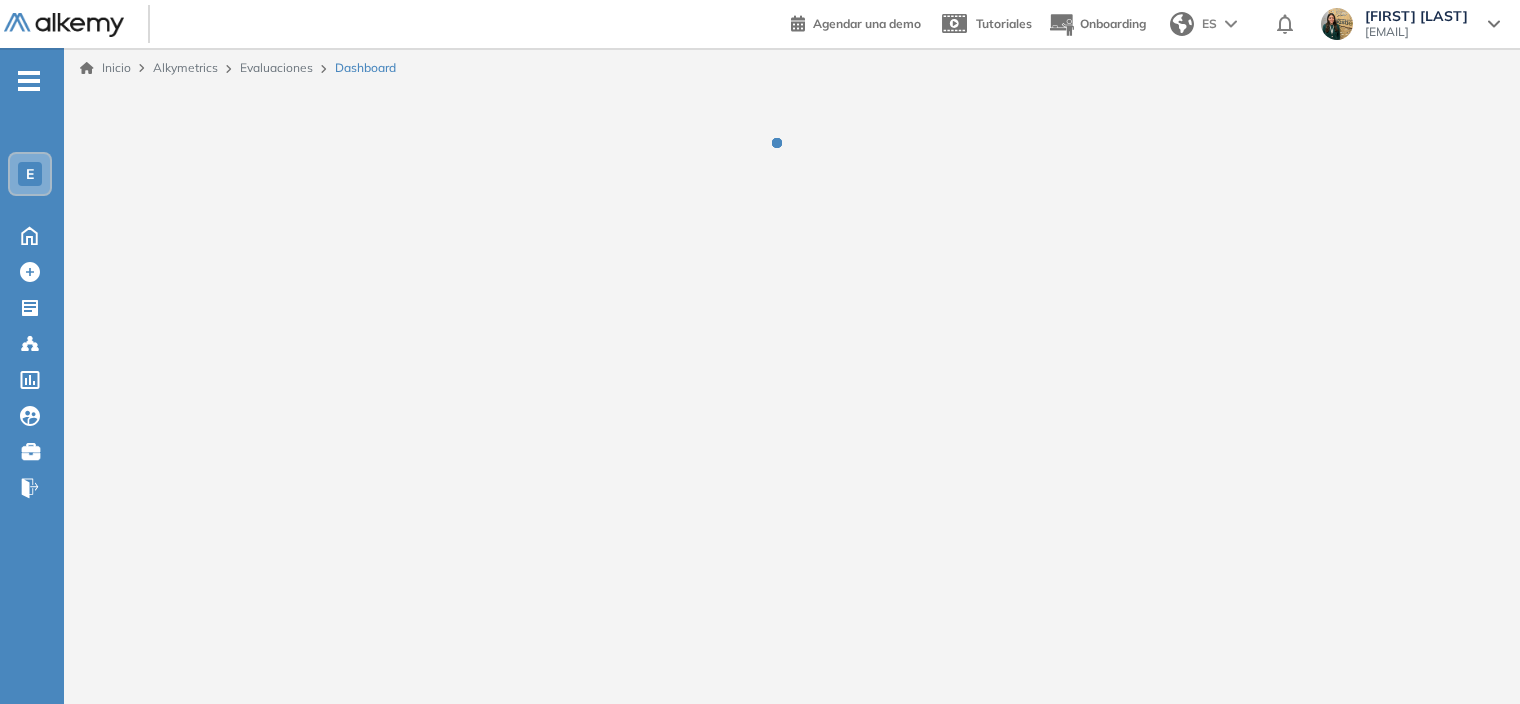 scroll, scrollTop: 0, scrollLeft: 0, axis: both 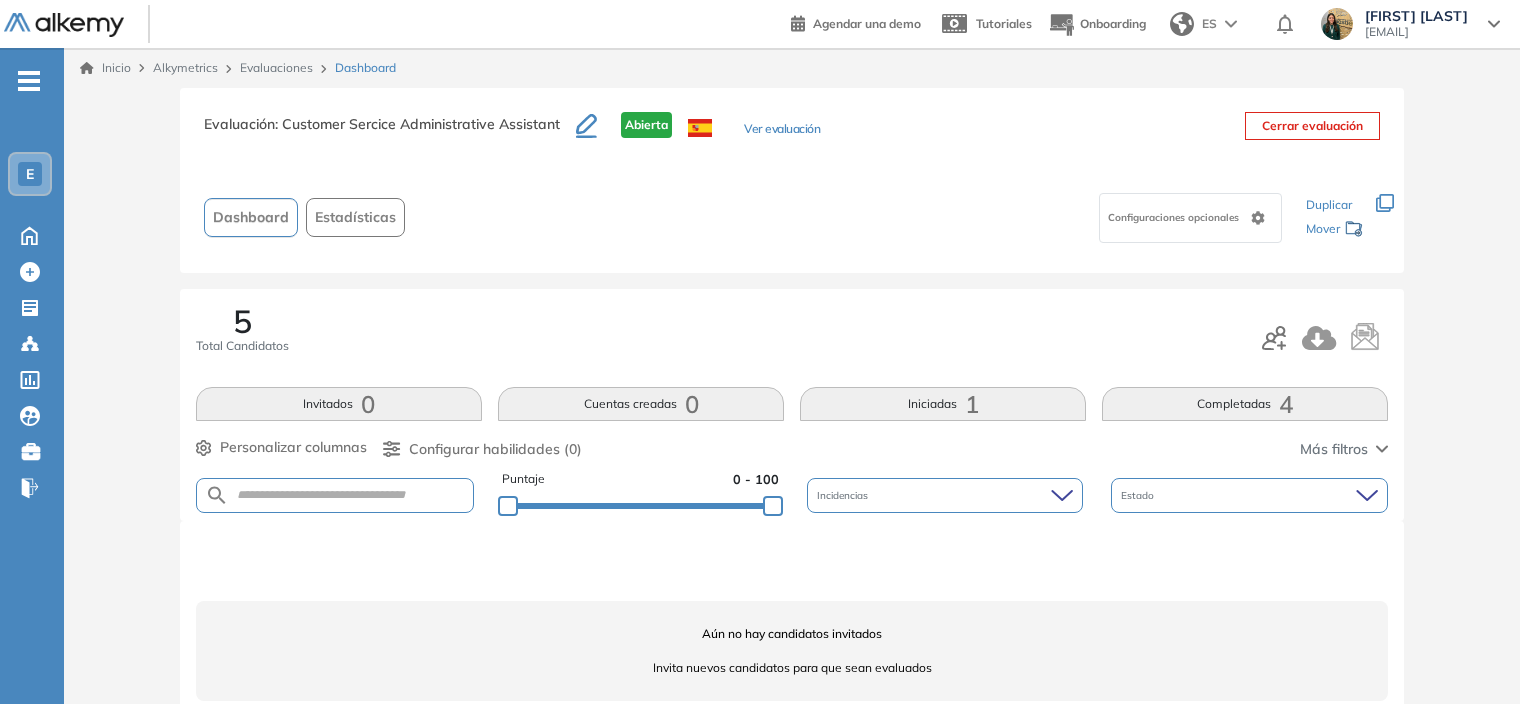 click on "Completadas 4" at bounding box center (1245, 404) 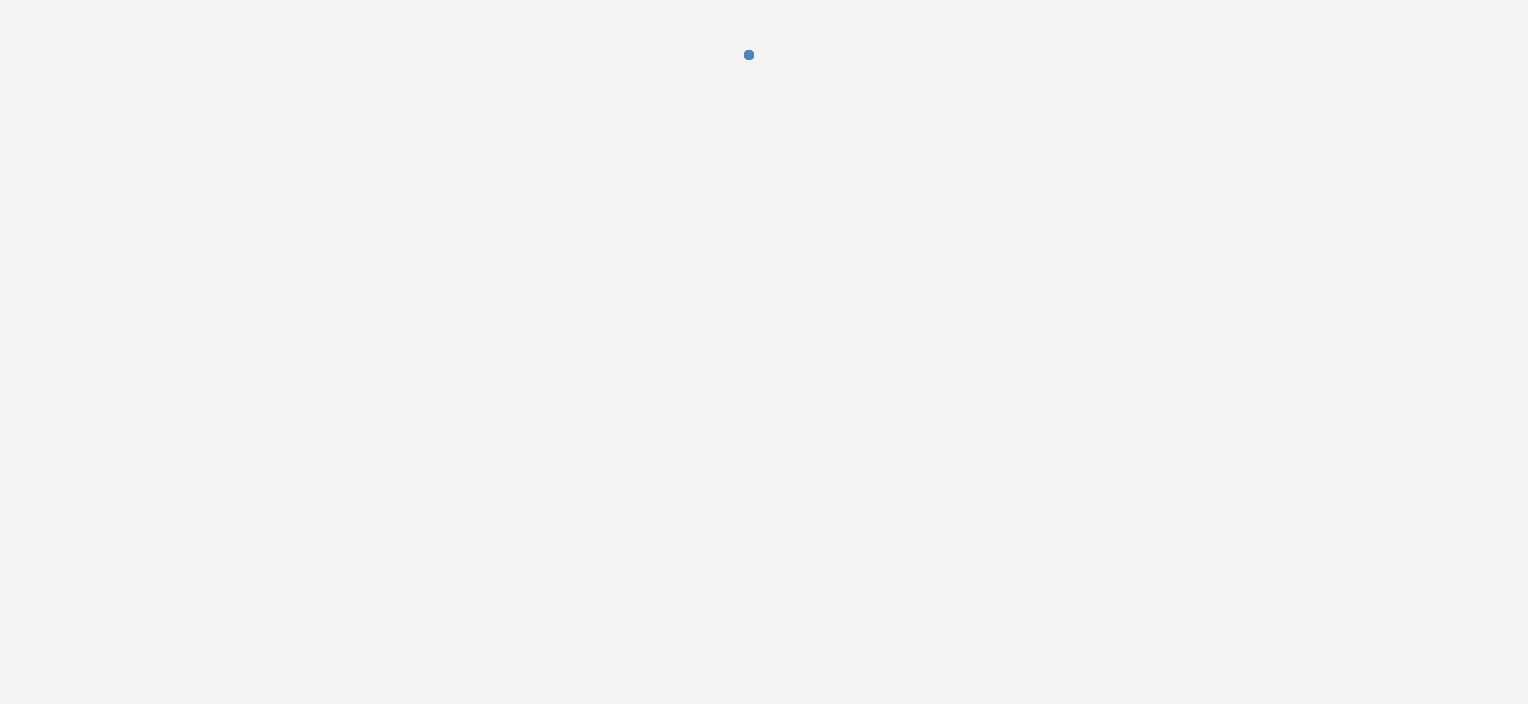 scroll, scrollTop: 0, scrollLeft: 0, axis: both 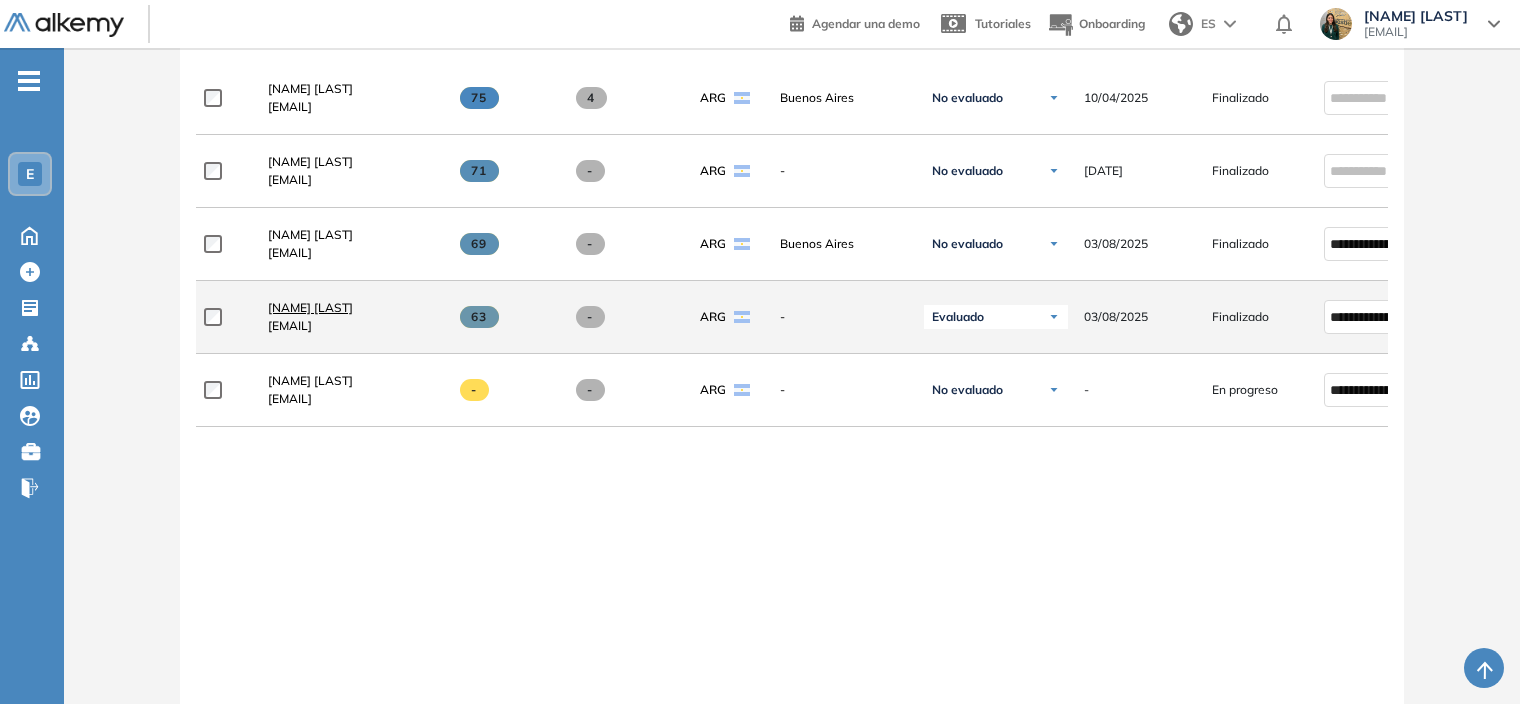click on "[NAME] [LAST]" at bounding box center (310, 307) 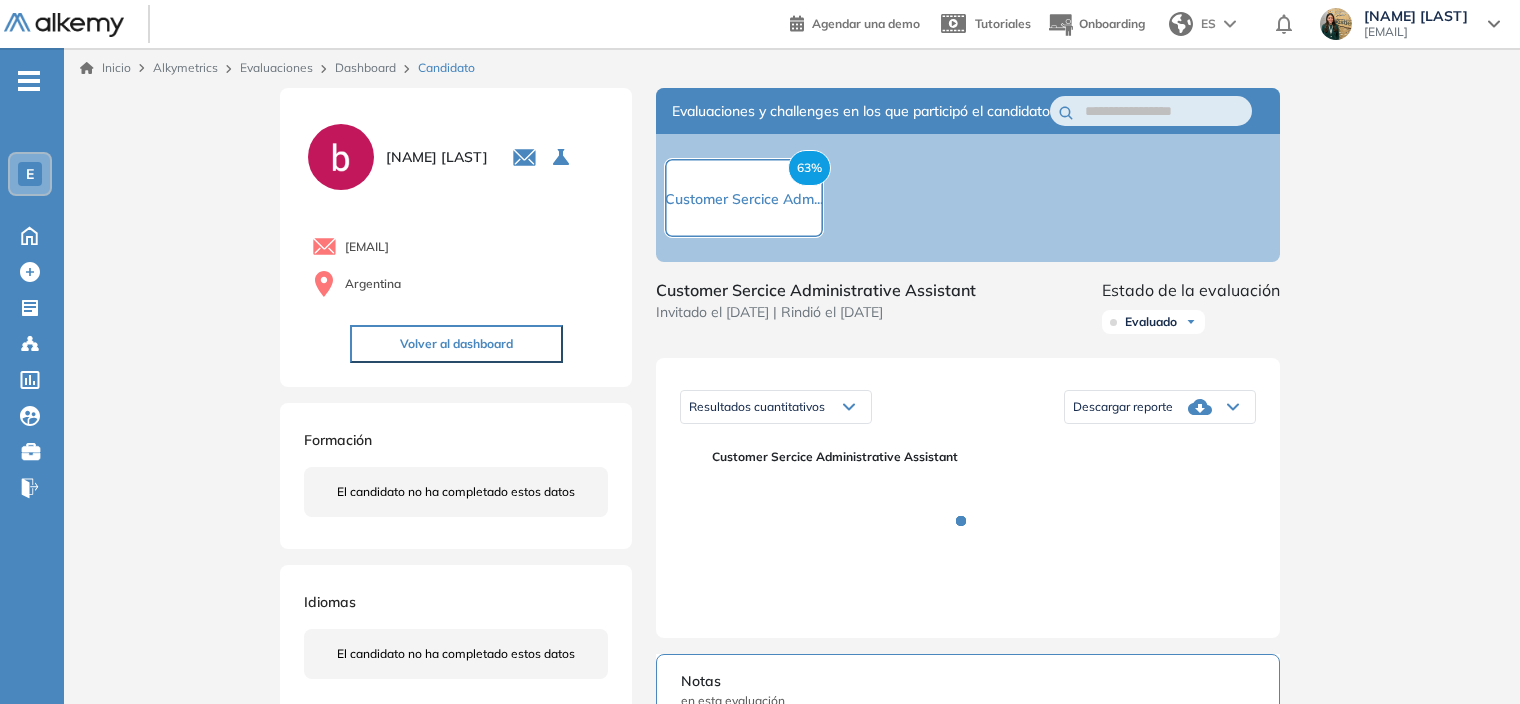 click 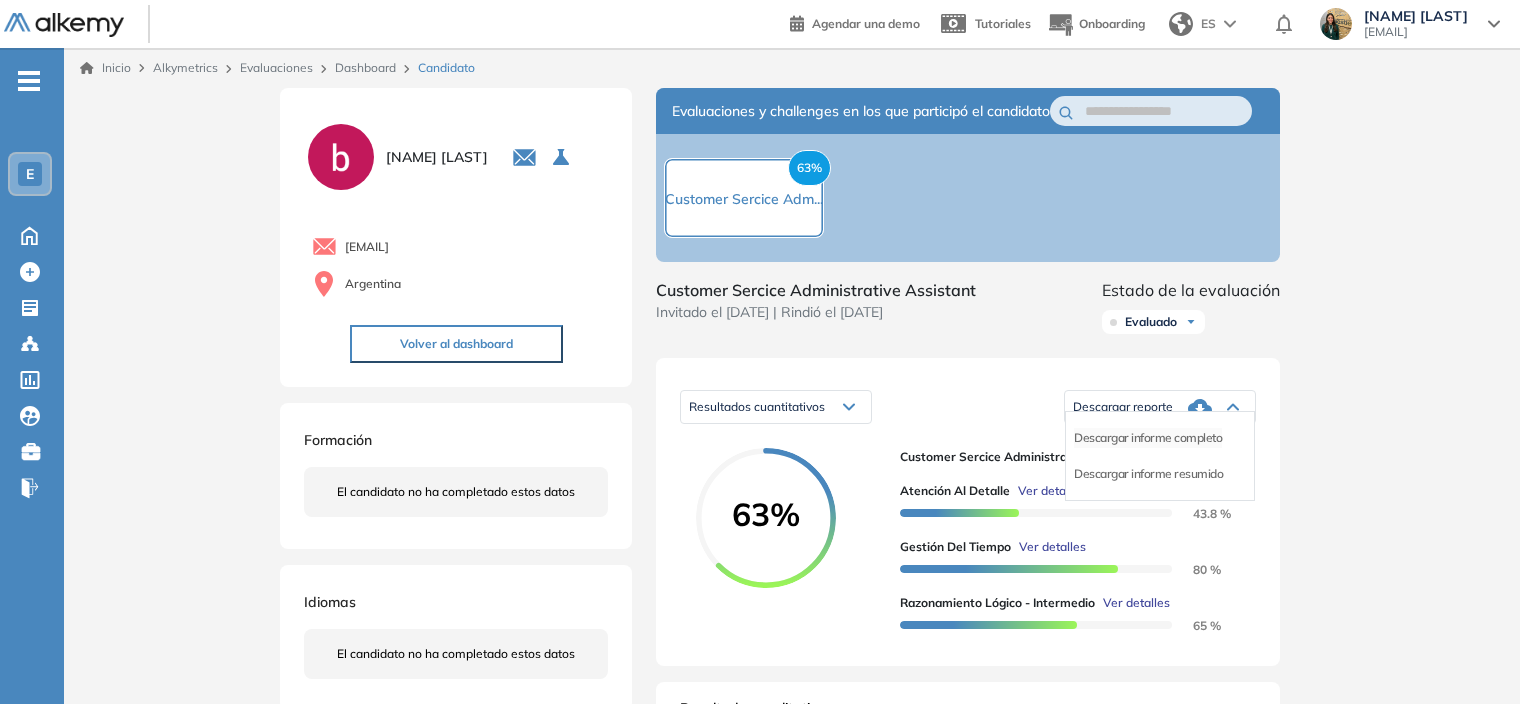 click on "Descargar informe completo" at bounding box center [1148, 438] 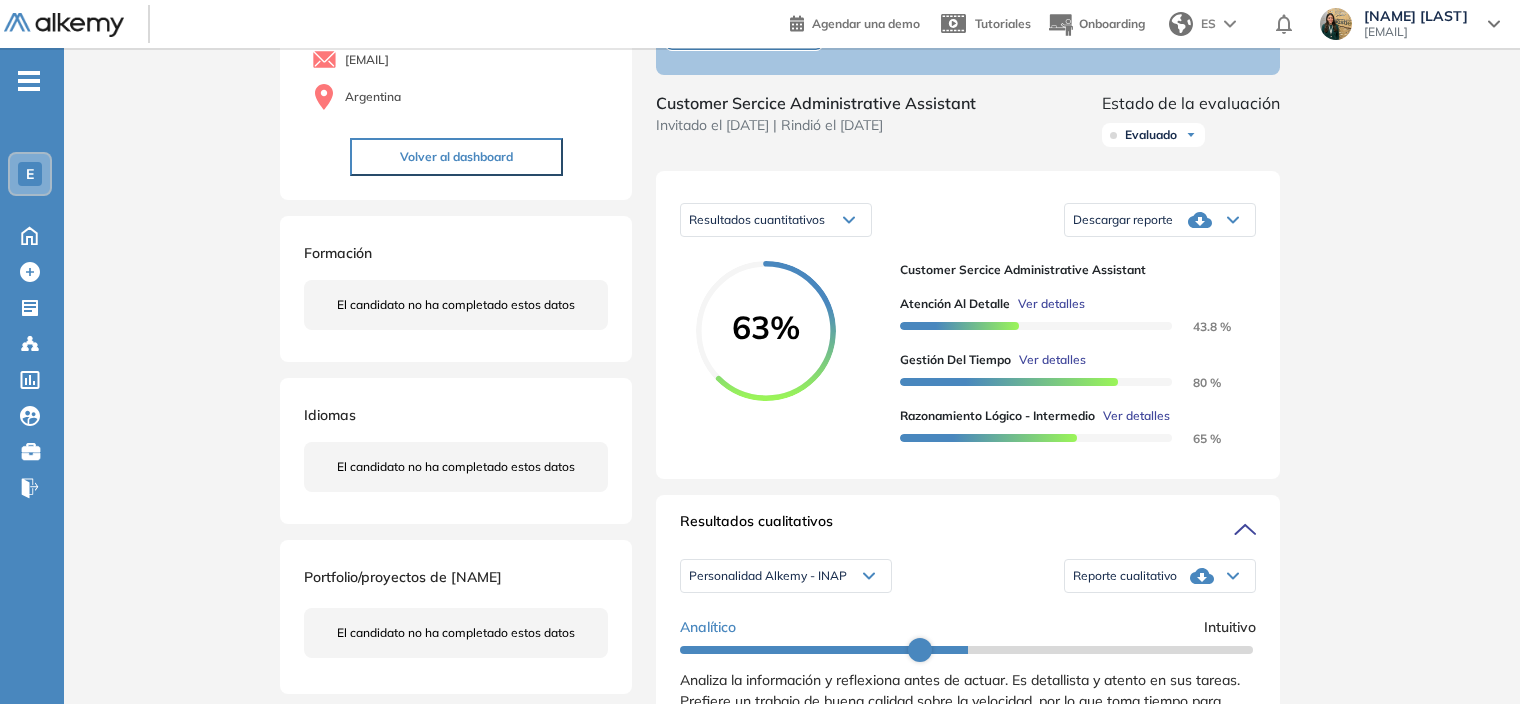 scroll, scrollTop: 300, scrollLeft: 0, axis: vertical 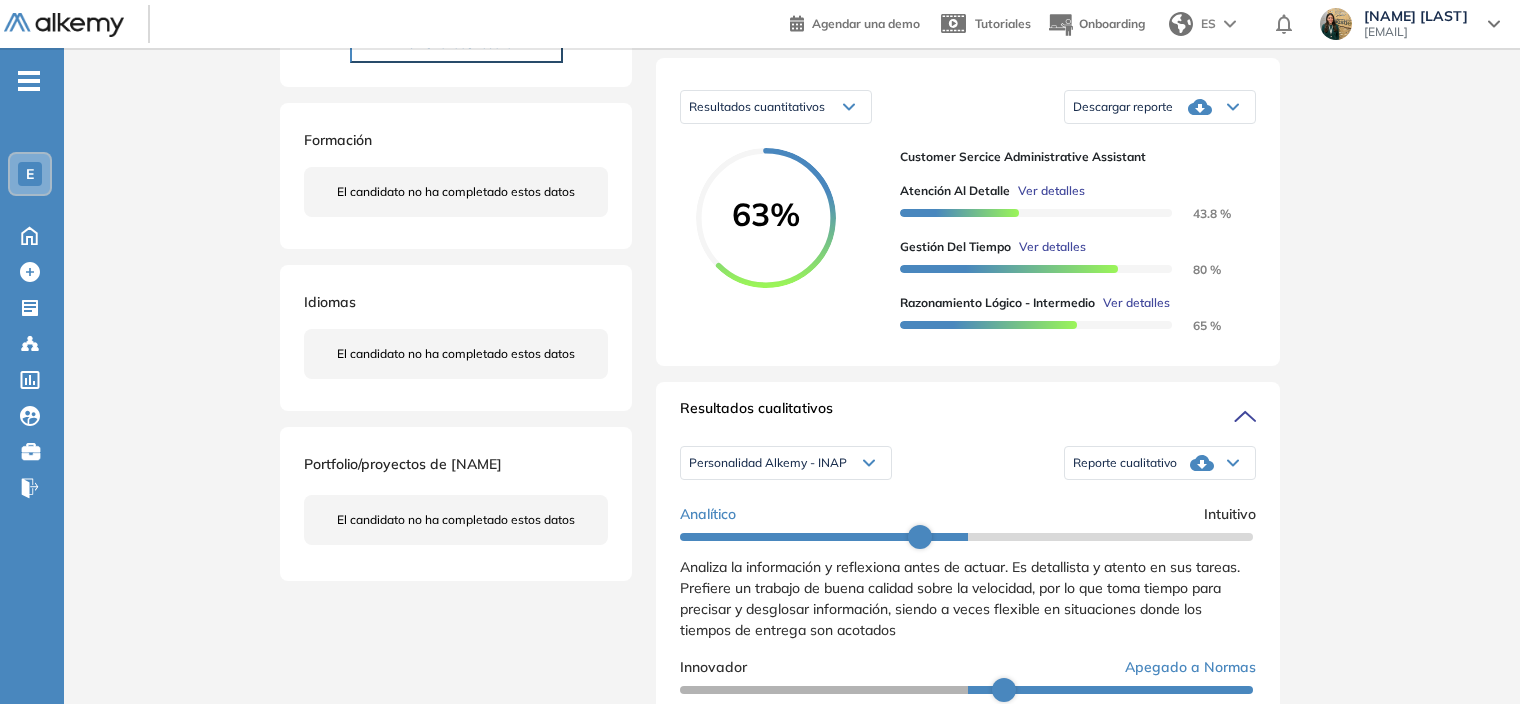 click on "Descargar reporte" at bounding box center (1160, 107) 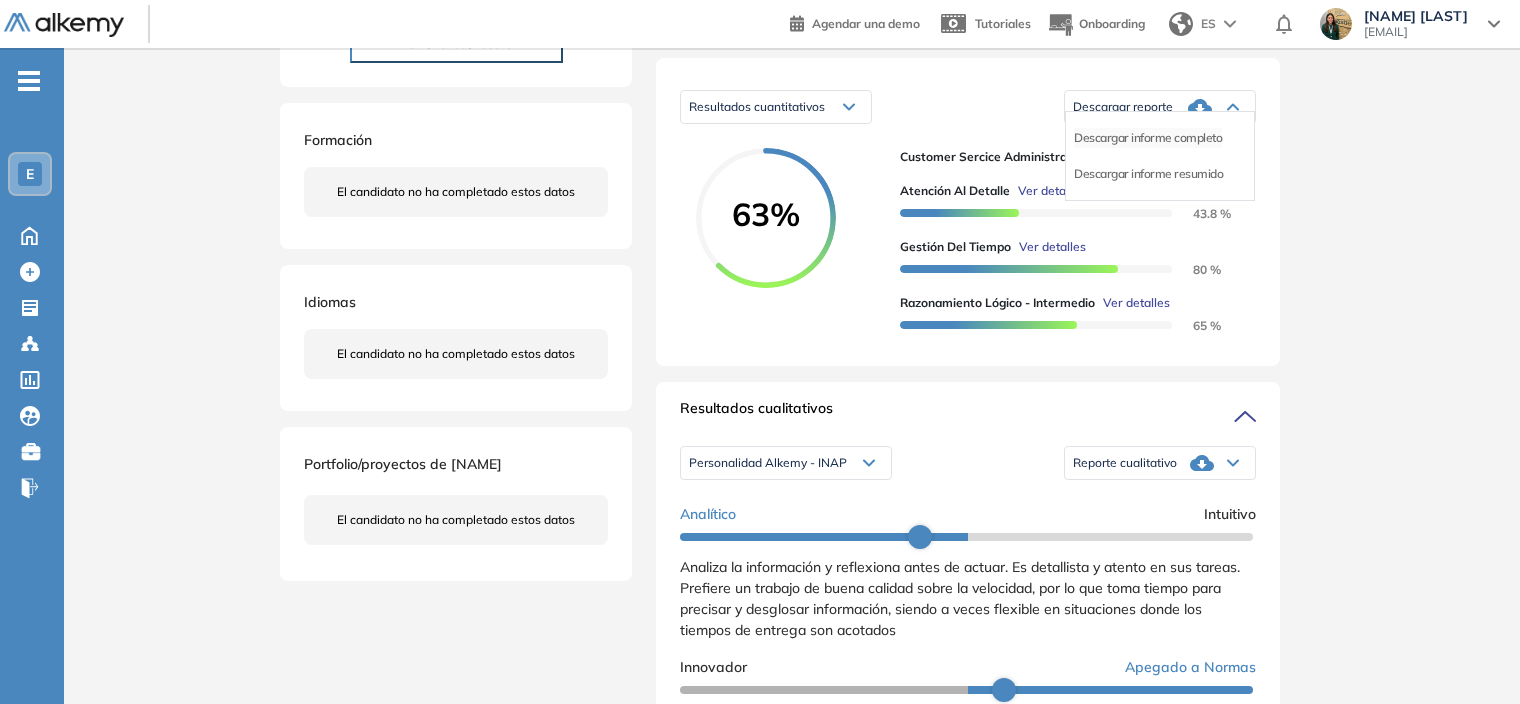 click on "Descargar informe completo" at bounding box center (1148, 138) 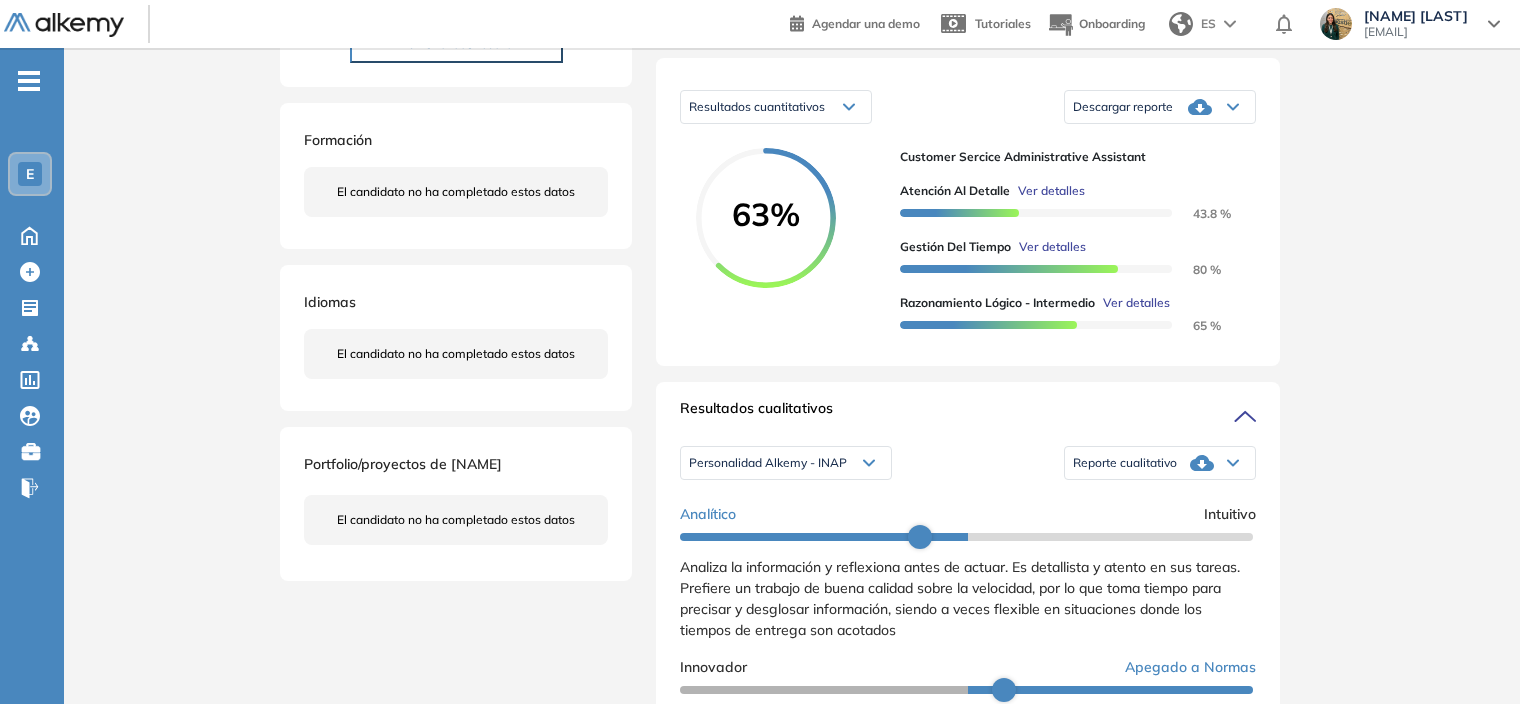 click on "Inicio Alkymetrics Evaluaciones Dashboard Candidato Duración :  00:00:00 Cantidad de preguntas:   Correcta Parcialmente correcta Incorrecta Neutra Saltada Cerrar ¿Eliminar talento? Si lo haces, no podrás recuperar sus datos. Podrás volver a invitarlo por email, no por link. Entendido brenda   castro 0 . Pharmaceutical Advisor  1 . Asesor Veterinario Uruguay 2 . Supply chain development Analyst 3 . E-commerce Analyst 4 . FIELD SERVICES SPECIALIST (IT) 5 . COST ANALYST 6 . EXCEL - Paraguay 7 . PARAGUAY - Psicotécnico Comercial - KAS 8 . SUSTAINABILITY ANALYST 9 . Administrativo/Back Office 10 . Sales Administrative  11 . Inglés Integrador 12 . Psicotécnico Comercial + IPV 13 . Pharmaceutical Advisor 14 . Psicotécnico complementario V2 | NO USAR 15 . Asesor Veterinario Mendoza - V2 16 . Psicotécnico NO Comercial 17 . Psicotécnico Comercial 18 . TRADE MARKETING ANALYST 19 . NESTLÉ/ Key Account / Uruguay 20 . Analista de Trade Marketing- Paraguay 21 . Analista de trade marketing 22 . Medical Delegate" at bounding box center [792, 674] 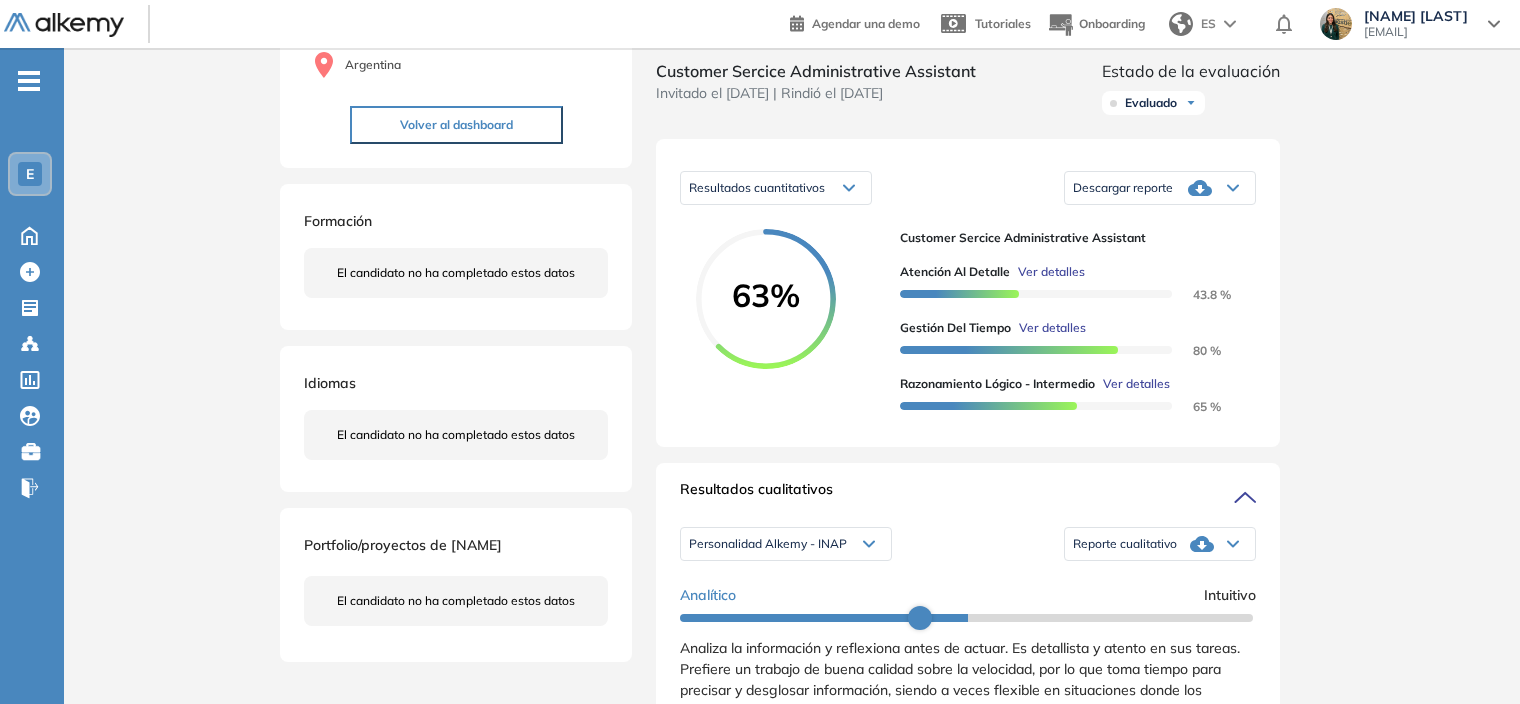 scroll, scrollTop: 100, scrollLeft: 0, axis: vertical 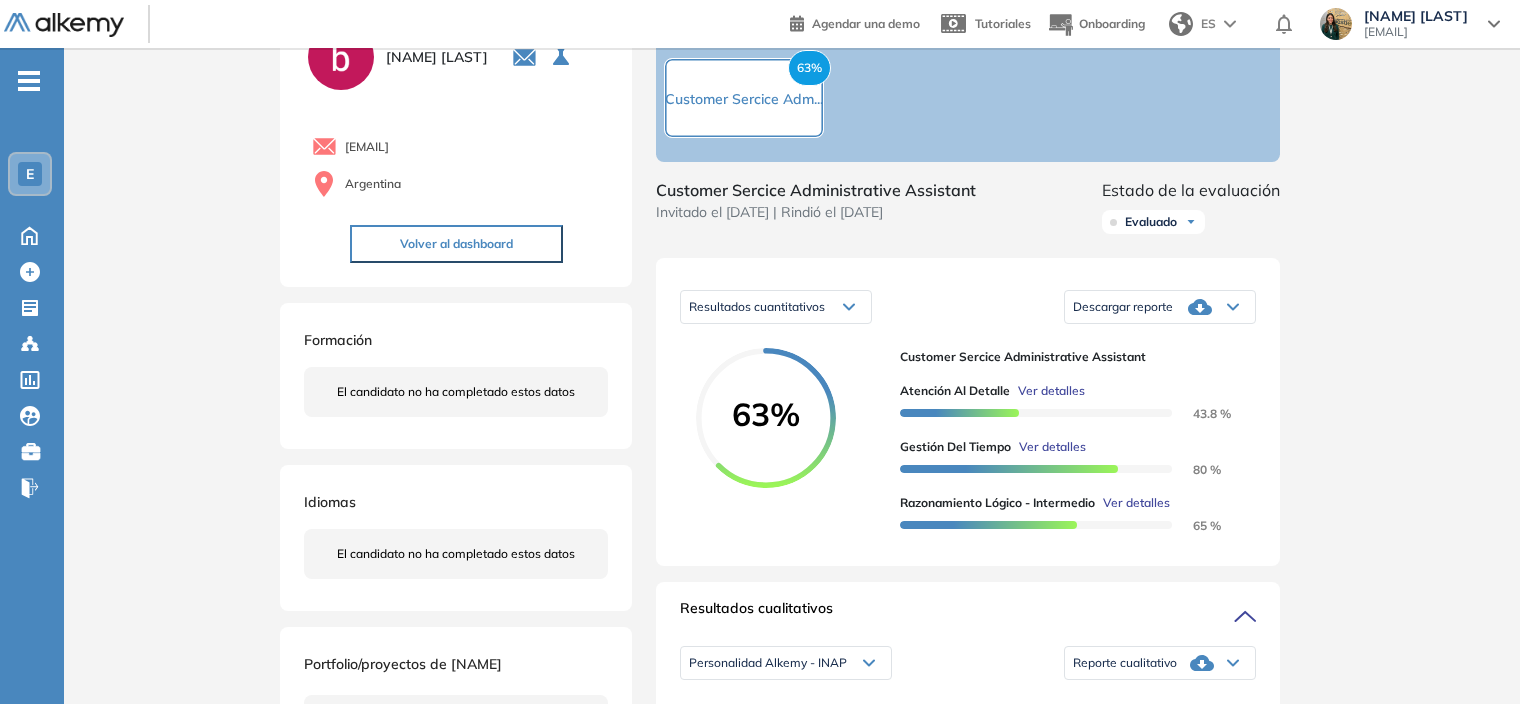 click on "Descargar reporte" at bounding box center [1160, 307] 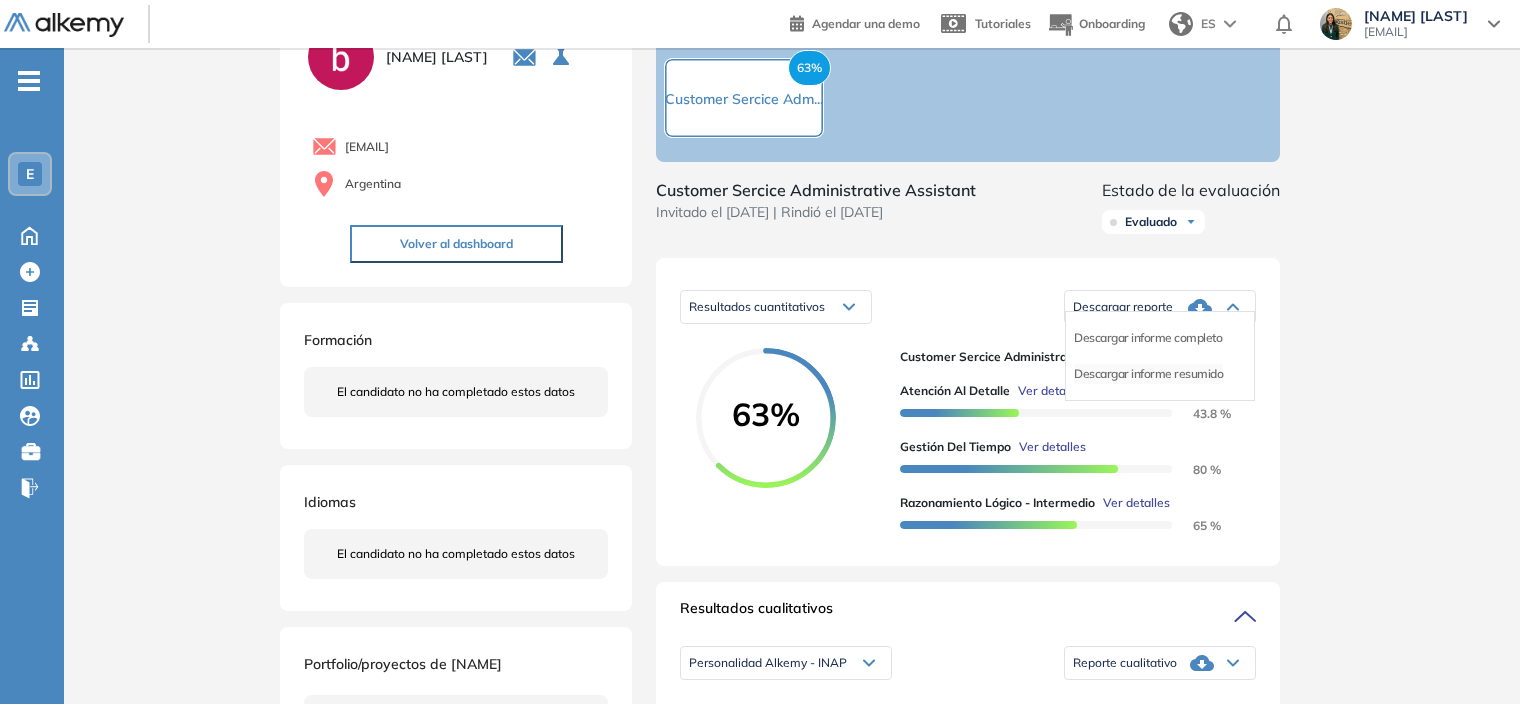click on "Descargar informe resumido" at bounding box center [1148, 374] 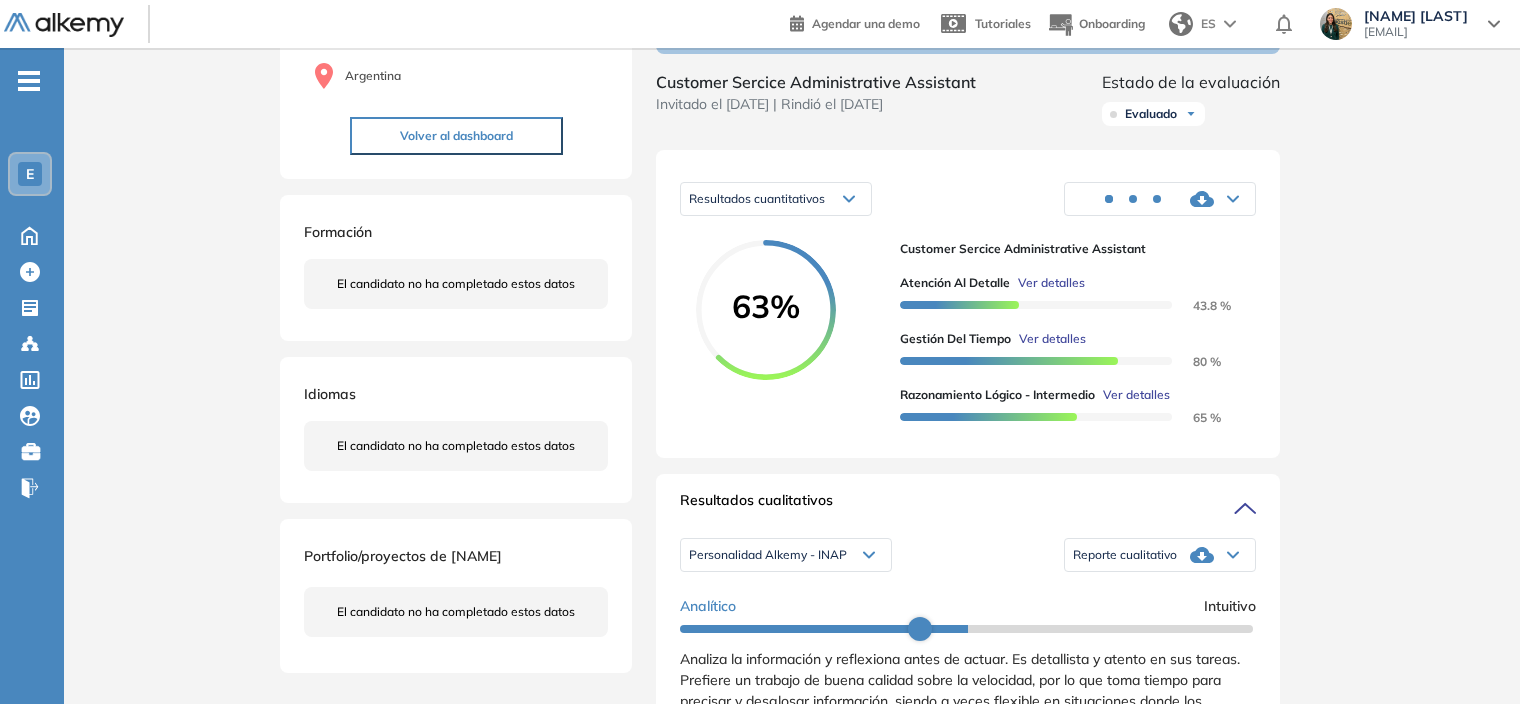scroll, scrollTop: 300, scrollLeft: 0, axis: vertical 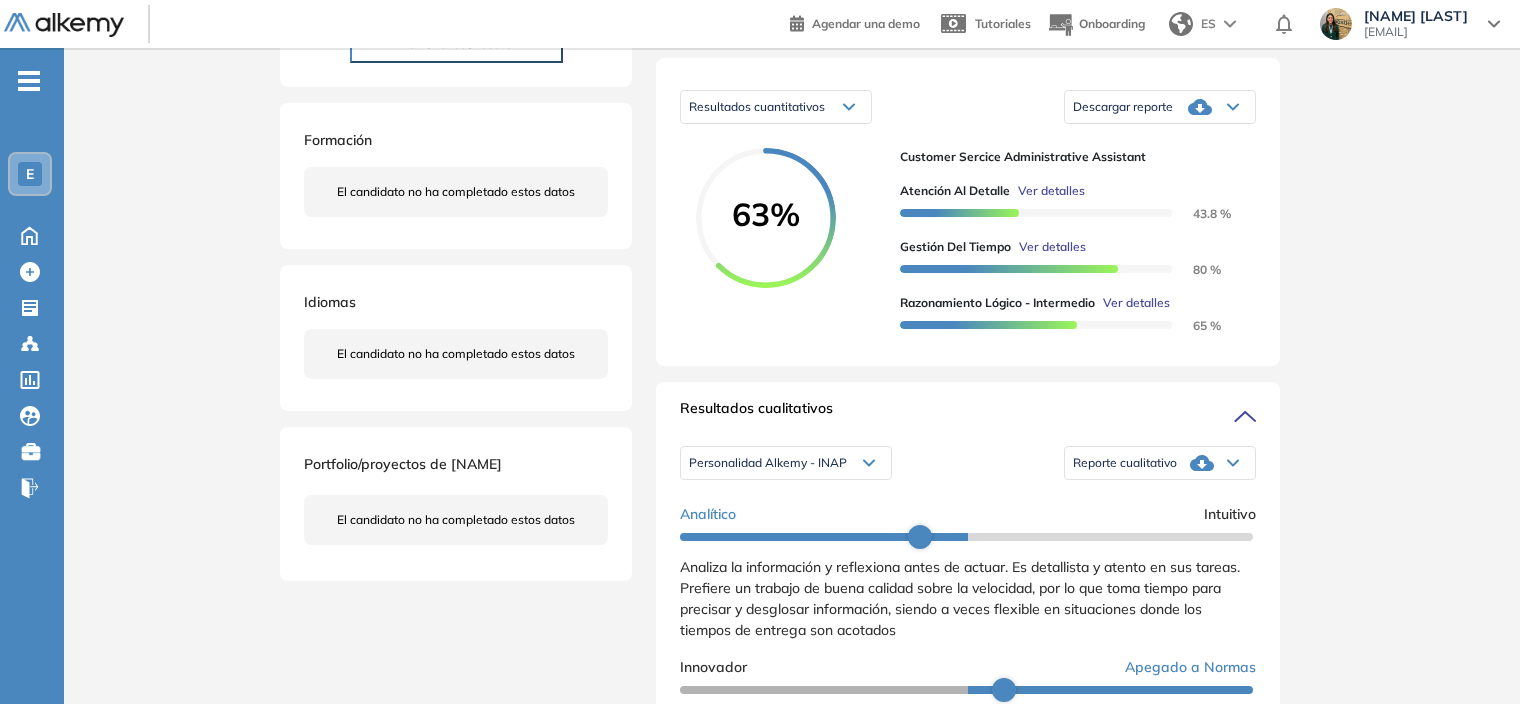 click on "Reporte cualitativo" at bounding box center (1160, 463) 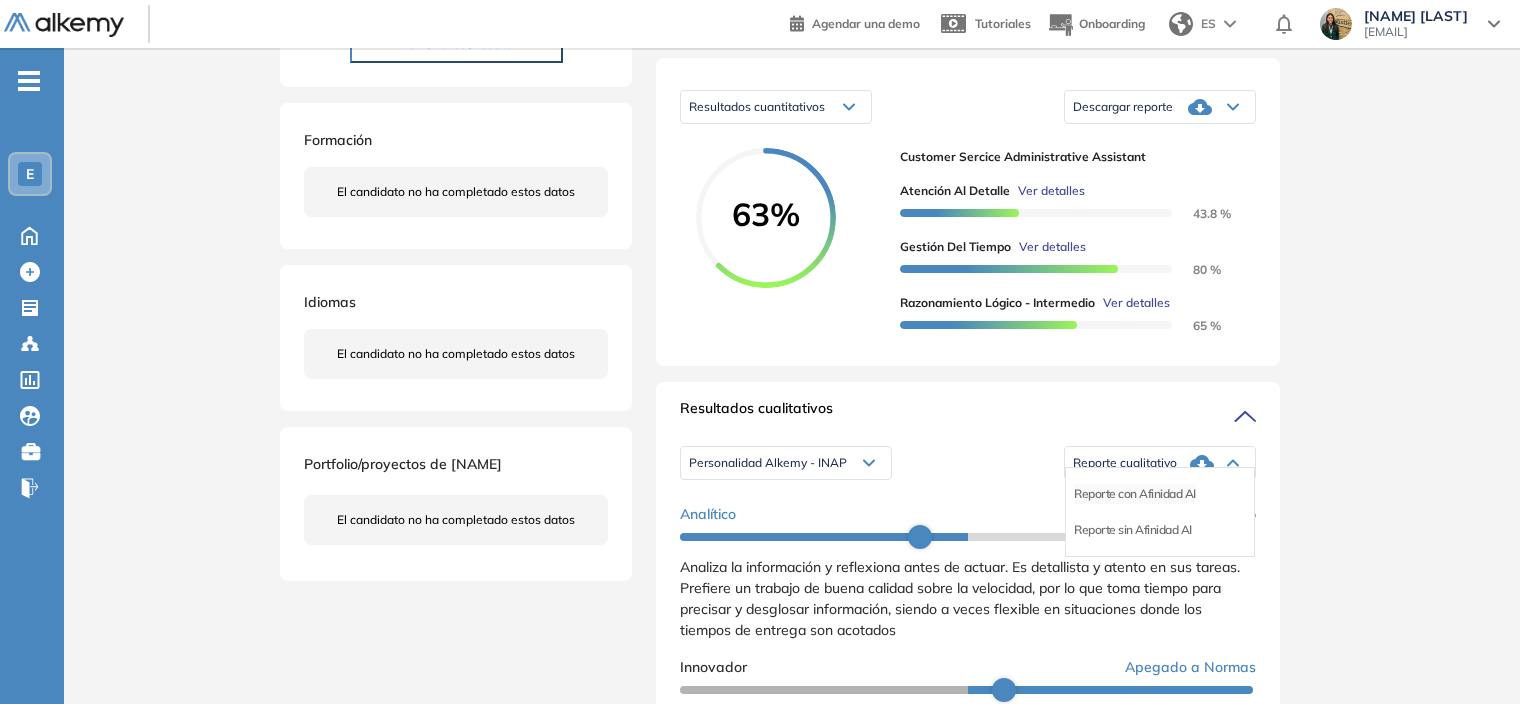click on "Reporte con Afinidad AI" at bounding box center (1135, 494) 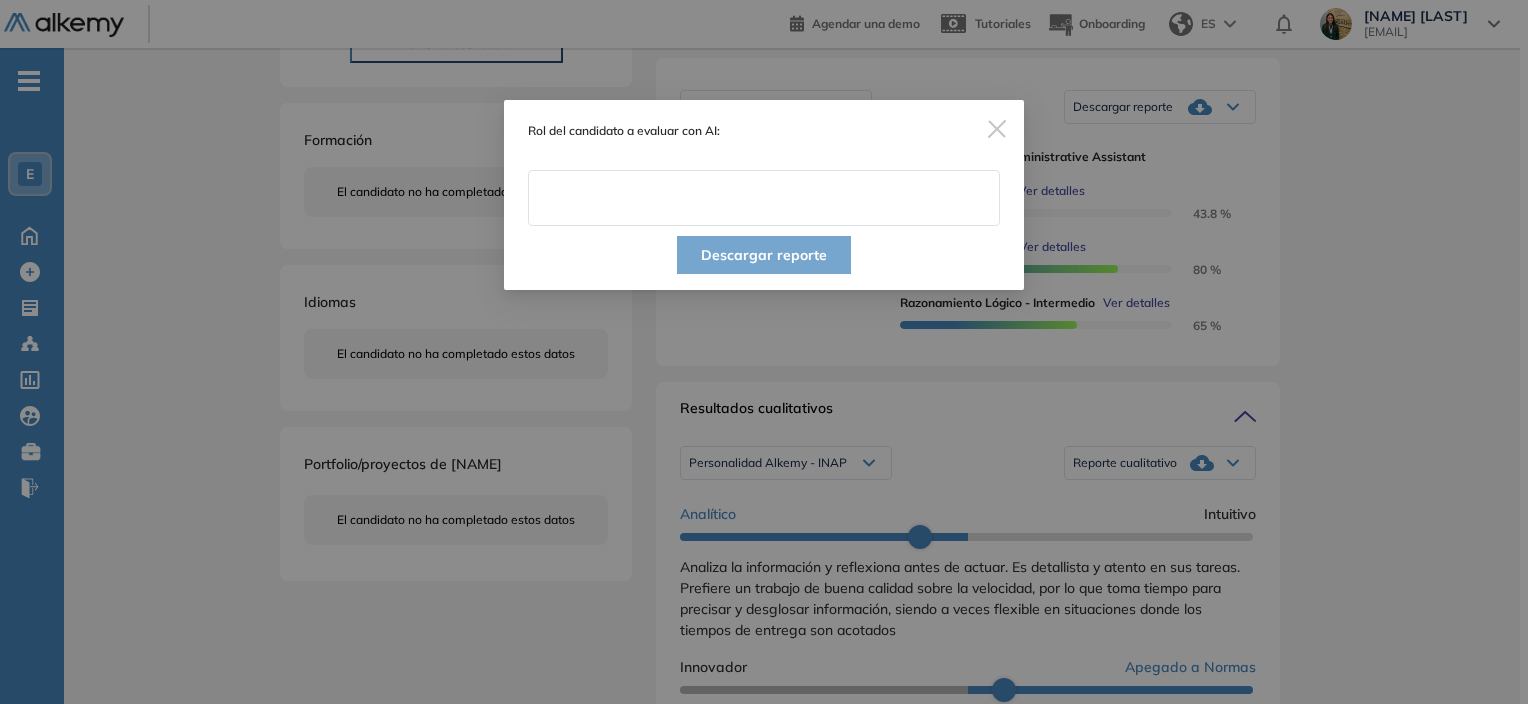 click at bounding box center [764, 198] 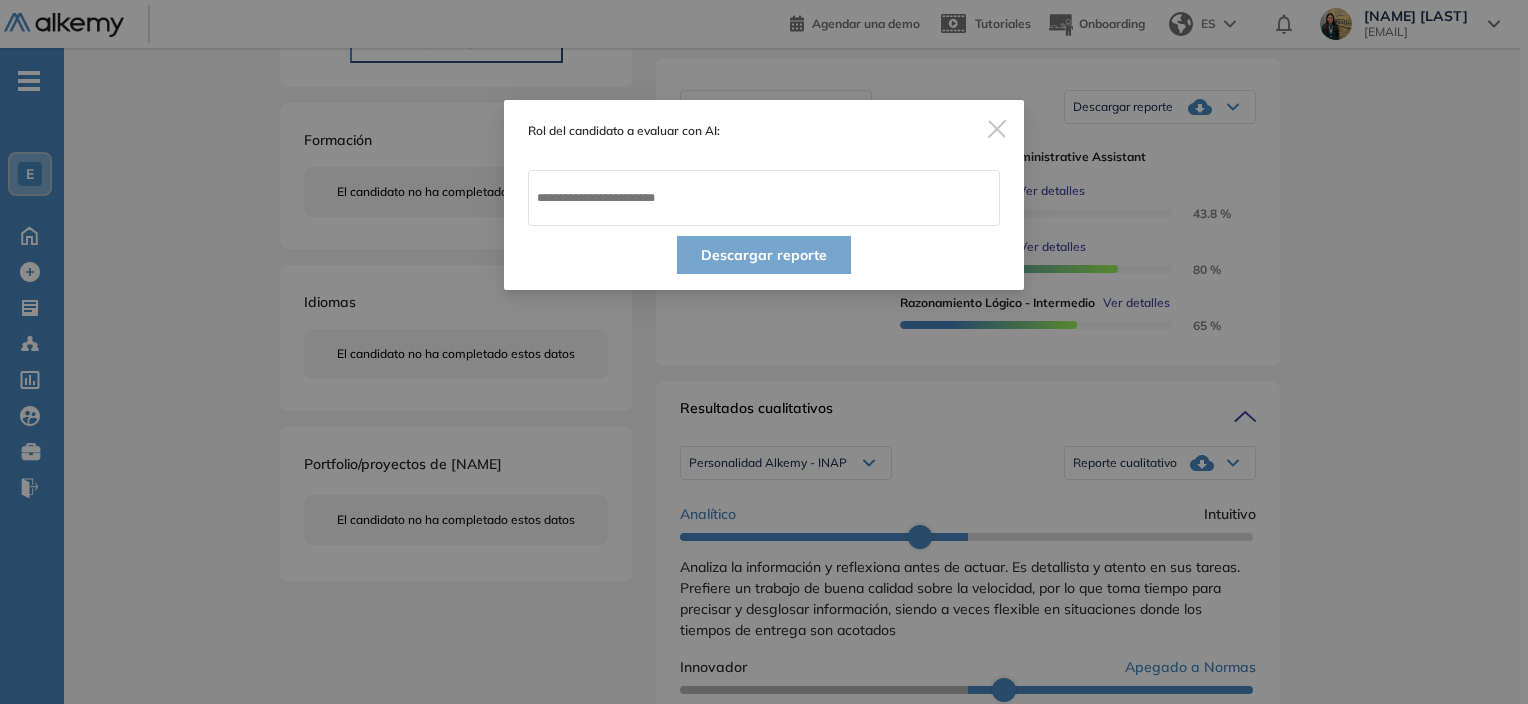 click on "Rol del candidato a evaluar con AI: Descargar reporte" at bounding box center [764, 352] 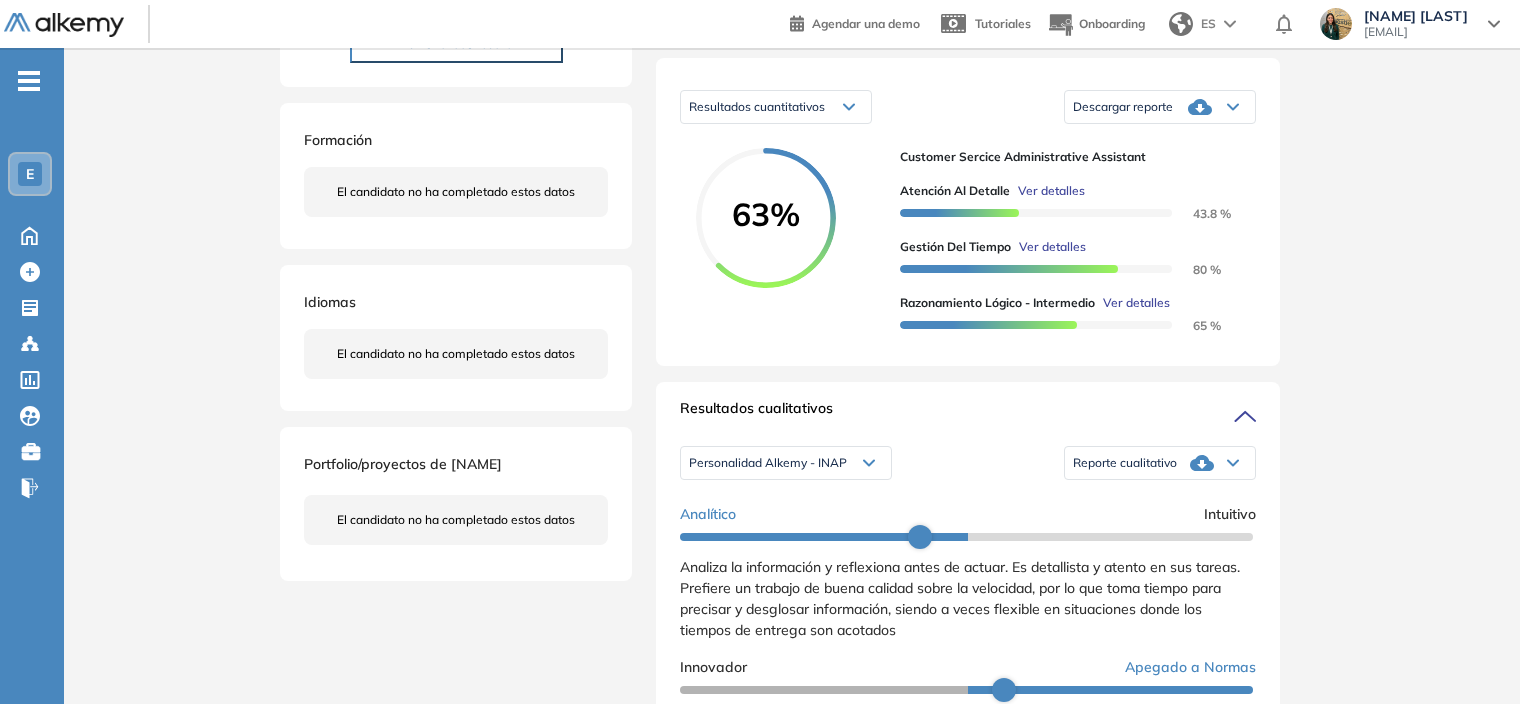 click 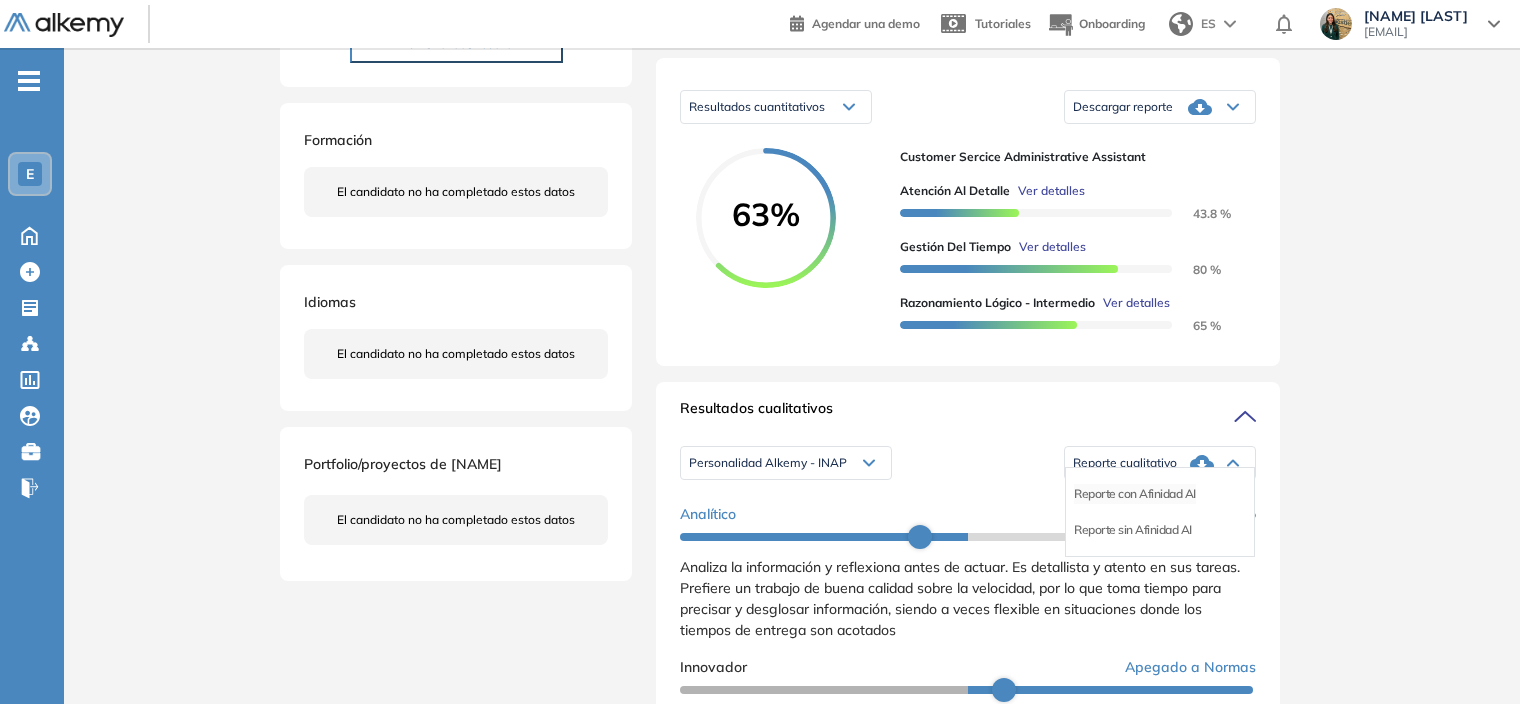 click on "Reporte con Afinidad AI" at bounding box center [1135, 494] 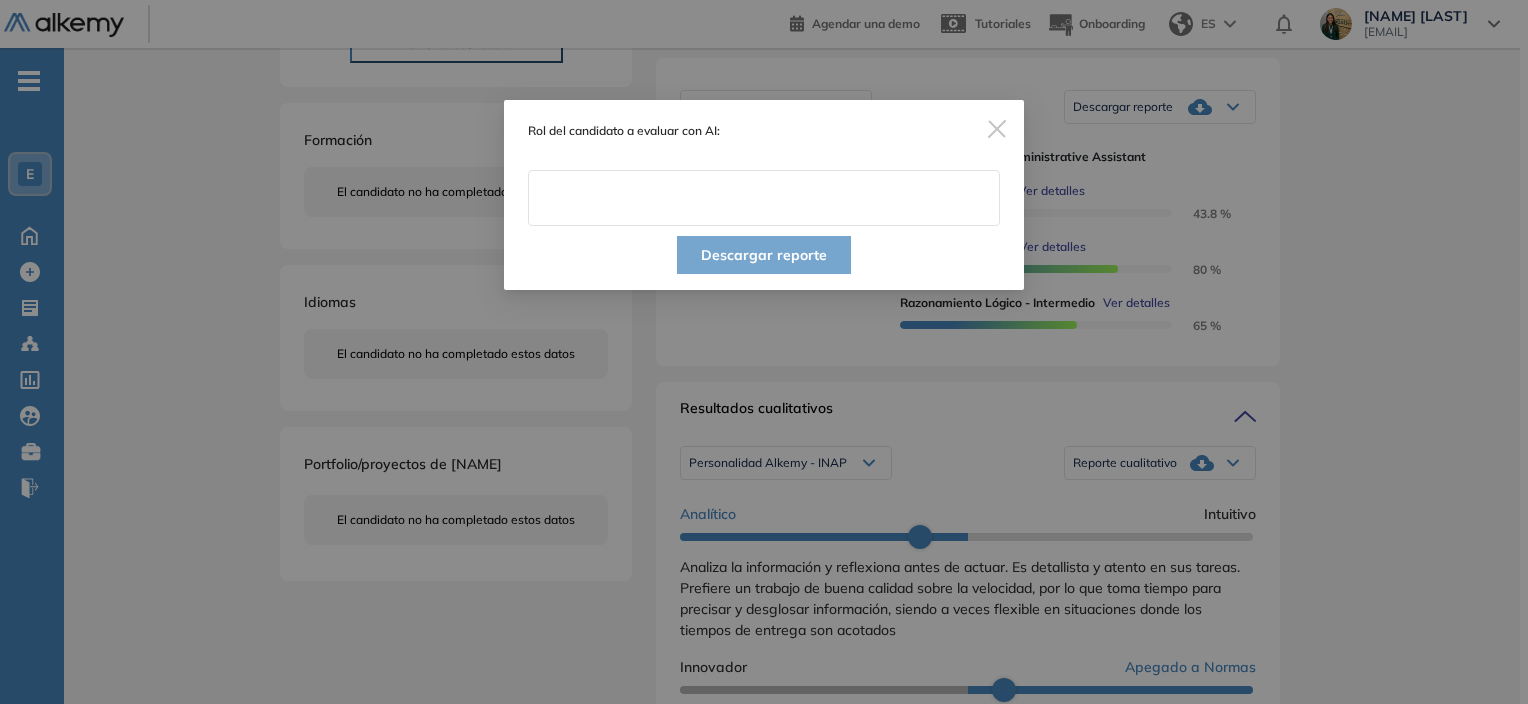 click at bounding box center (764, 198) 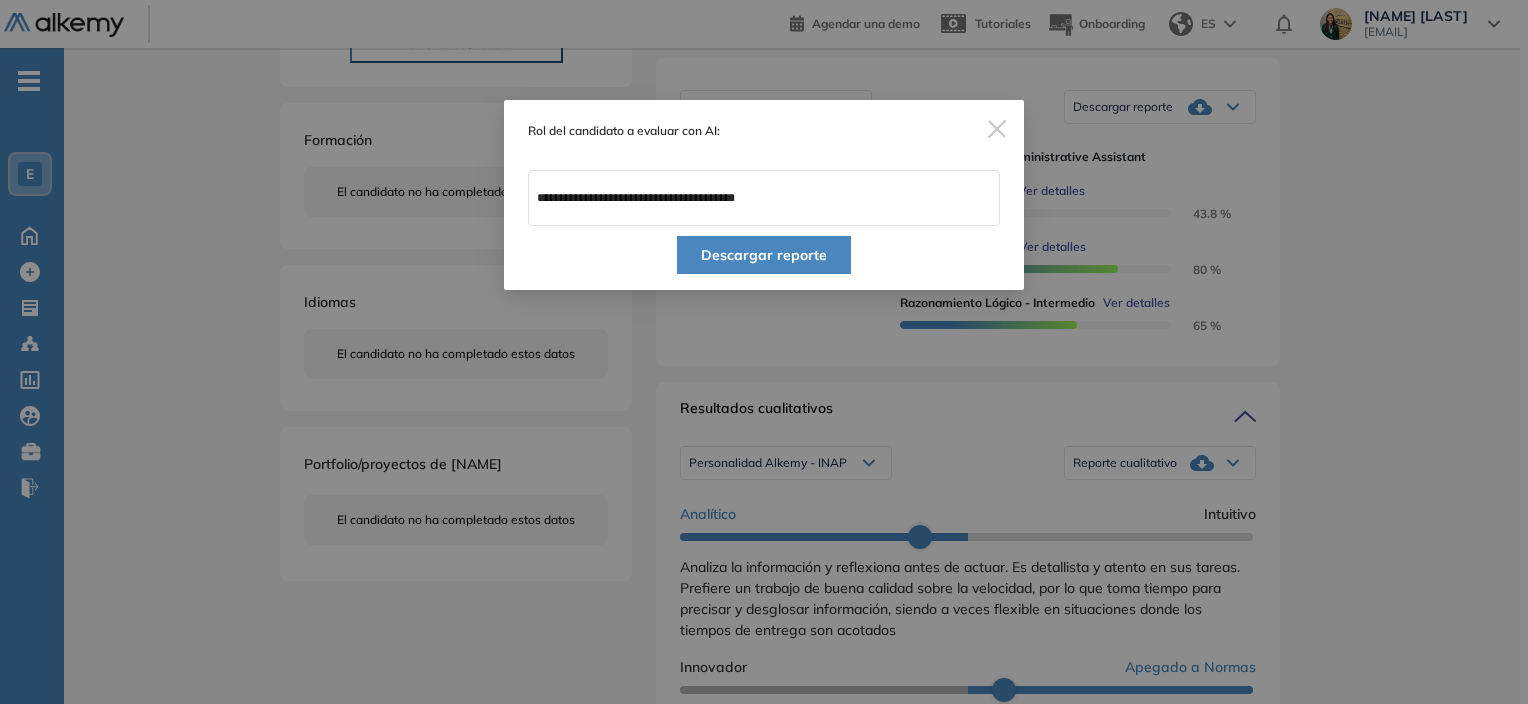 type on "**********" 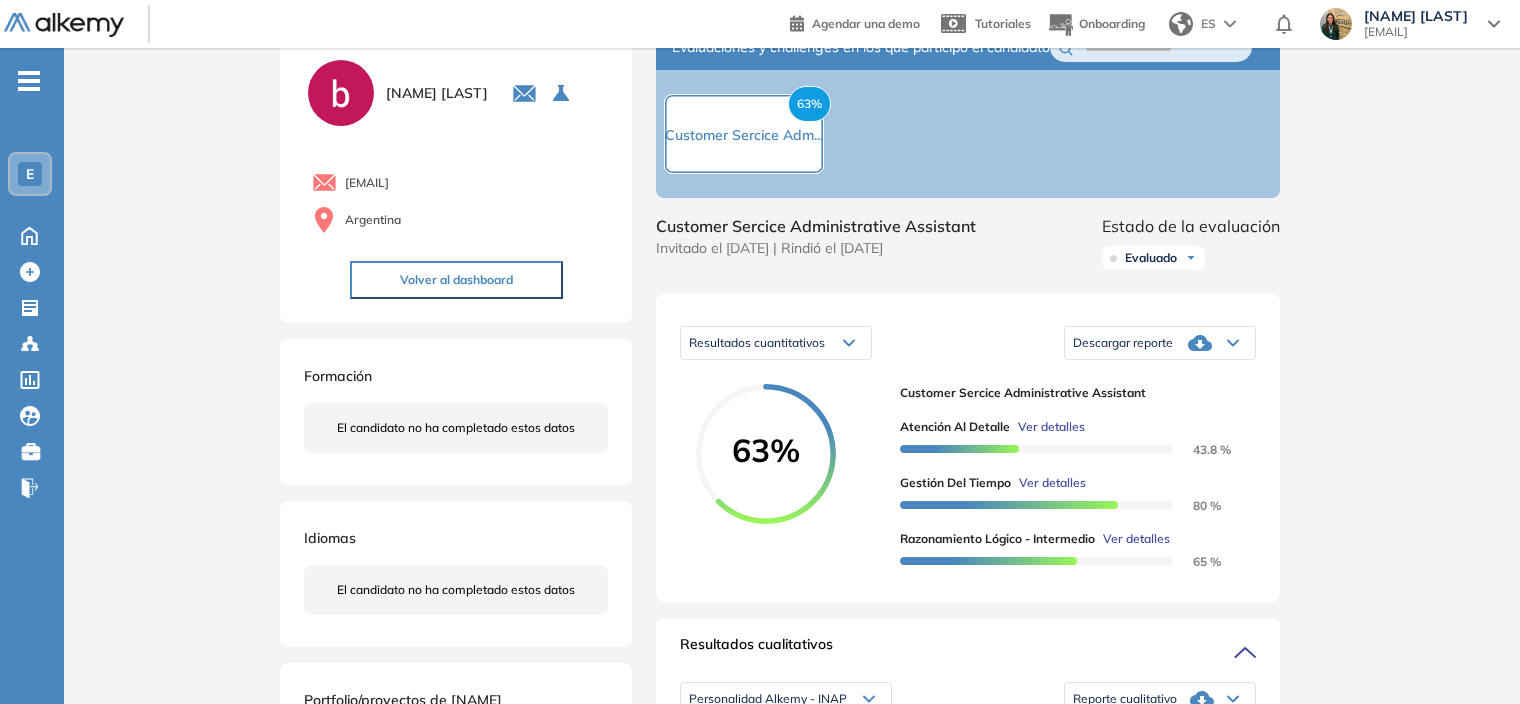 scroll, scrollTop: 0, scrollLeft: 0, axis: both 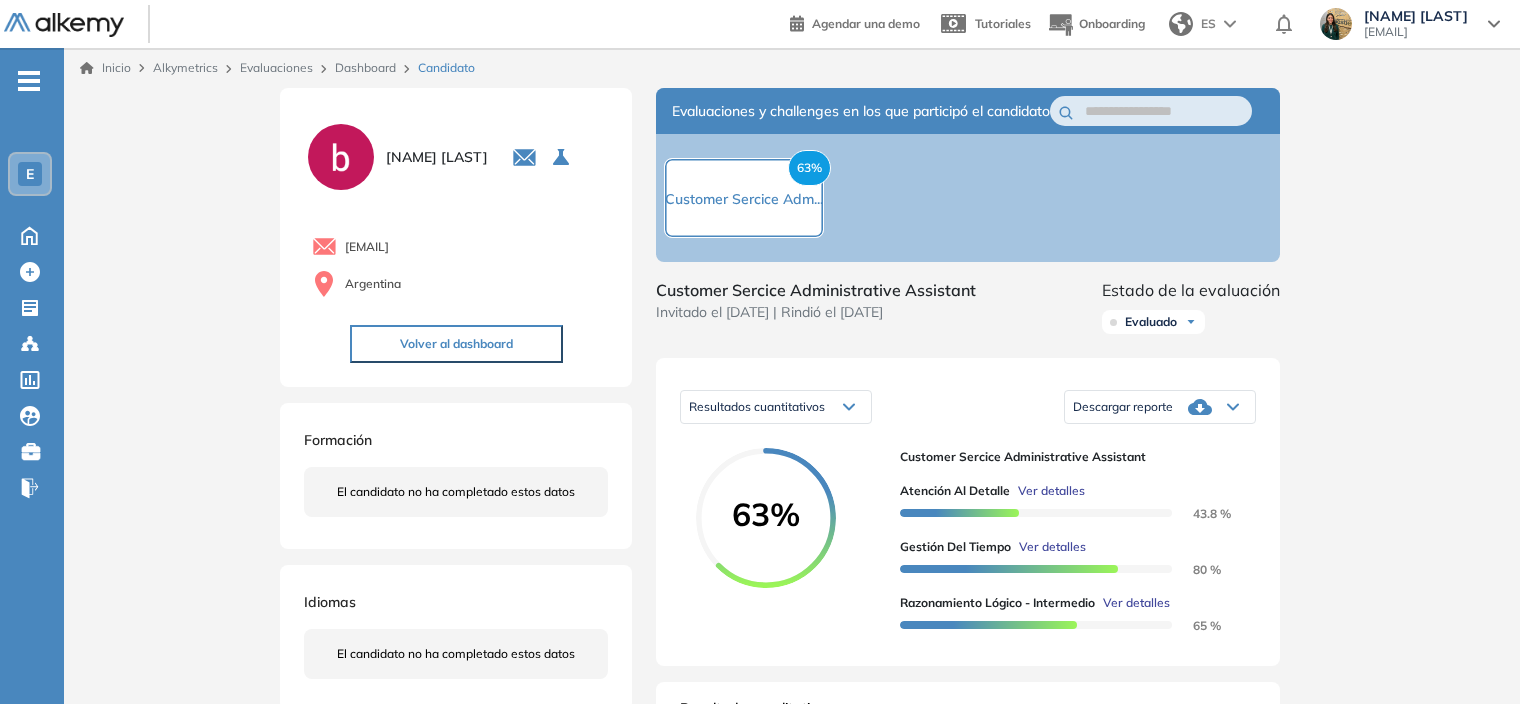 click 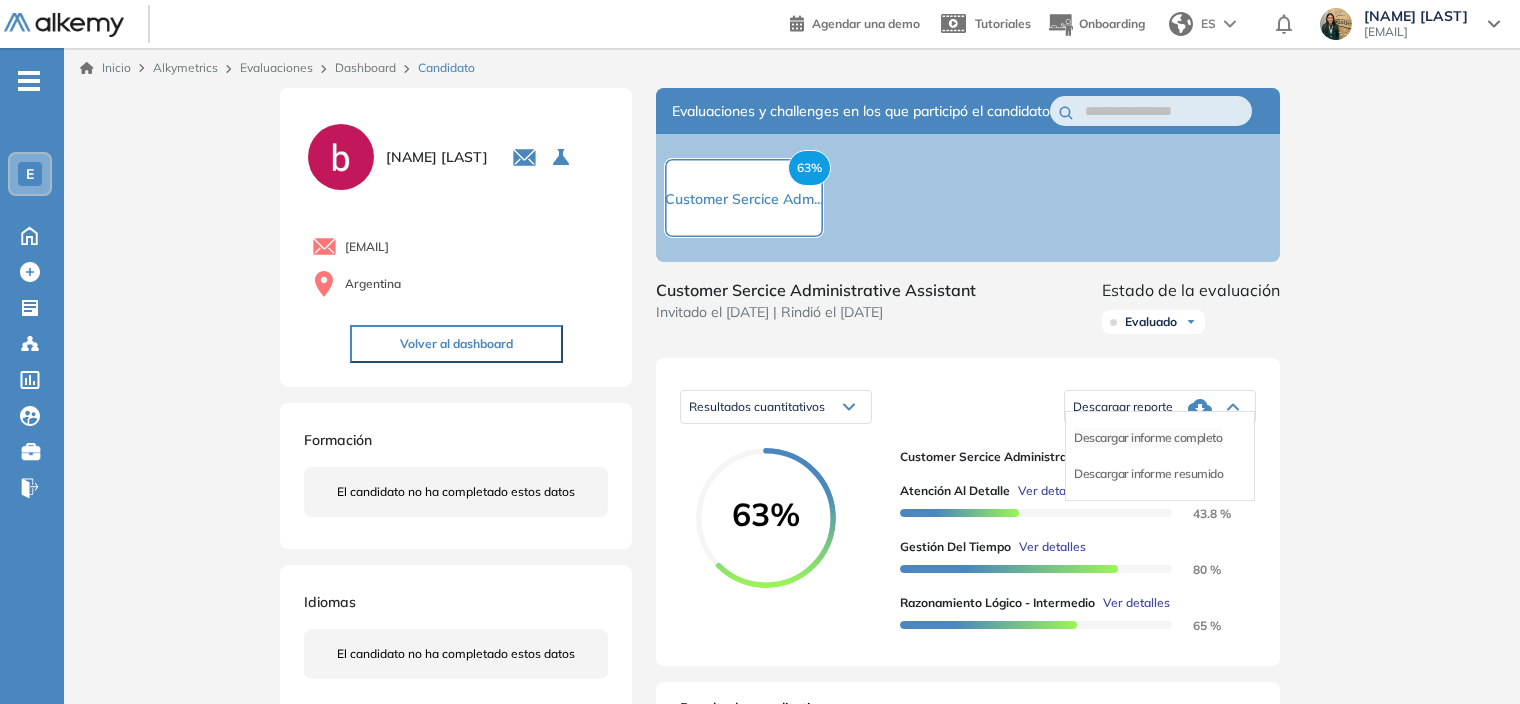 click on "Descargar informe completo" at bounding box center [1148, 438] 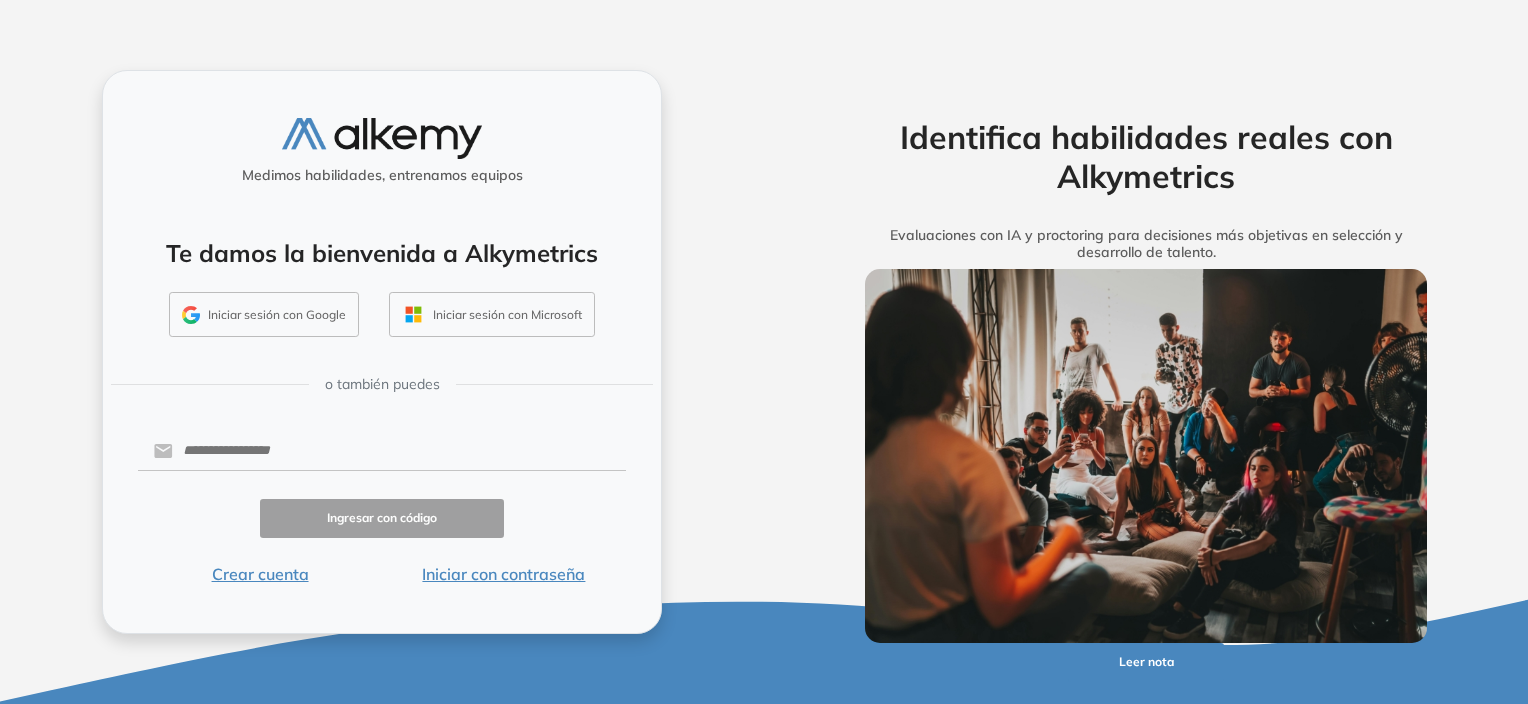 scroll, scrollTop: 0, scrollLeft: 0, axis: both 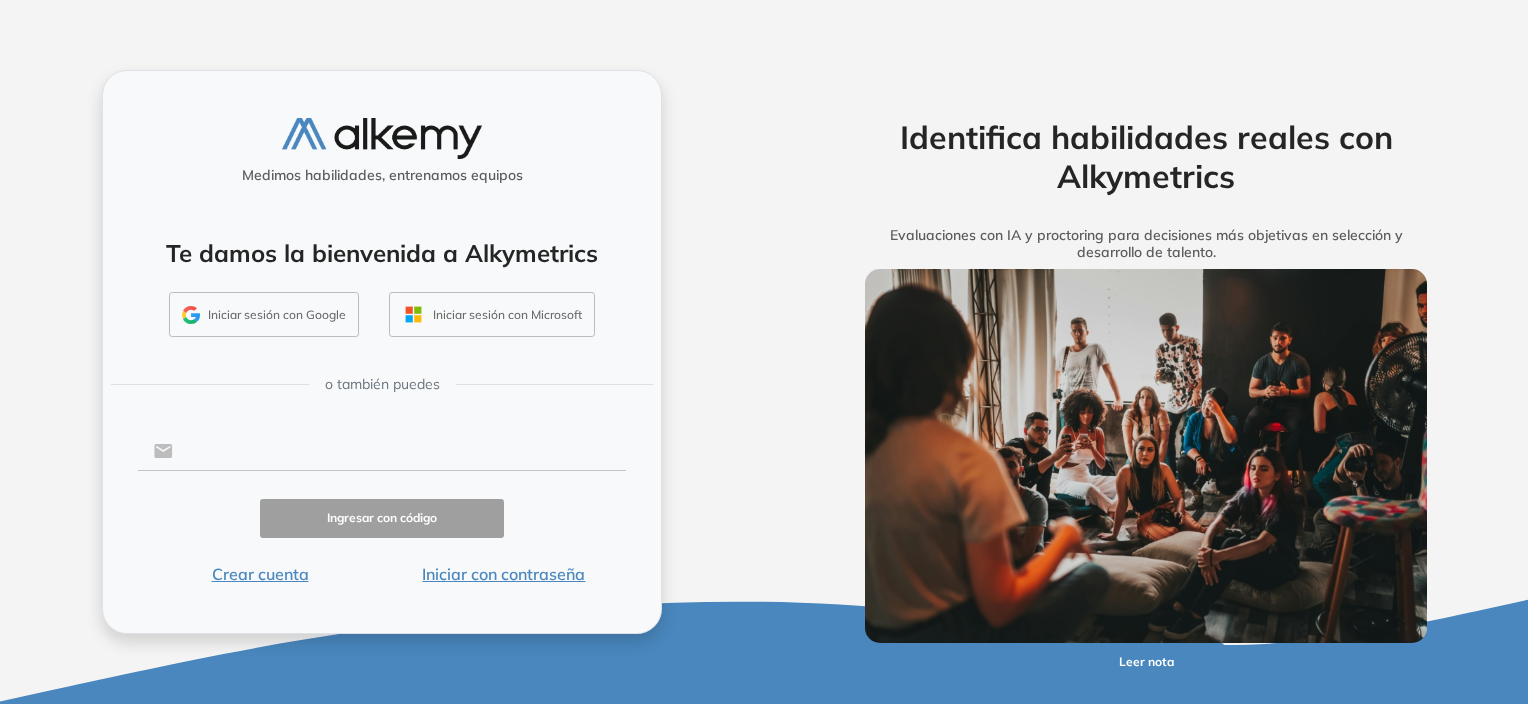 click at bounding box center (399, 451) 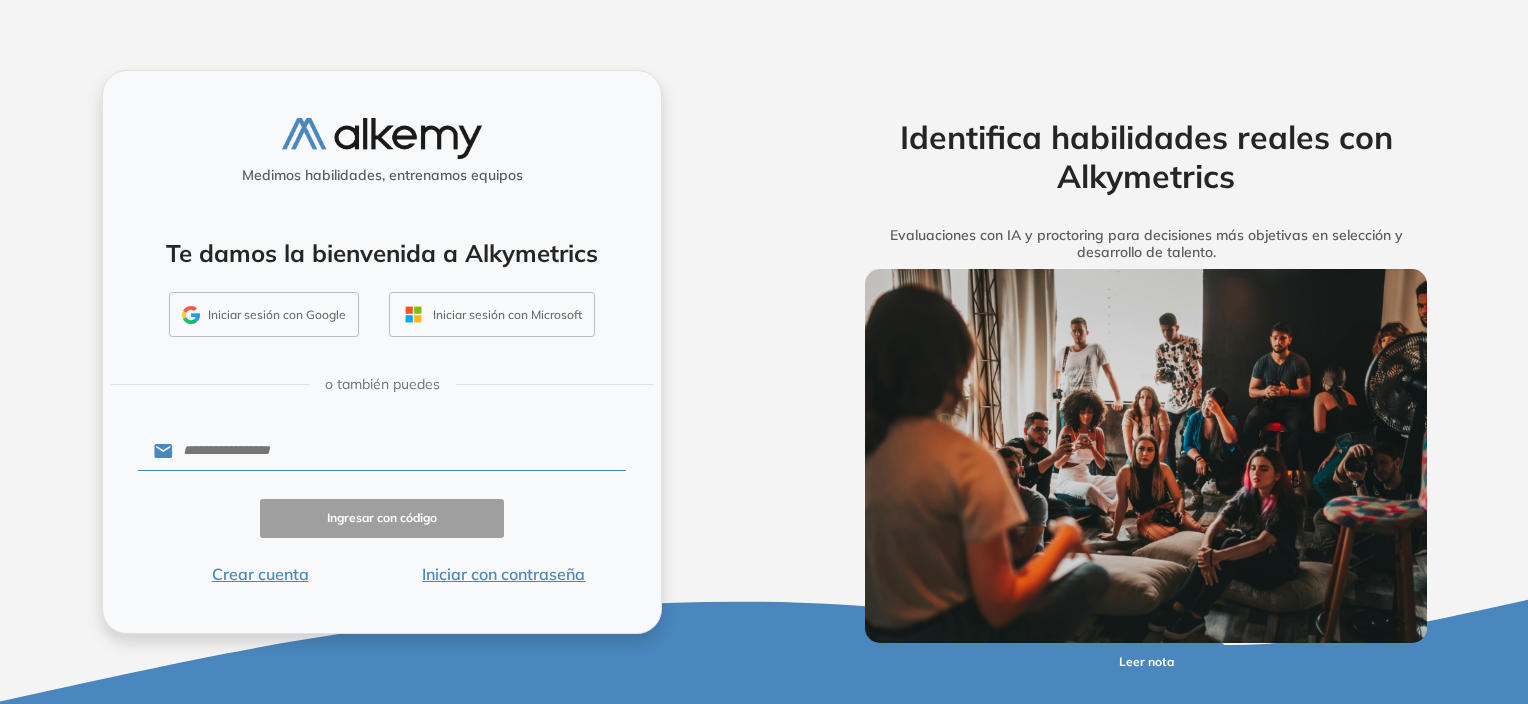 click on "Medimos habilidades, entrenamos equipos Te damos la bienvenida a Alkymetrics Iniciar sesión con Google Iniciar sesión con Microsoft o también puedes Ingresar con código Crear cuenta Iniciar con contraseña" at bounding box center (382, 352) 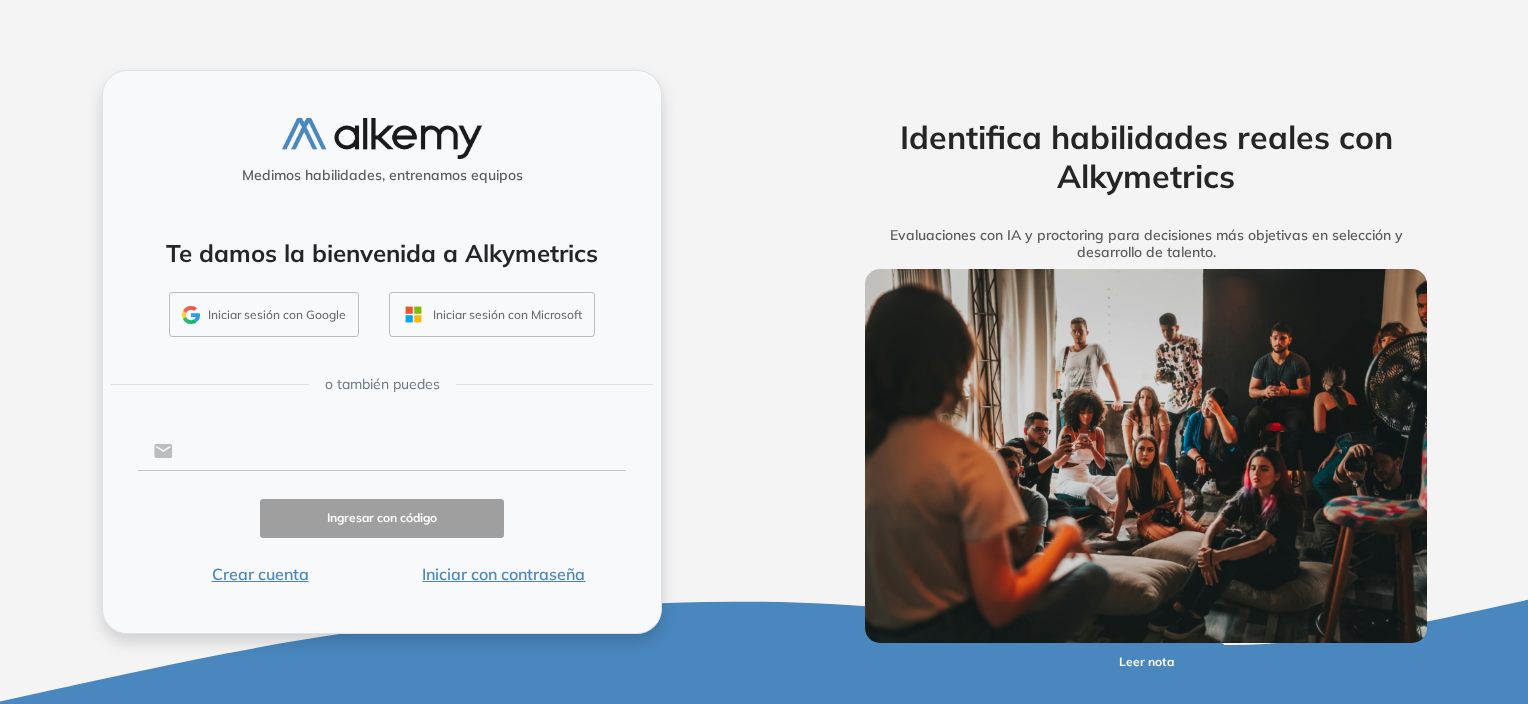click at bounding box center (399, 451) 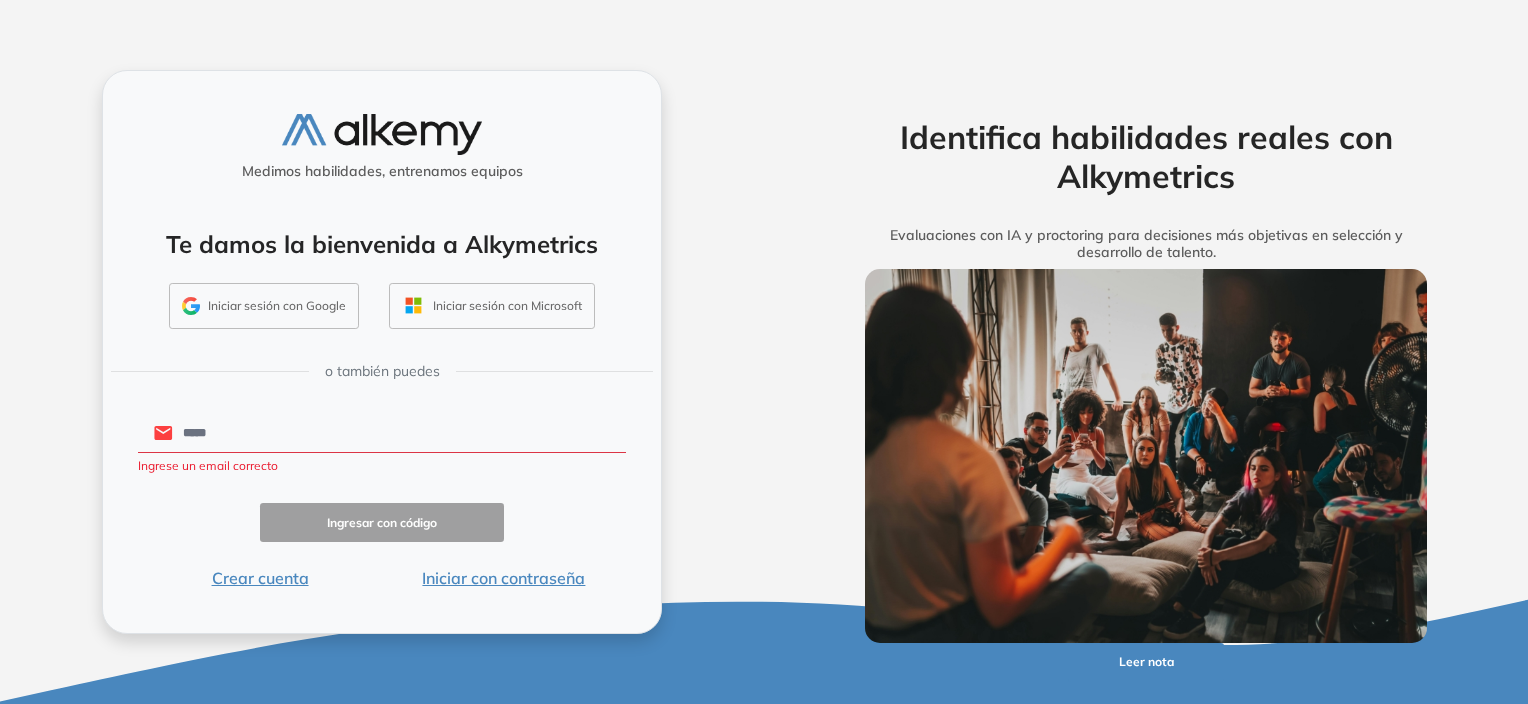 type on "**********" 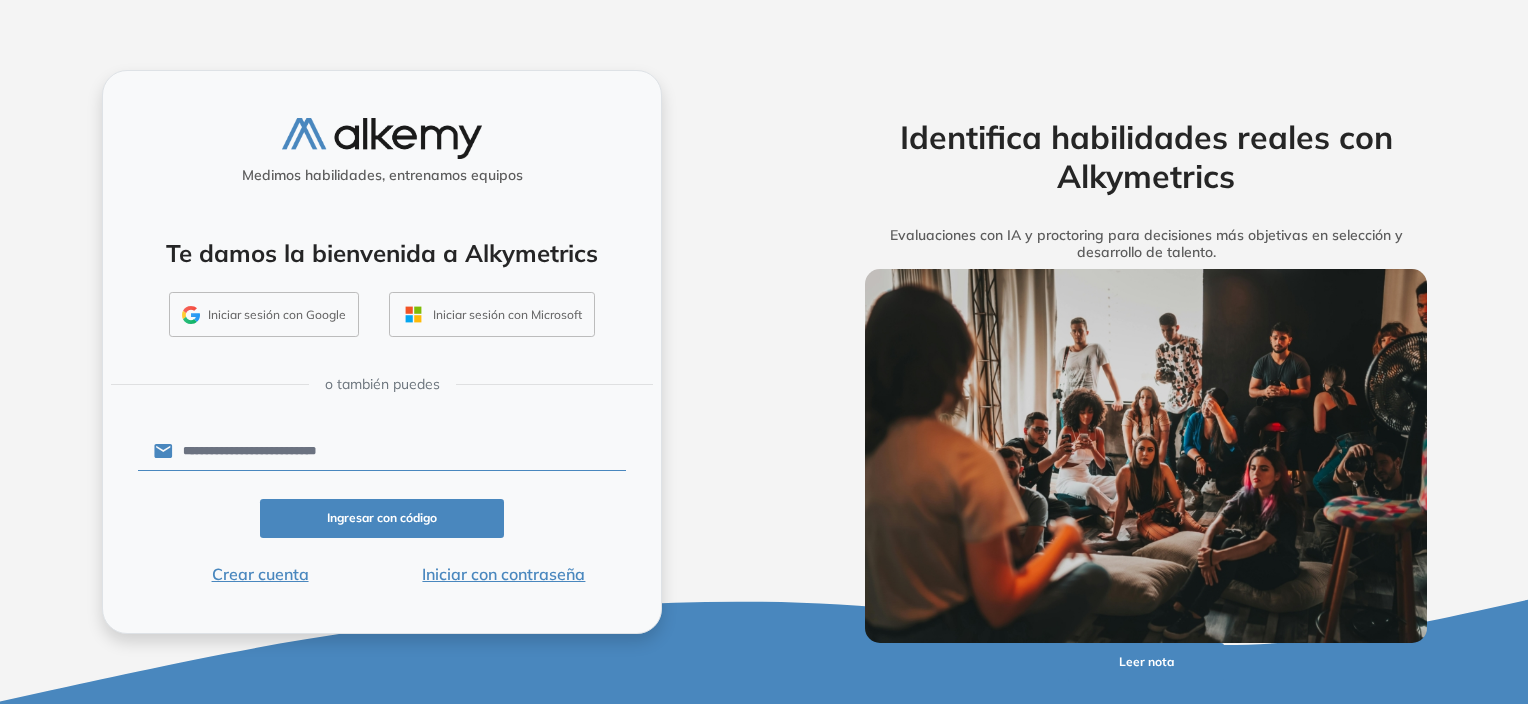 click on "Ingresar con código" at bounding box center (382, 518) 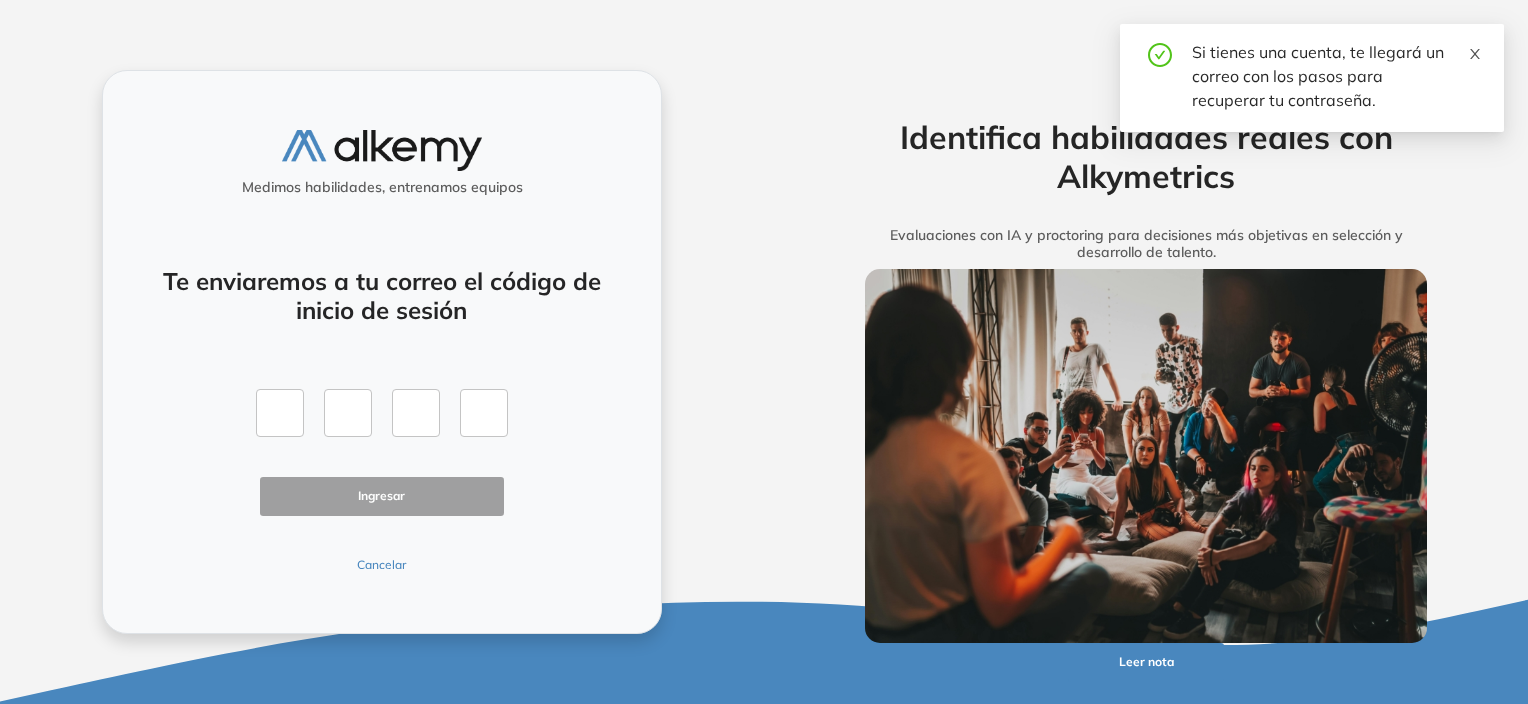 click 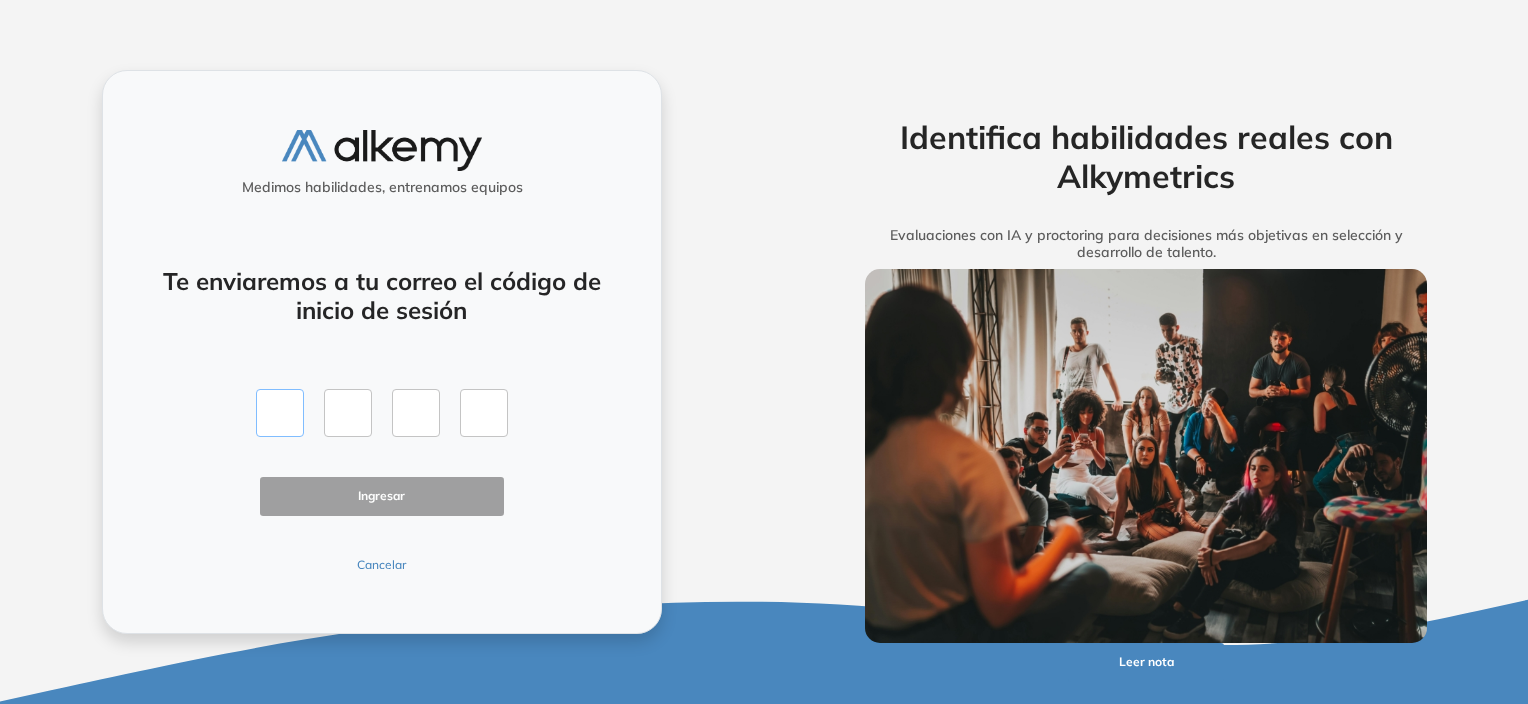 click at bounding box center [280, 413] 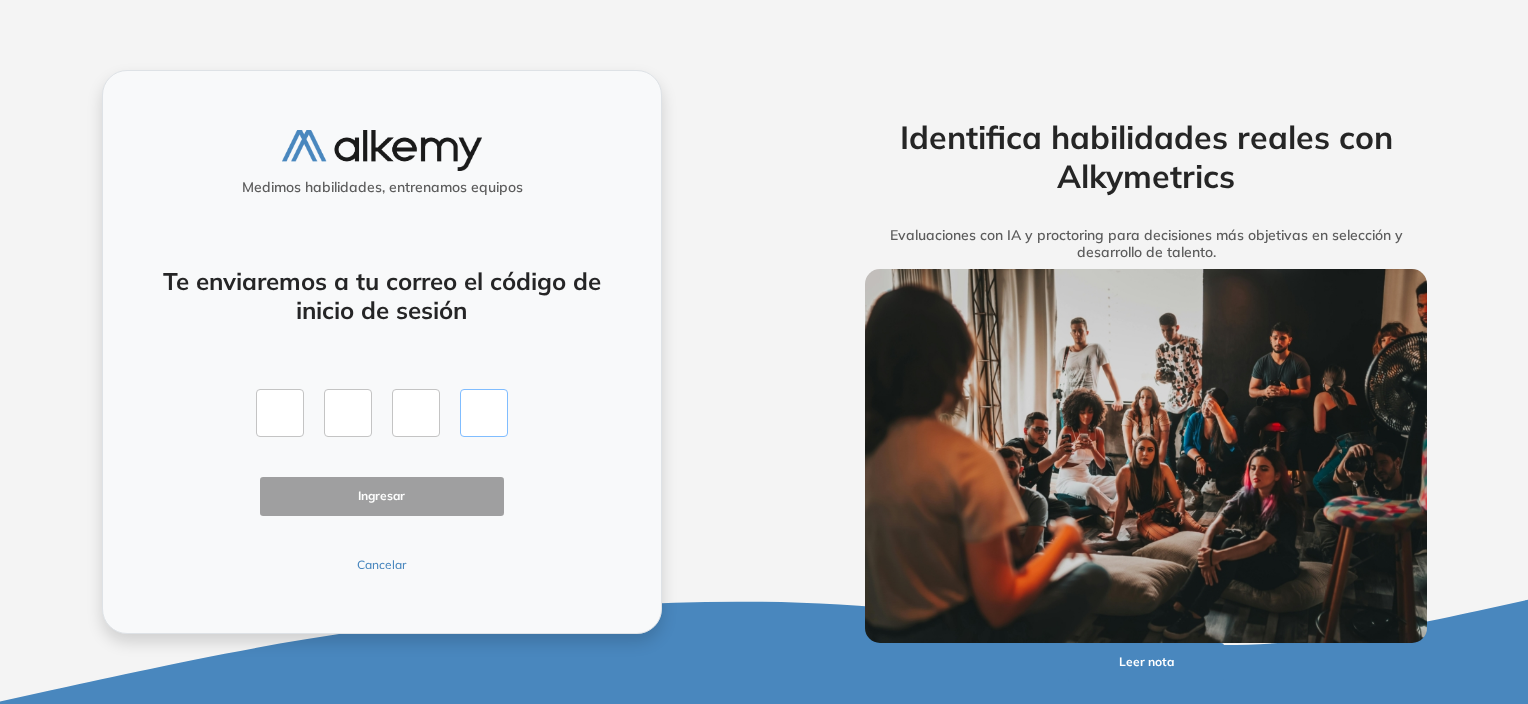 paste on "*" 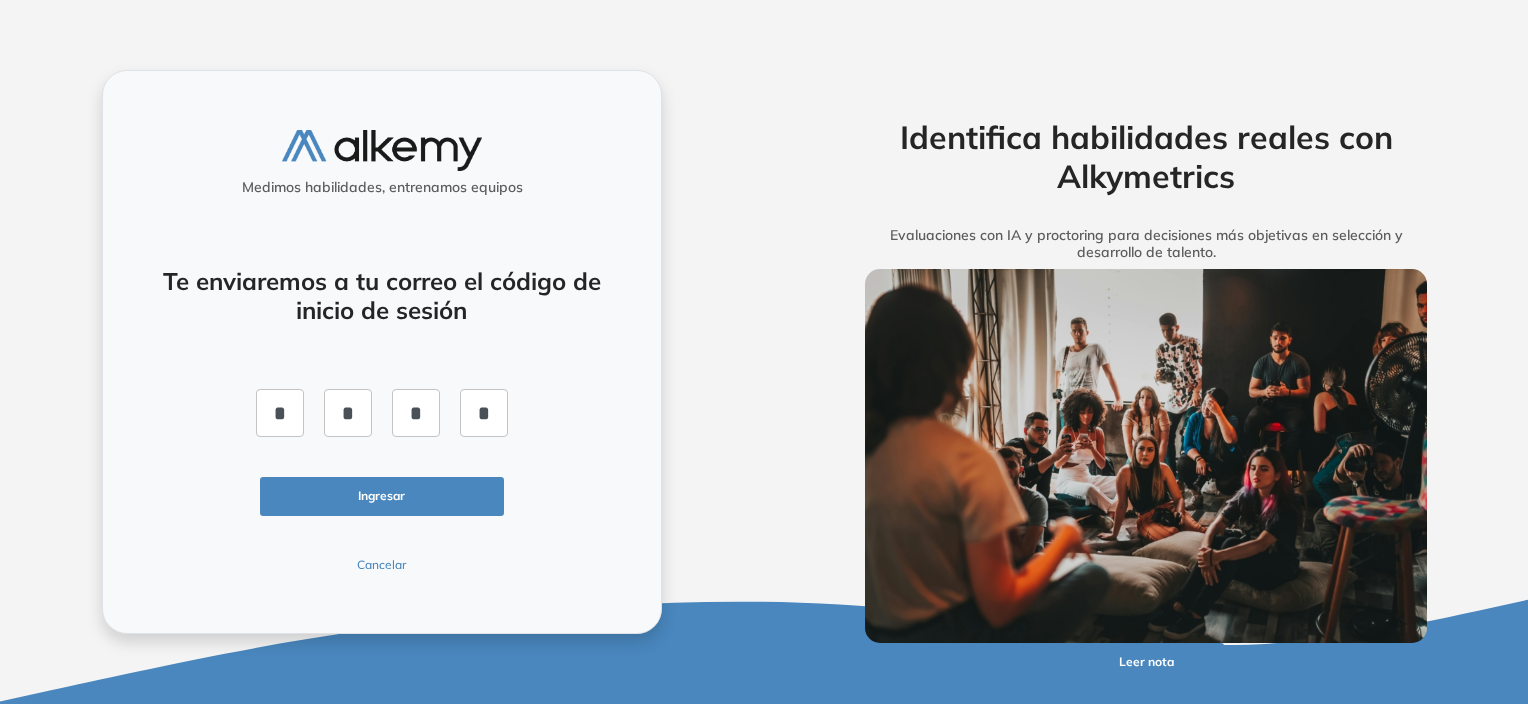 click on "Ingresar" at bounding box center [382, 496] 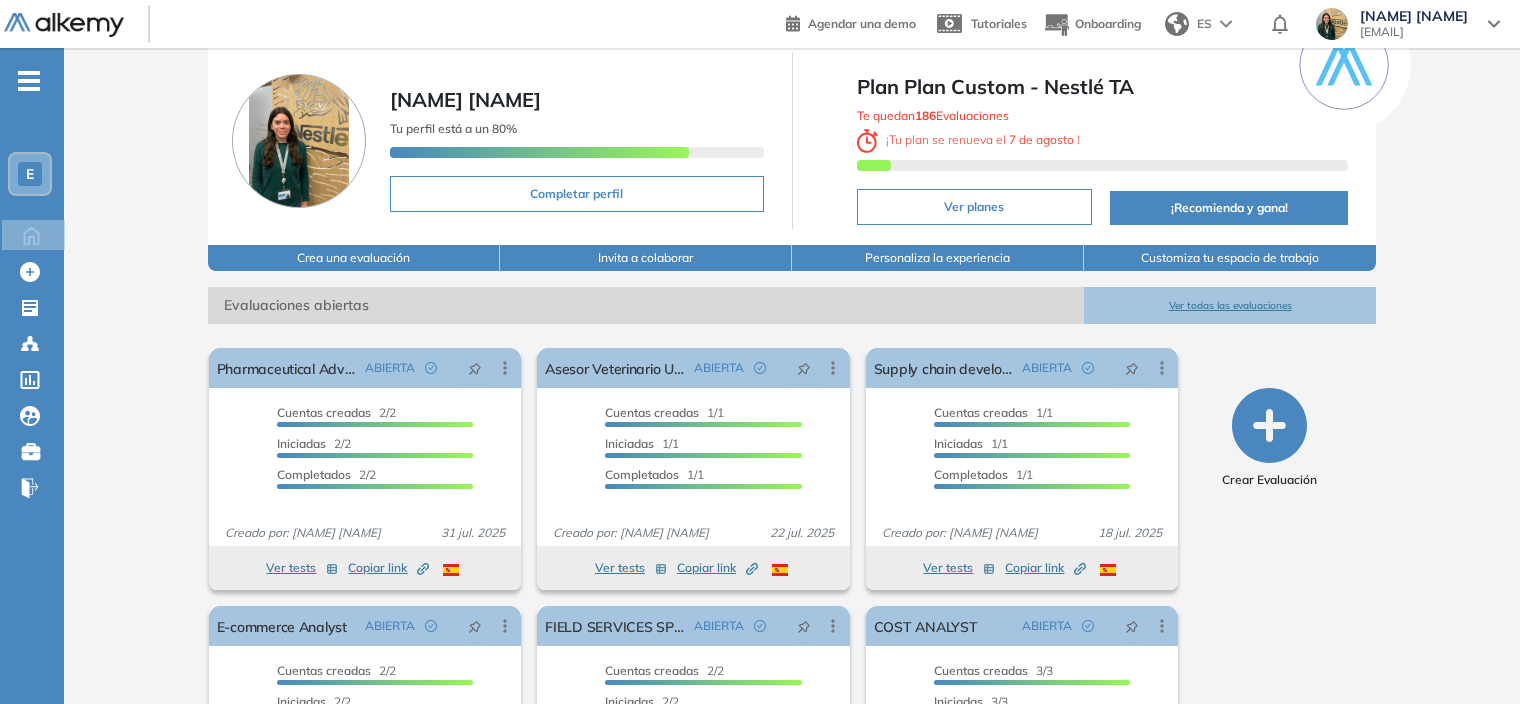 scroll, scrollTop: 245, scrollLeft: 0, axis: vertical 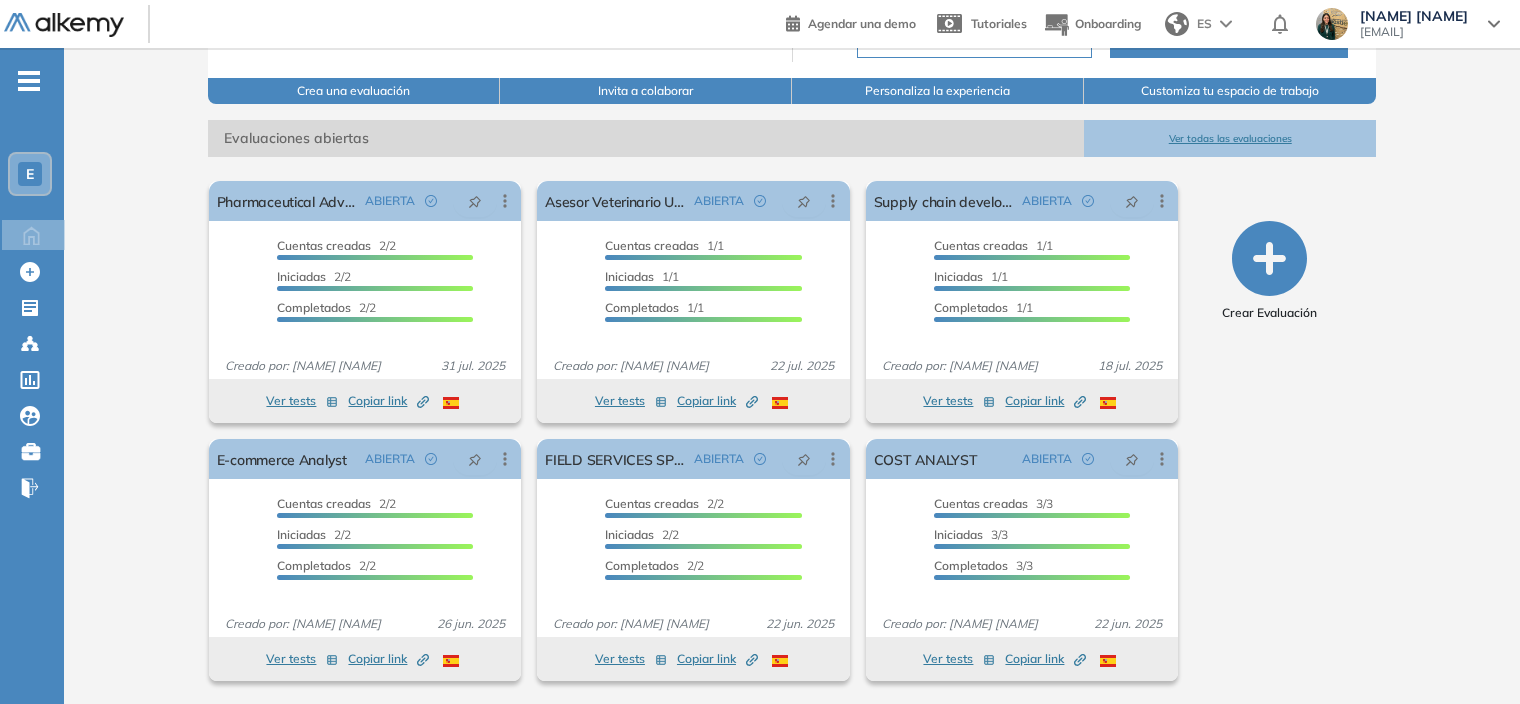 click on "Ver todas las evaluaciones" at bounding box center [1230, 138] 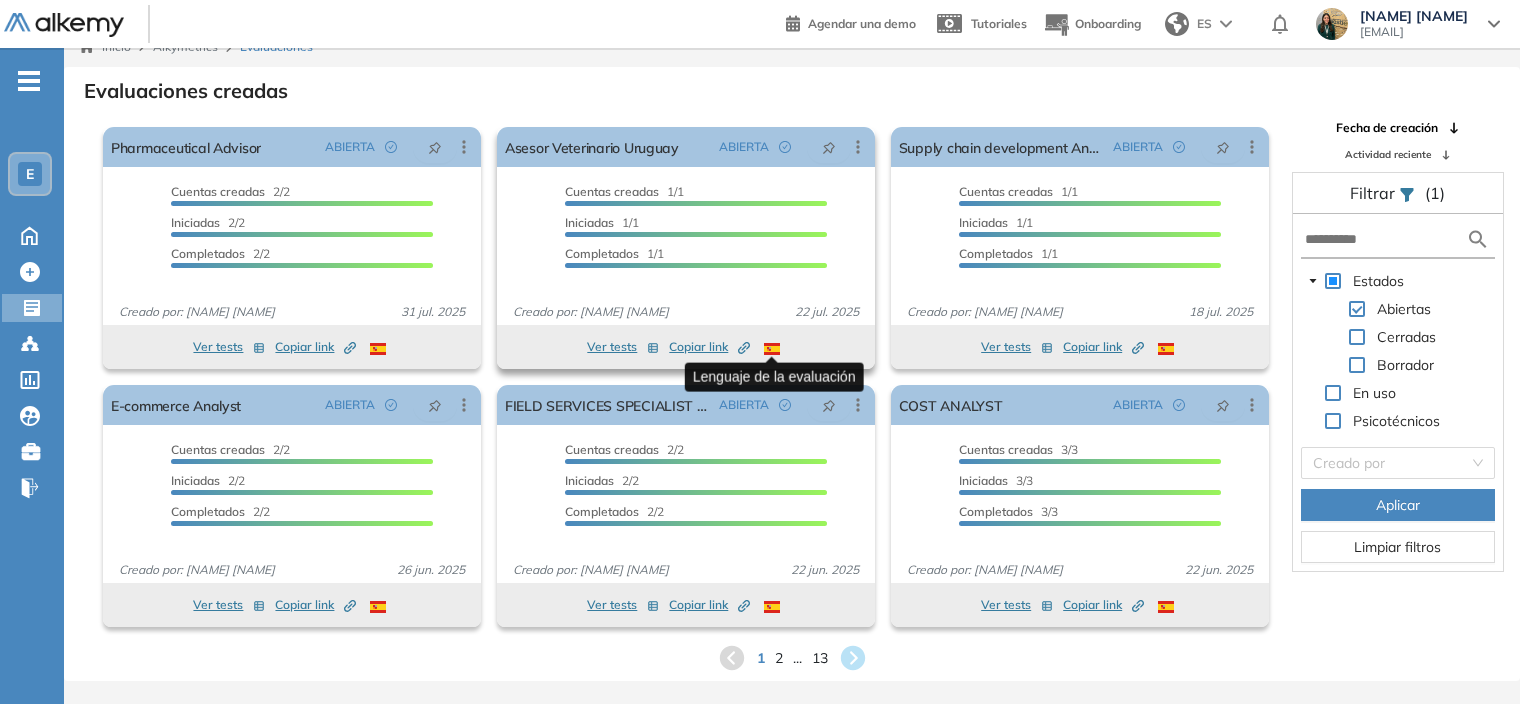 scroll, scrollTop: 0, scrollLeft: 0, axis: both 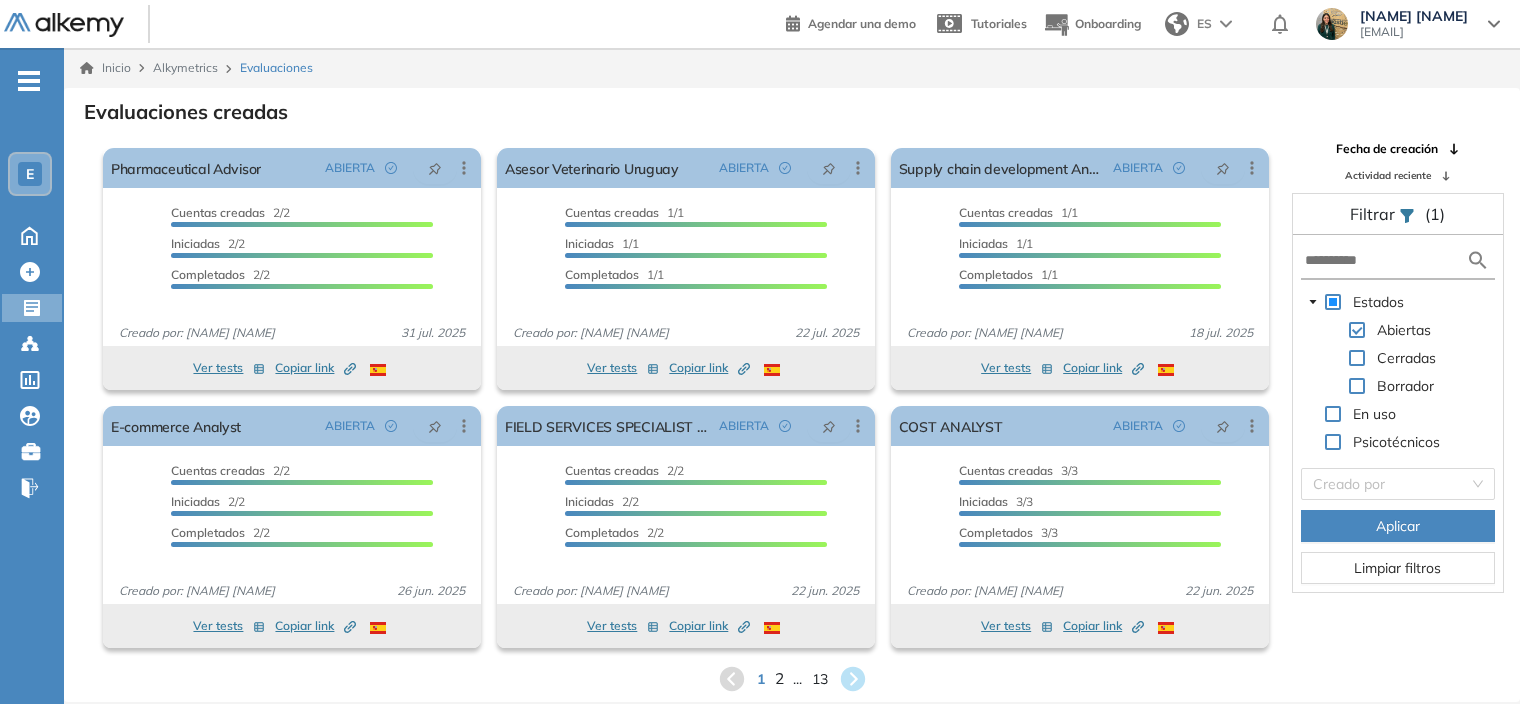 click on "2" at bounding box center (778, 678) 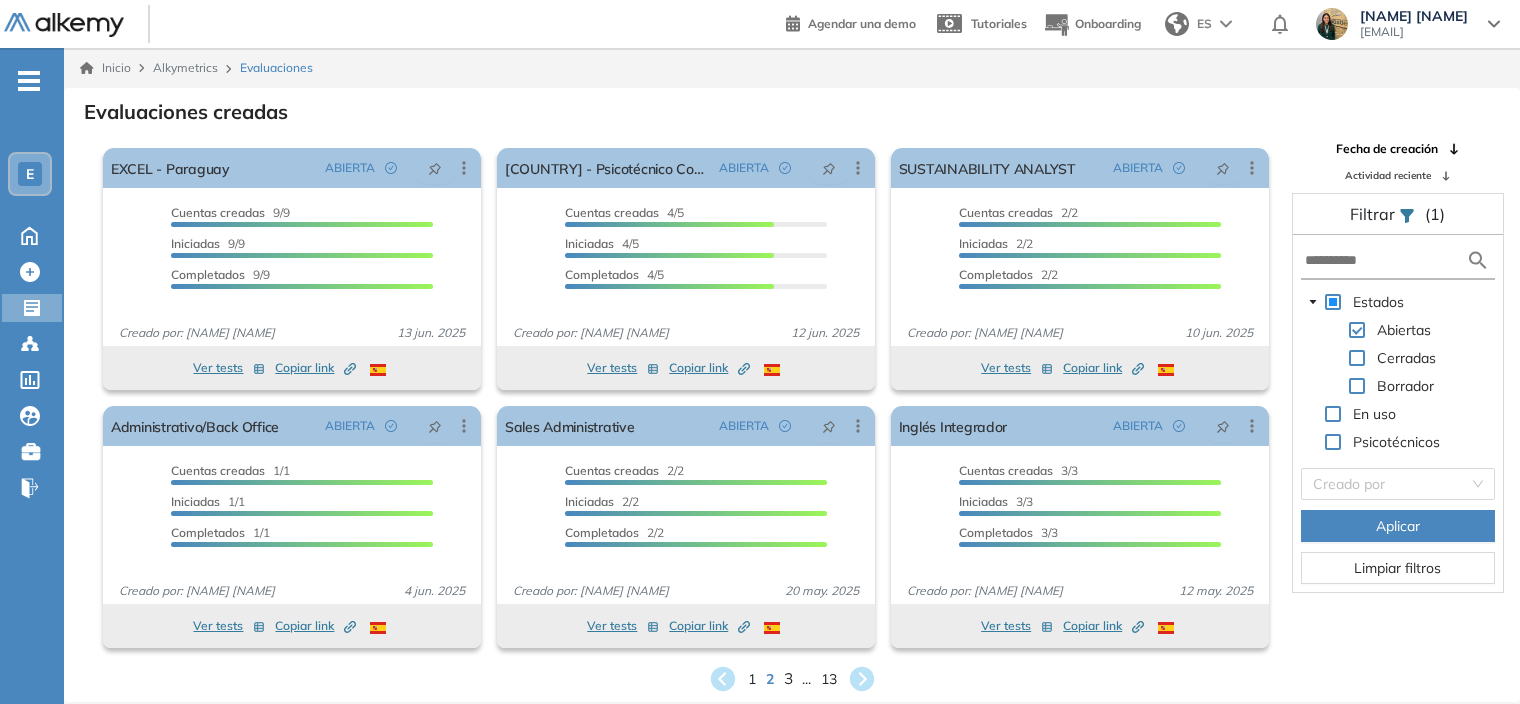 click on "3" at bounding box center [787, 678] 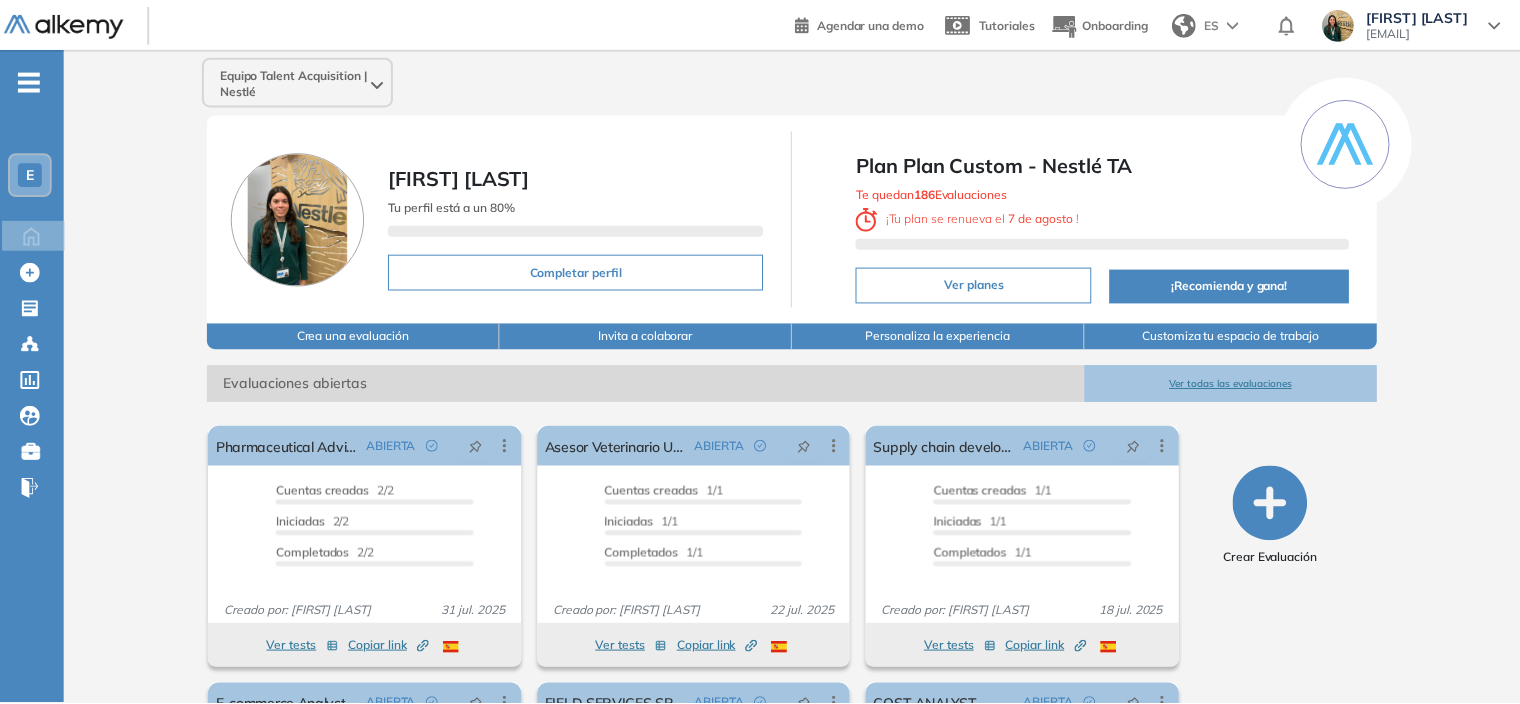 scroll, scrollTop: 0, scrollLeft: 0, axis: both 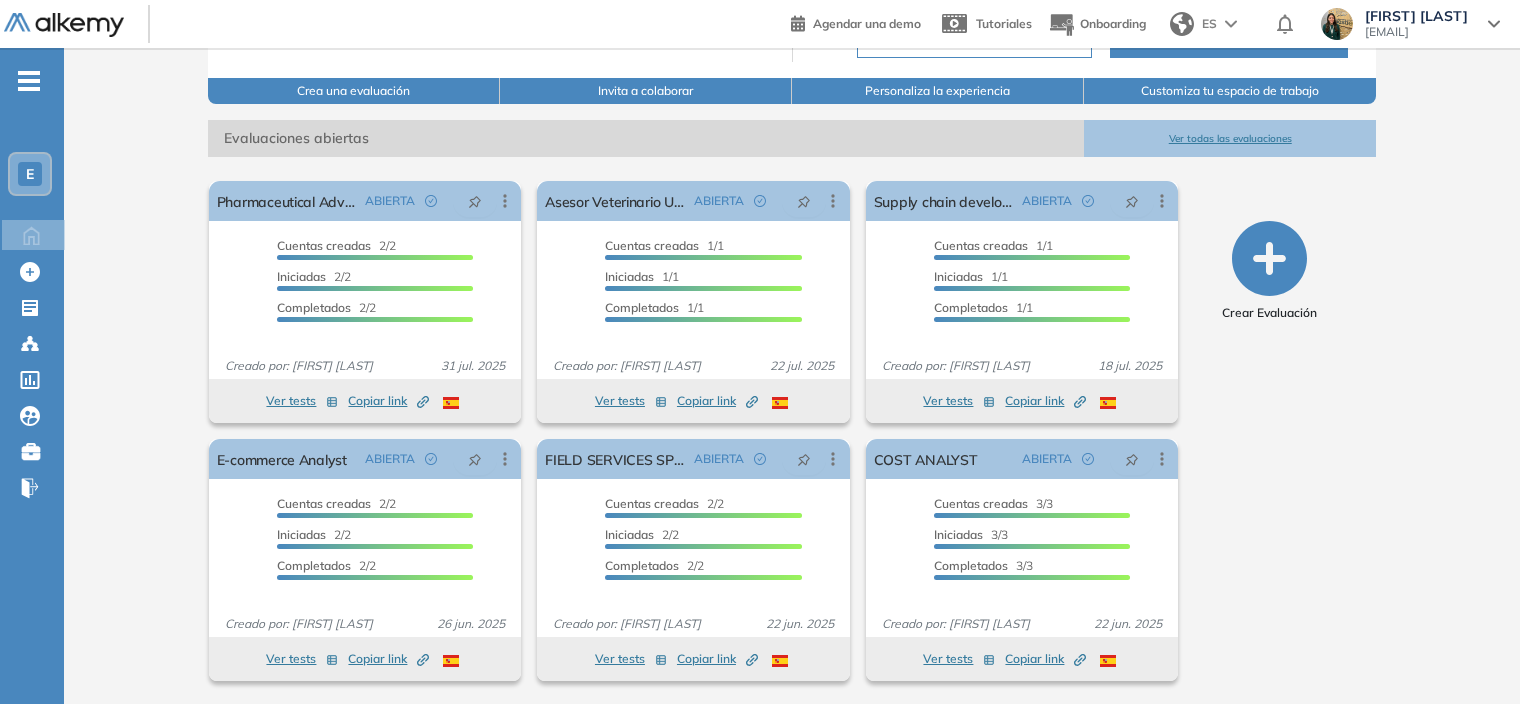 click on "Ver todas las evaluaciones" at bounding box center (1230, 138) 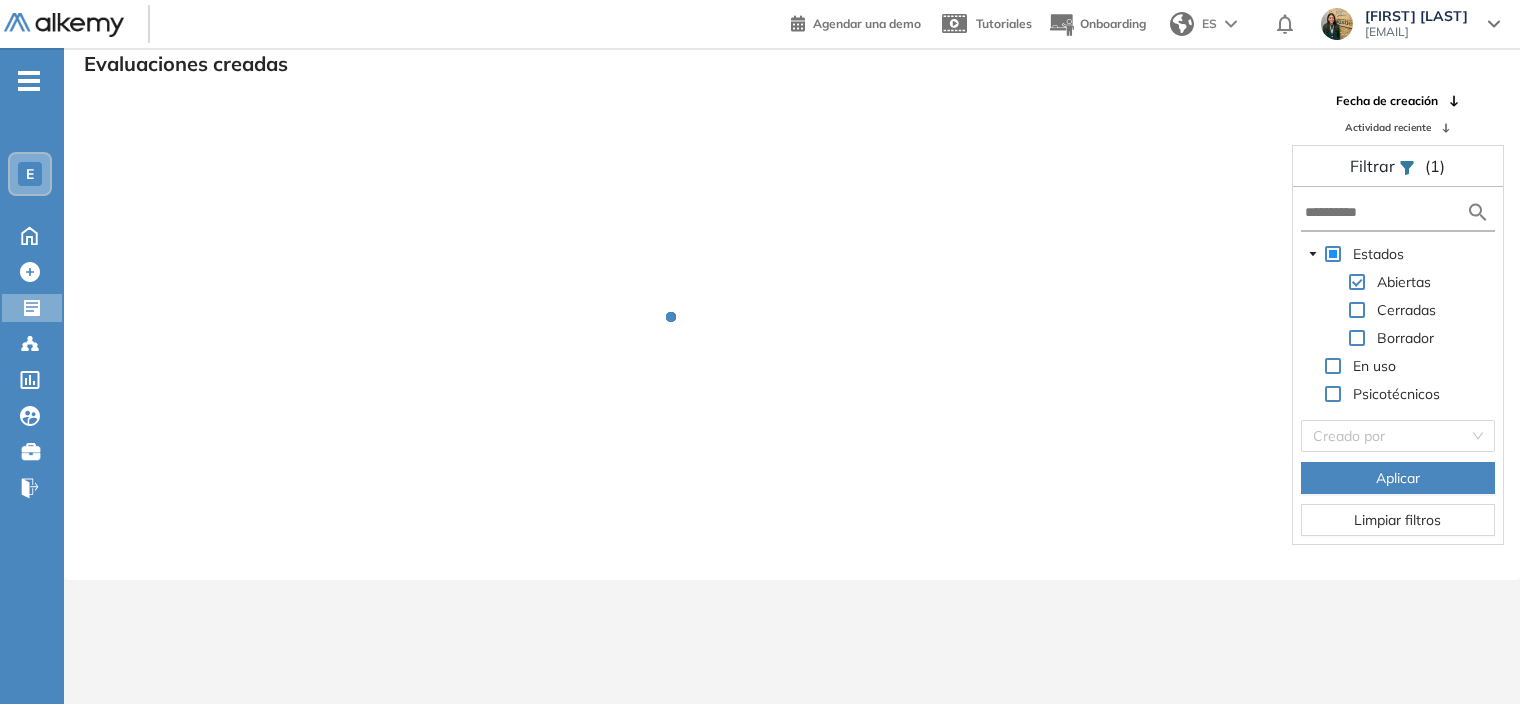 scroll, scrollTop: 48, scrollLeft: 0, axis: vertical 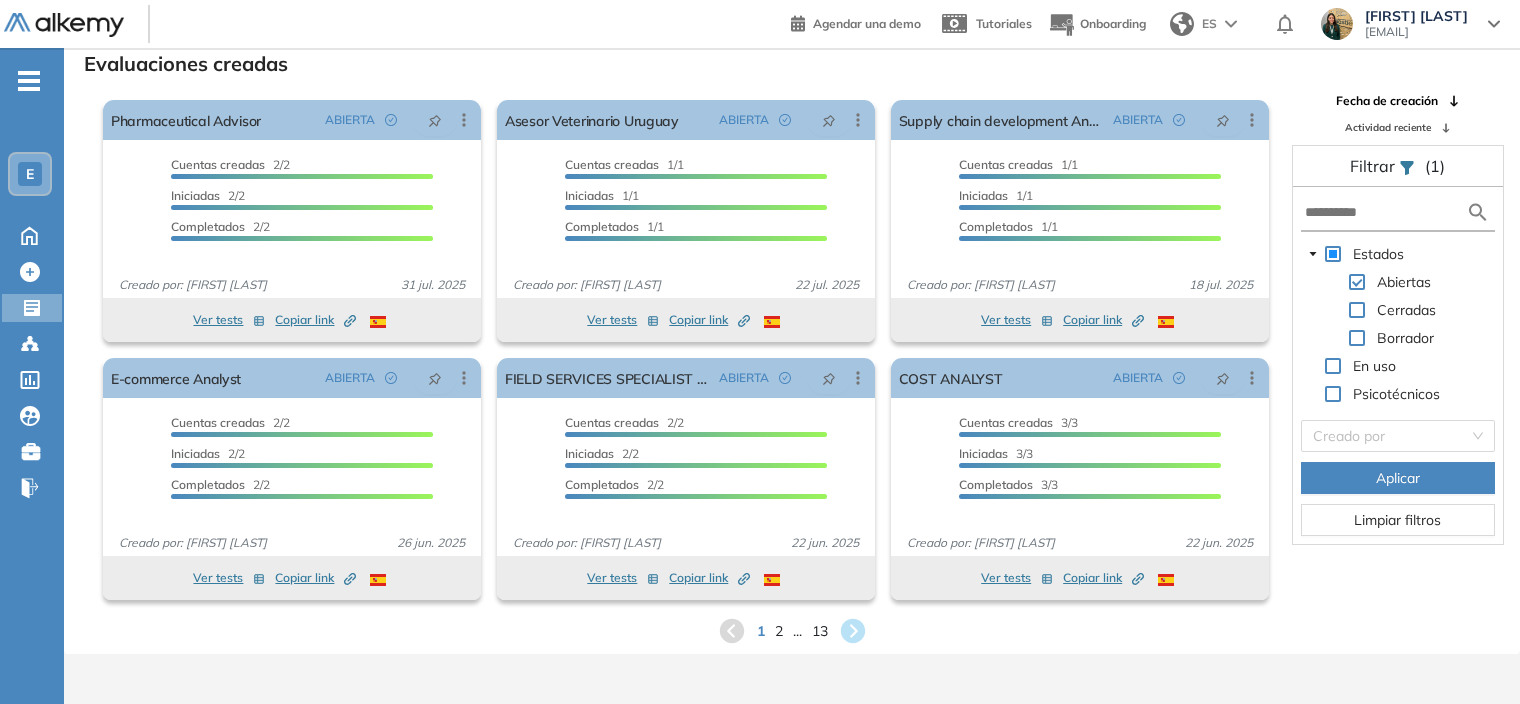 click on "2" at bounding box center (779, 631) 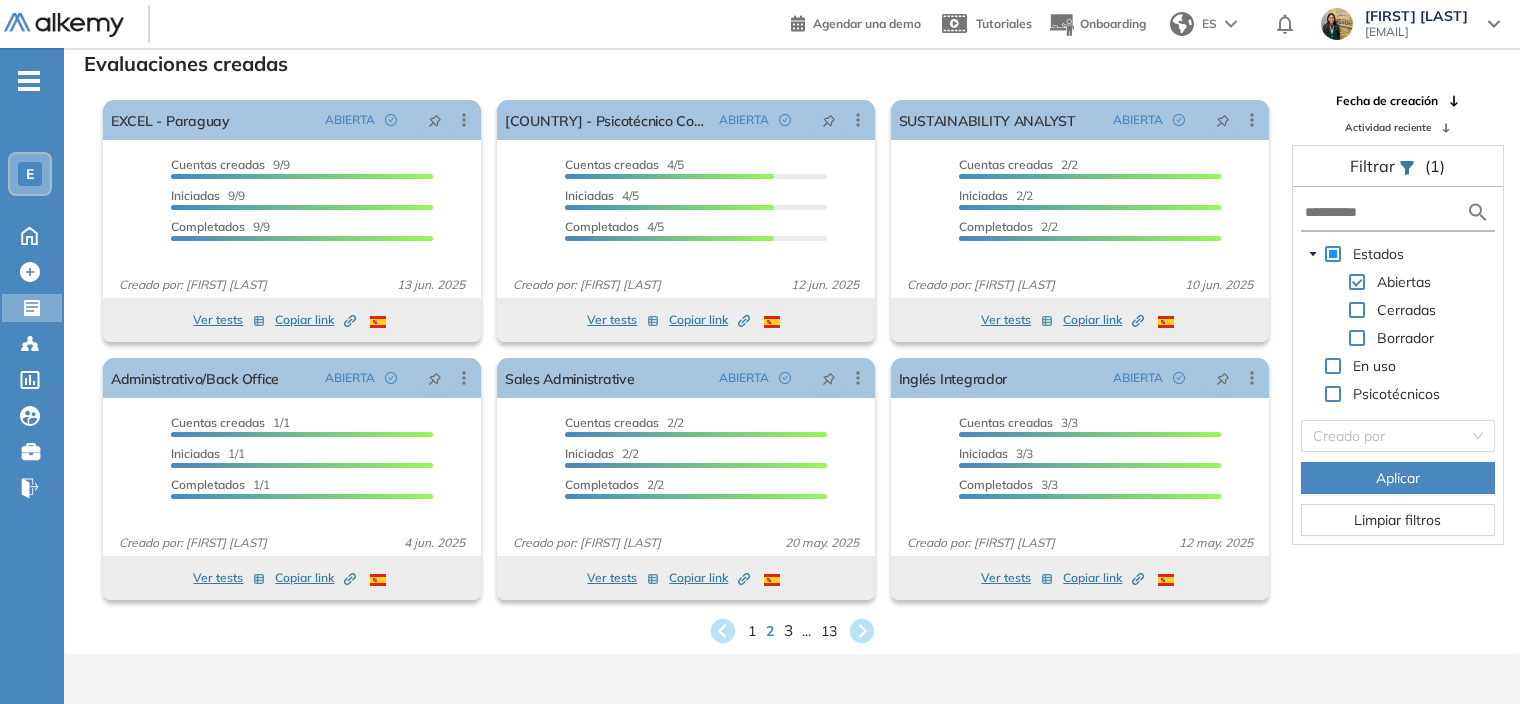 click on "3" at bounding box center [787, 630] 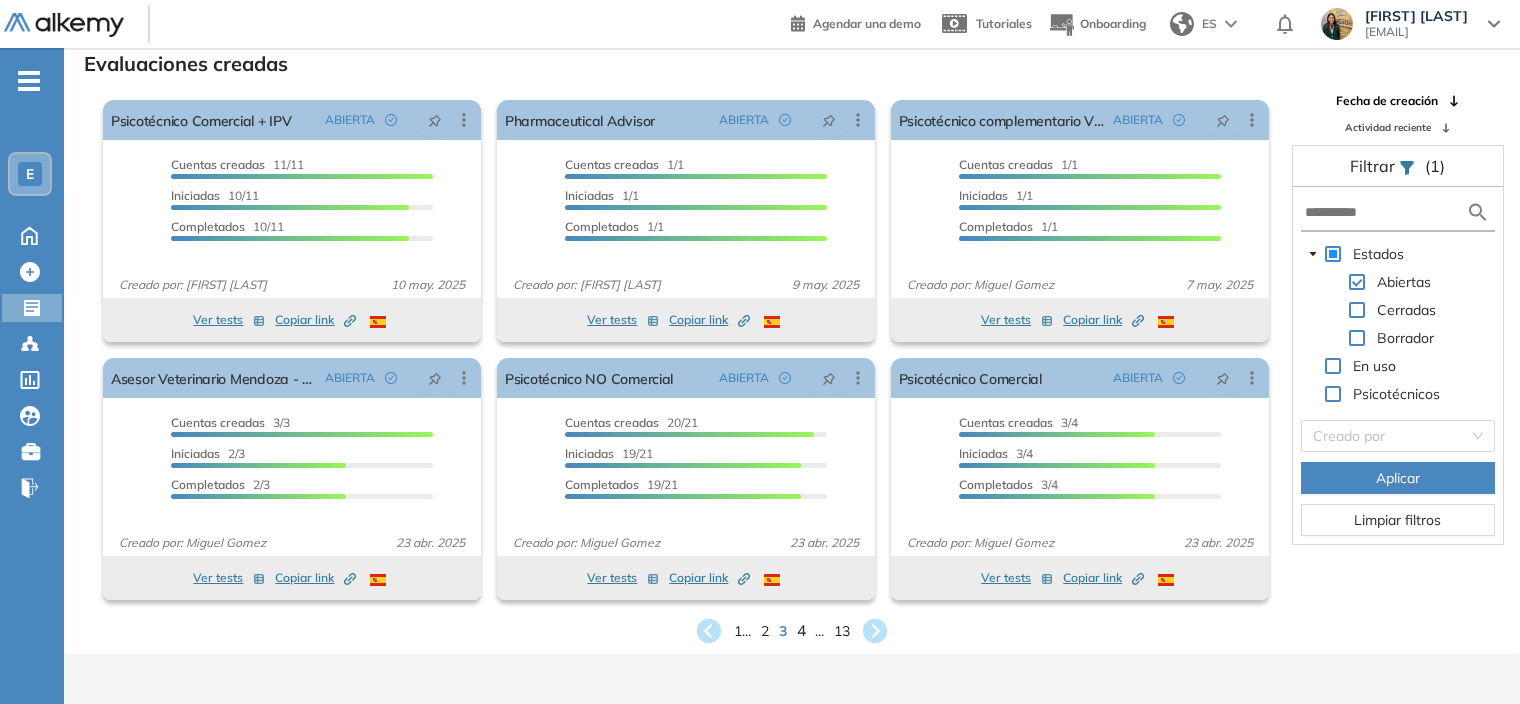 click on "4" at bounding box center [801, 630] 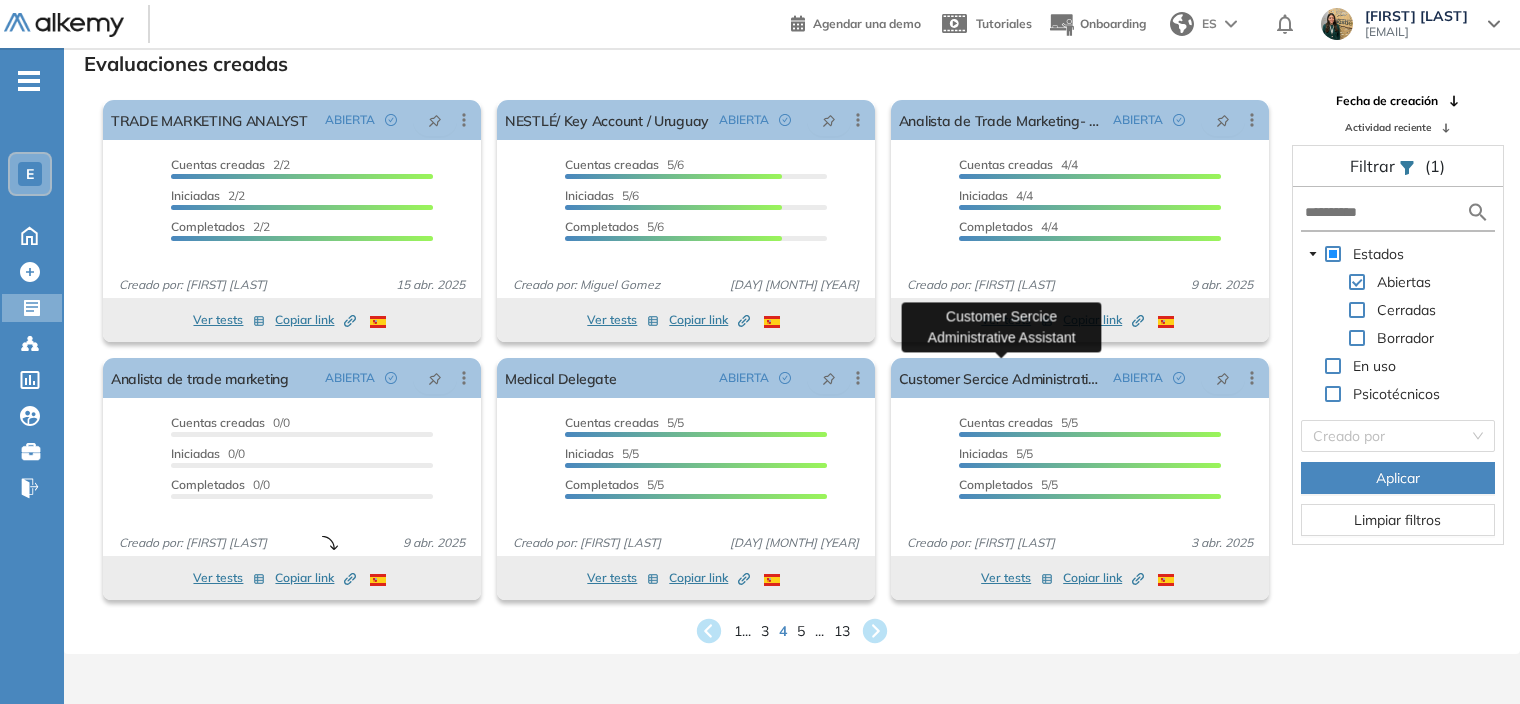 click on "Customer Sercice Administrative Assistant" at bounding box center [1002, 378] 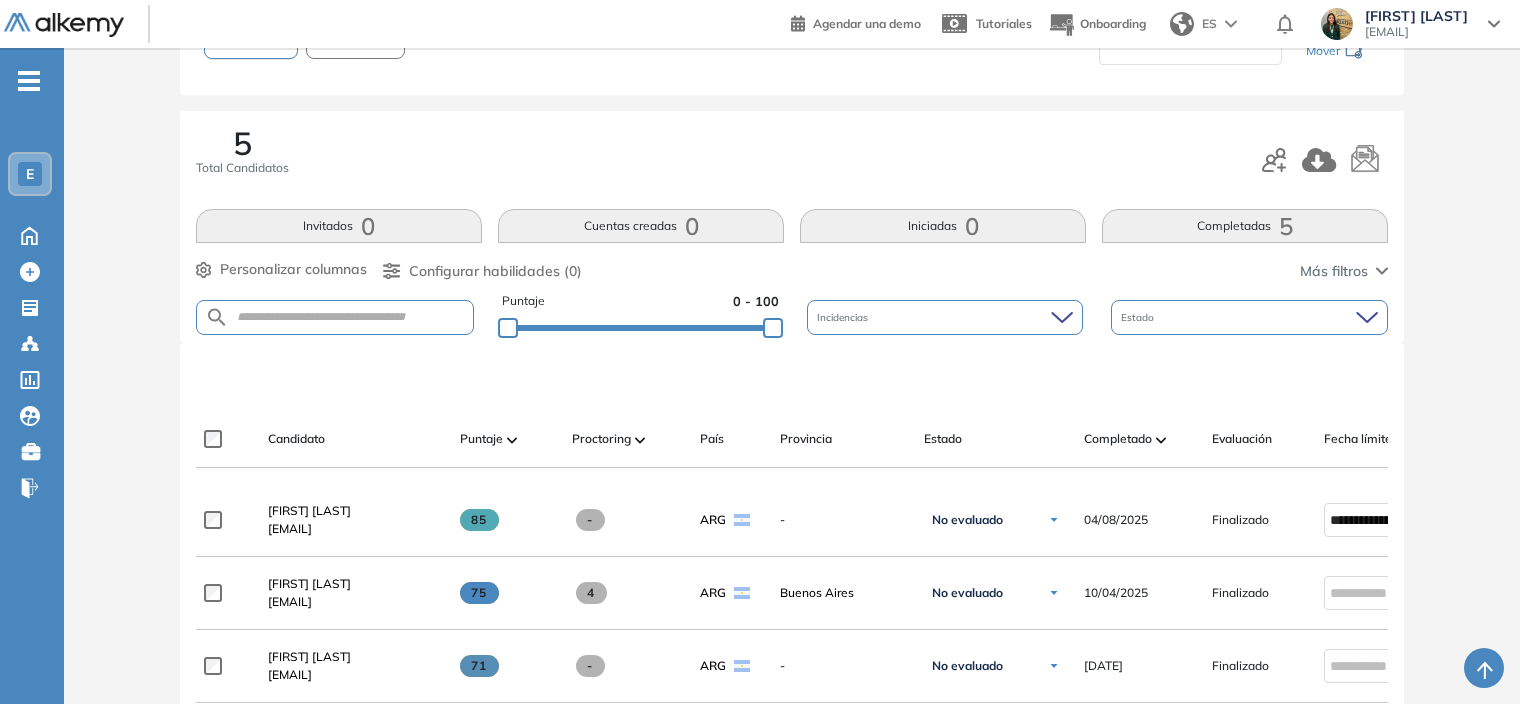 scroll, scrollTop: 500, scrollLeft: 0, axis: vertical 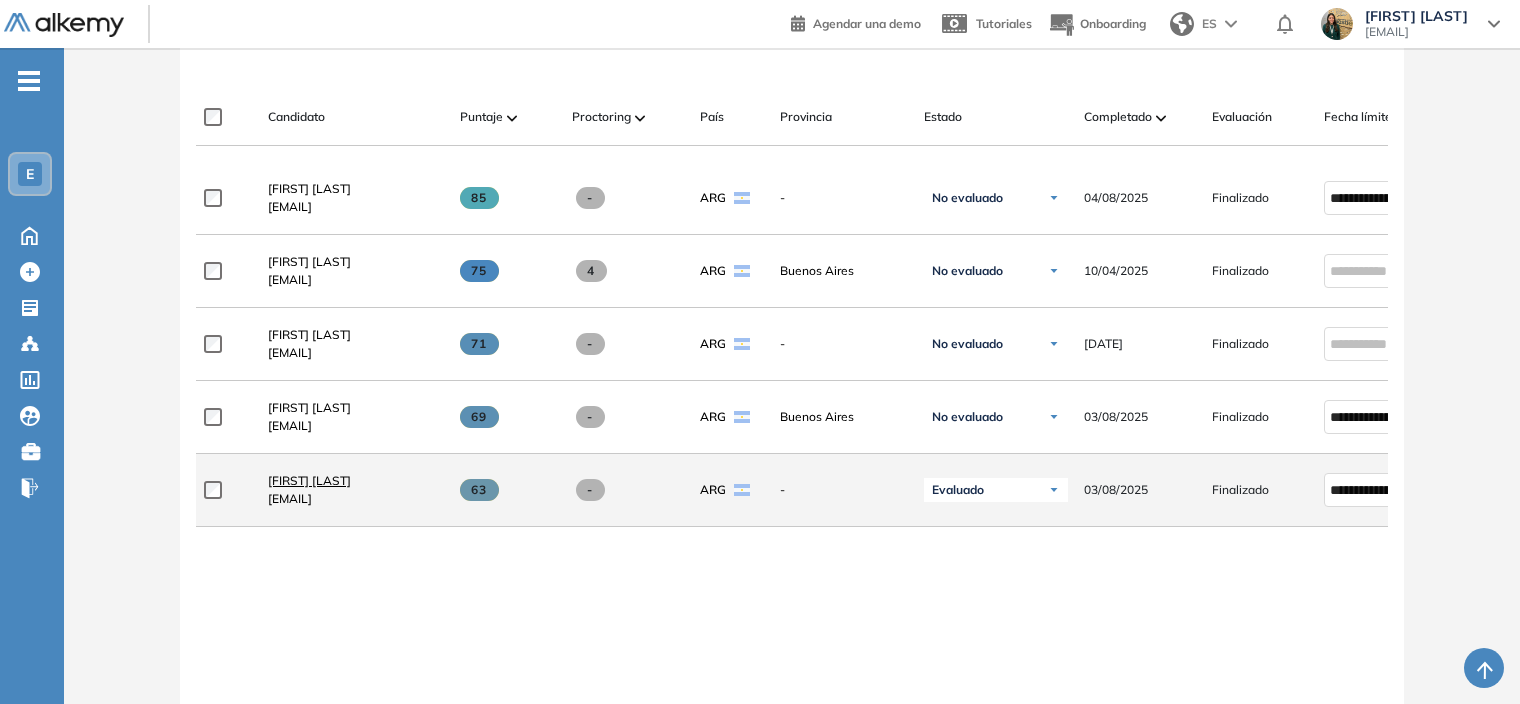 click on "[FIRST] [LAST]" at bounding box center (309, 480) 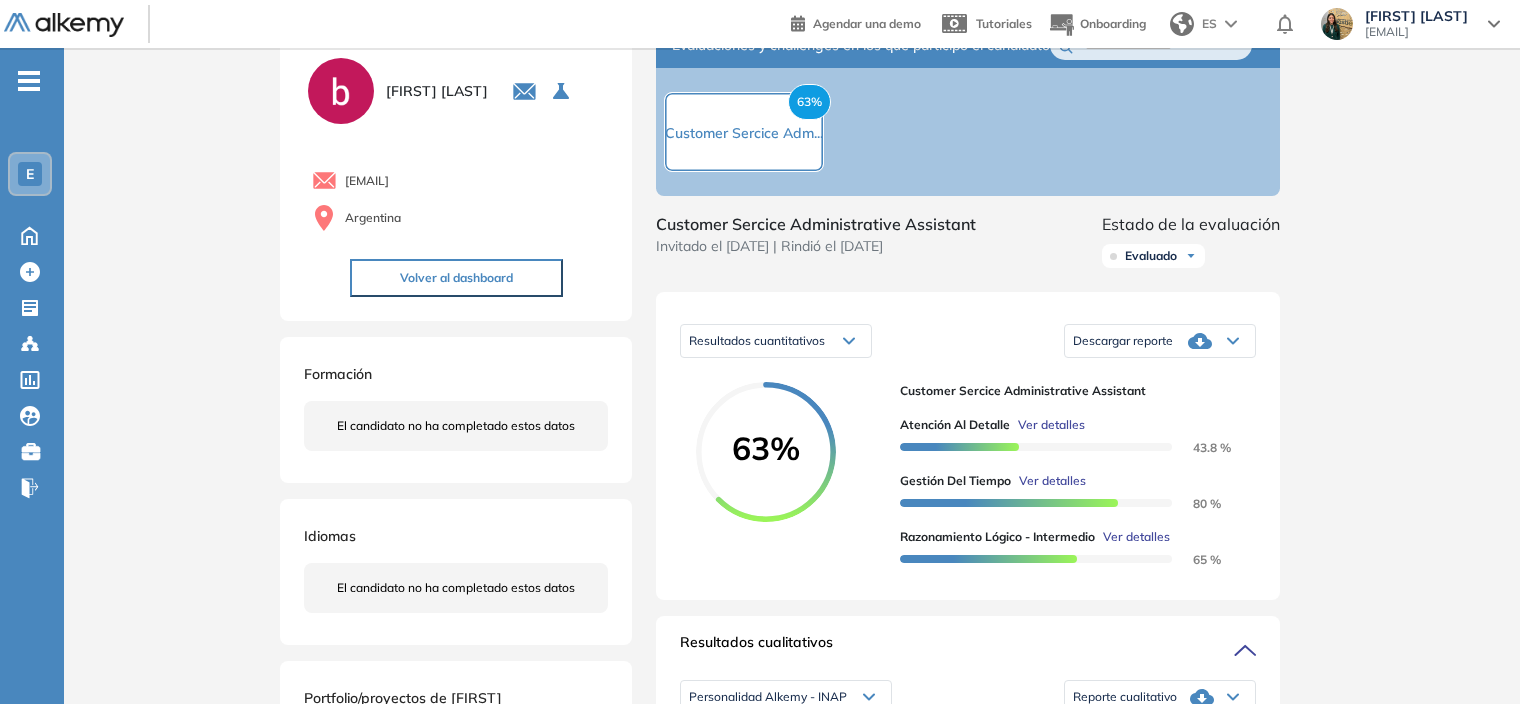 scroll, scrollTop: 0, scrollLeft: 0, axis: both 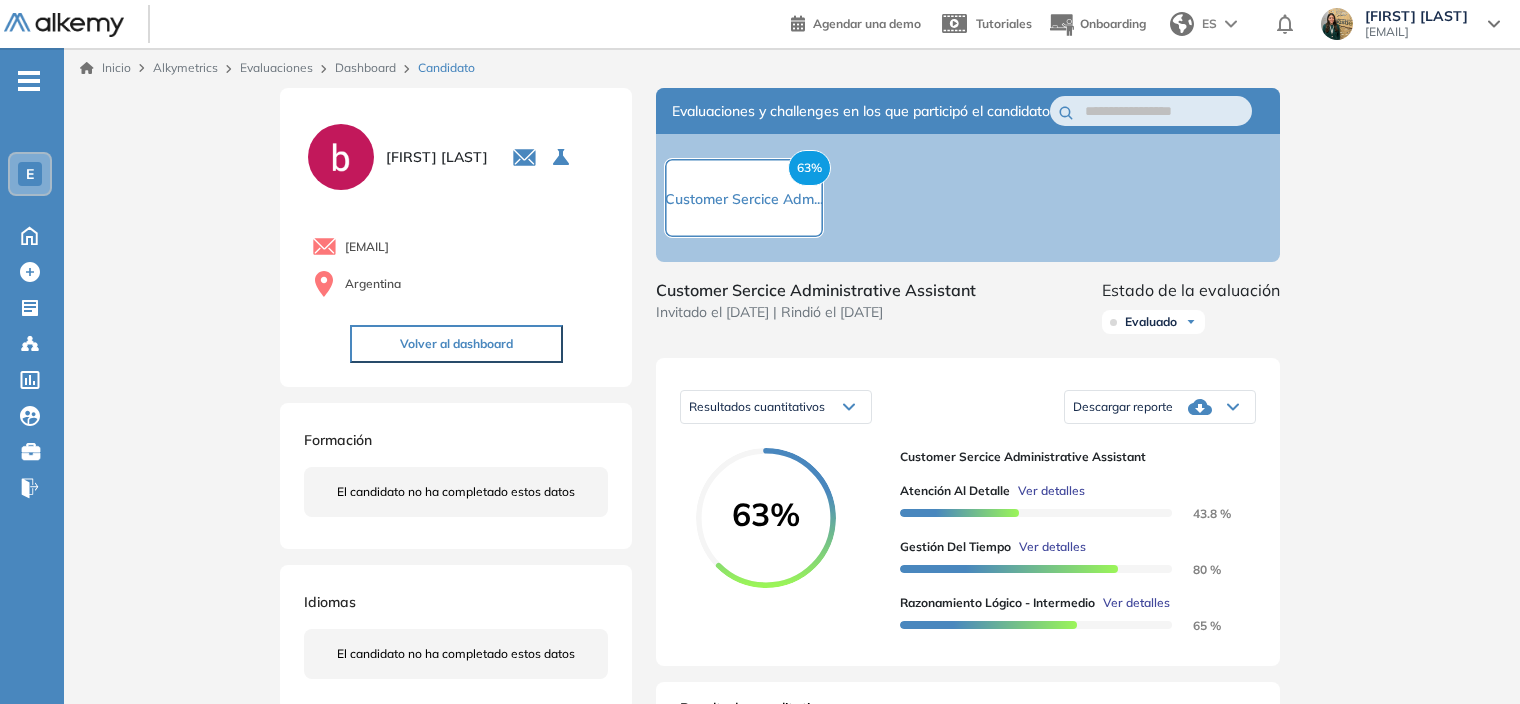 click on "Descargar reporte" at bounding box center [1123, 407] 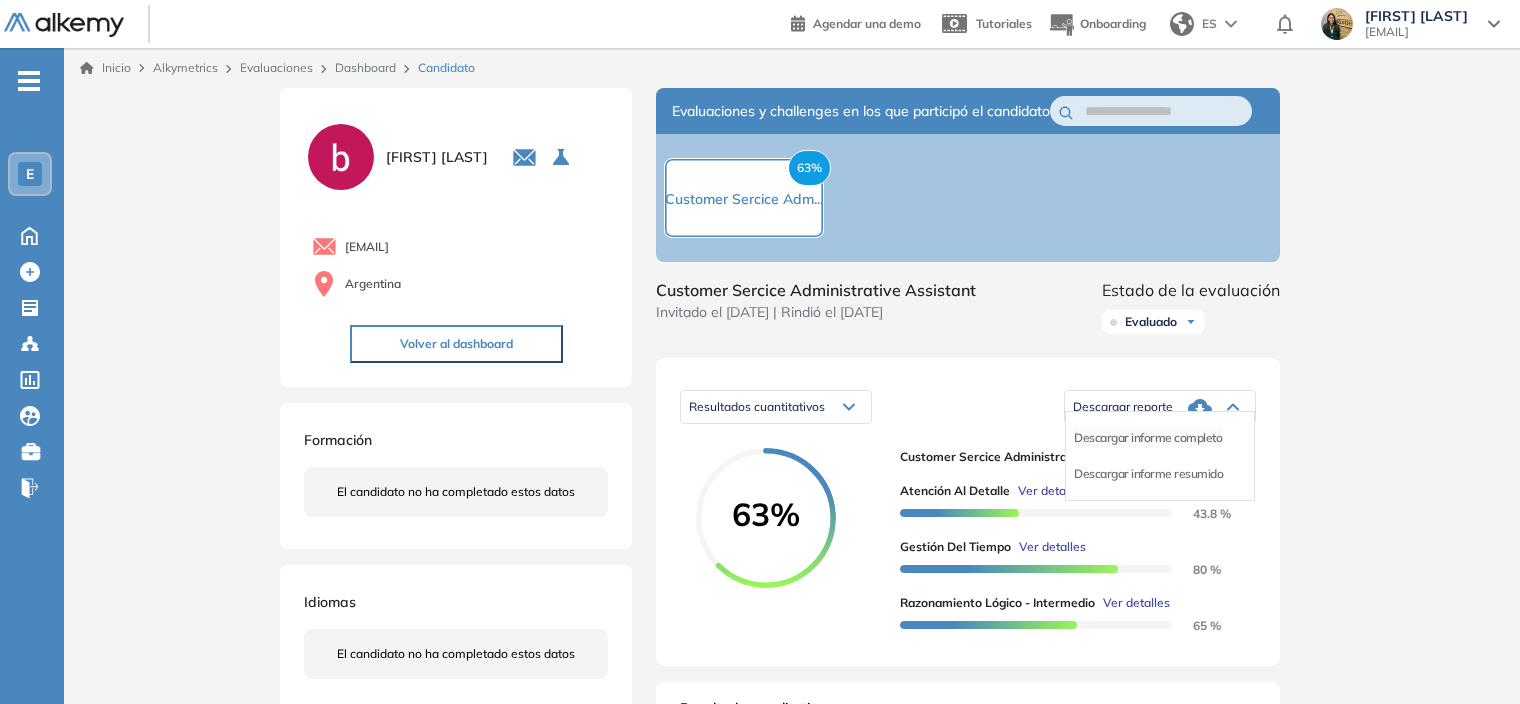 click on "Descargar informe completo" at bounding box center (1148, 438) 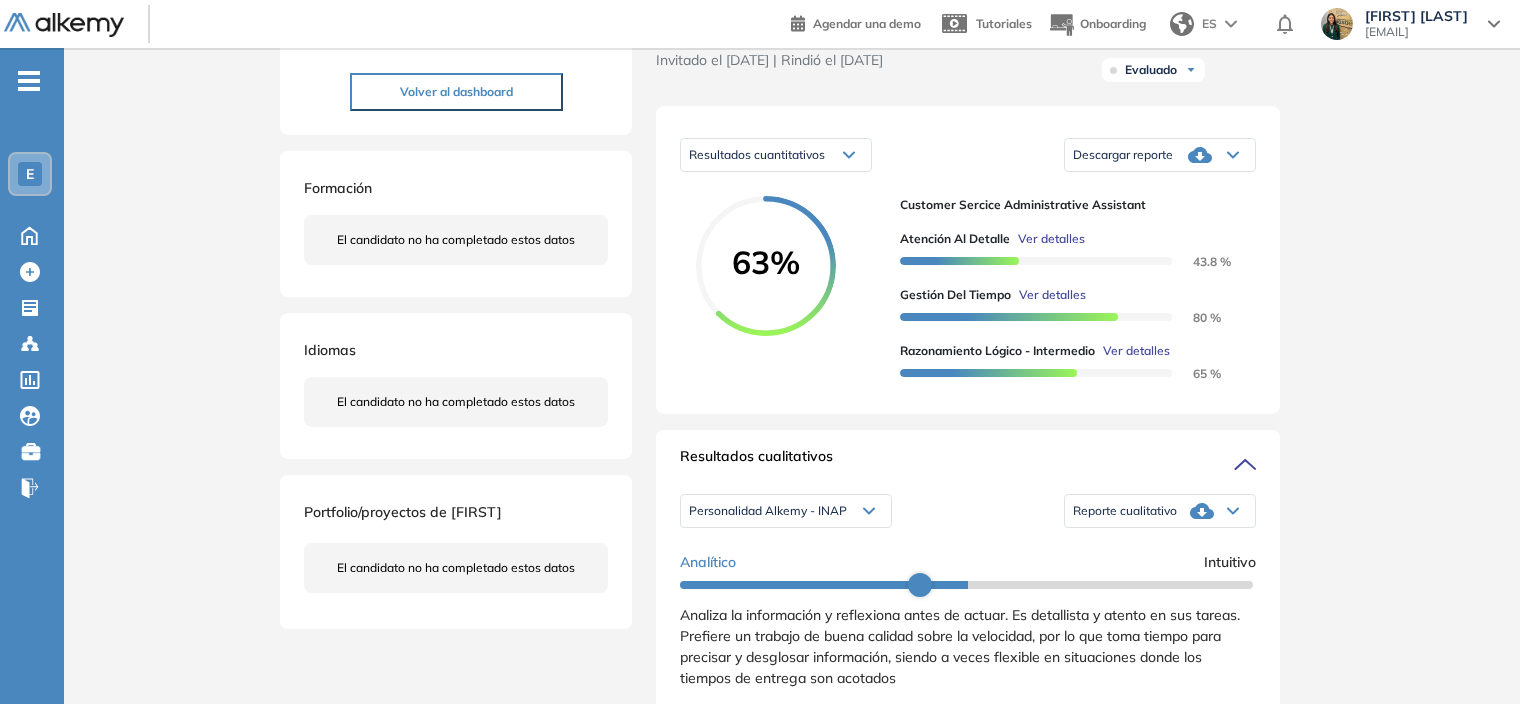 scroll, scrollTop: 300, scrollLeft: 0, axis: vertical 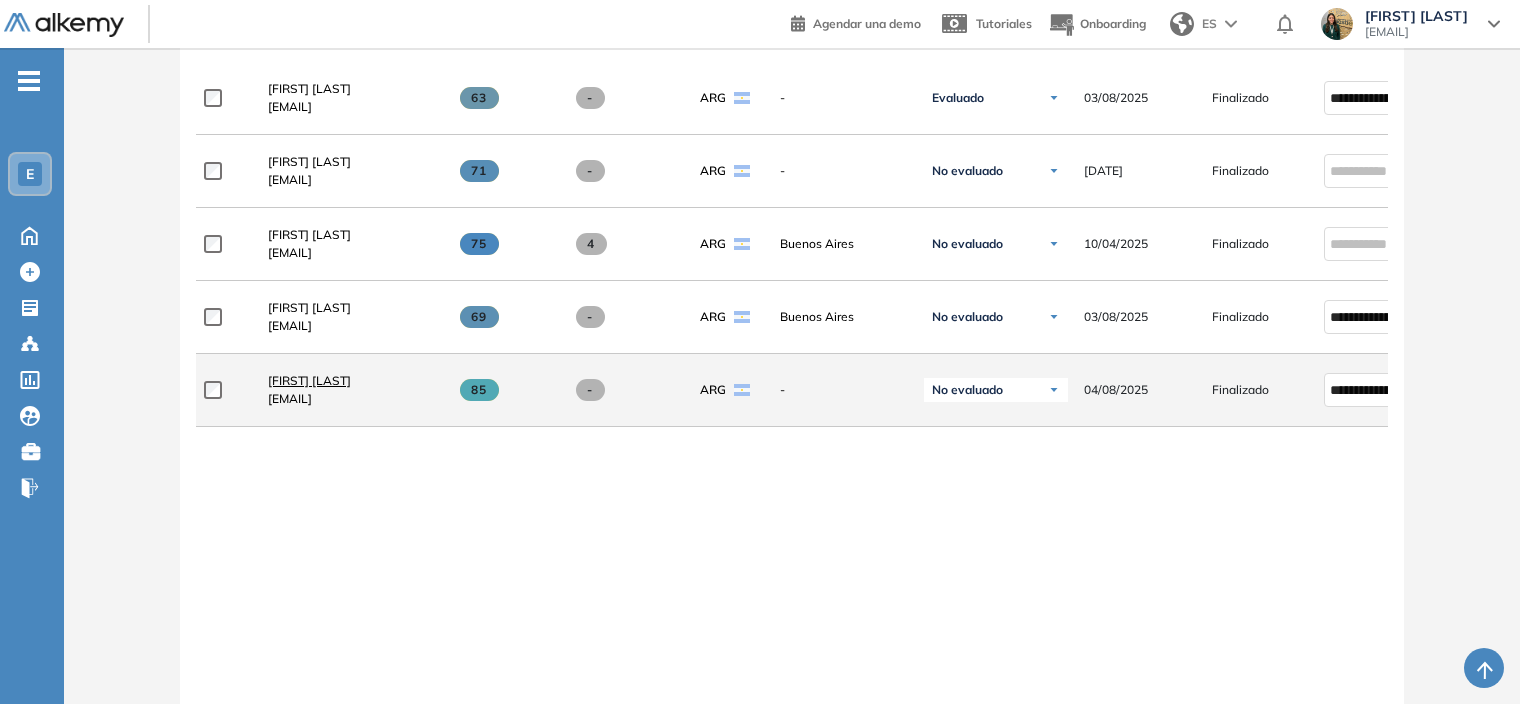 click on "[FIRST] [LAST]" at bounding box center (309, 380) 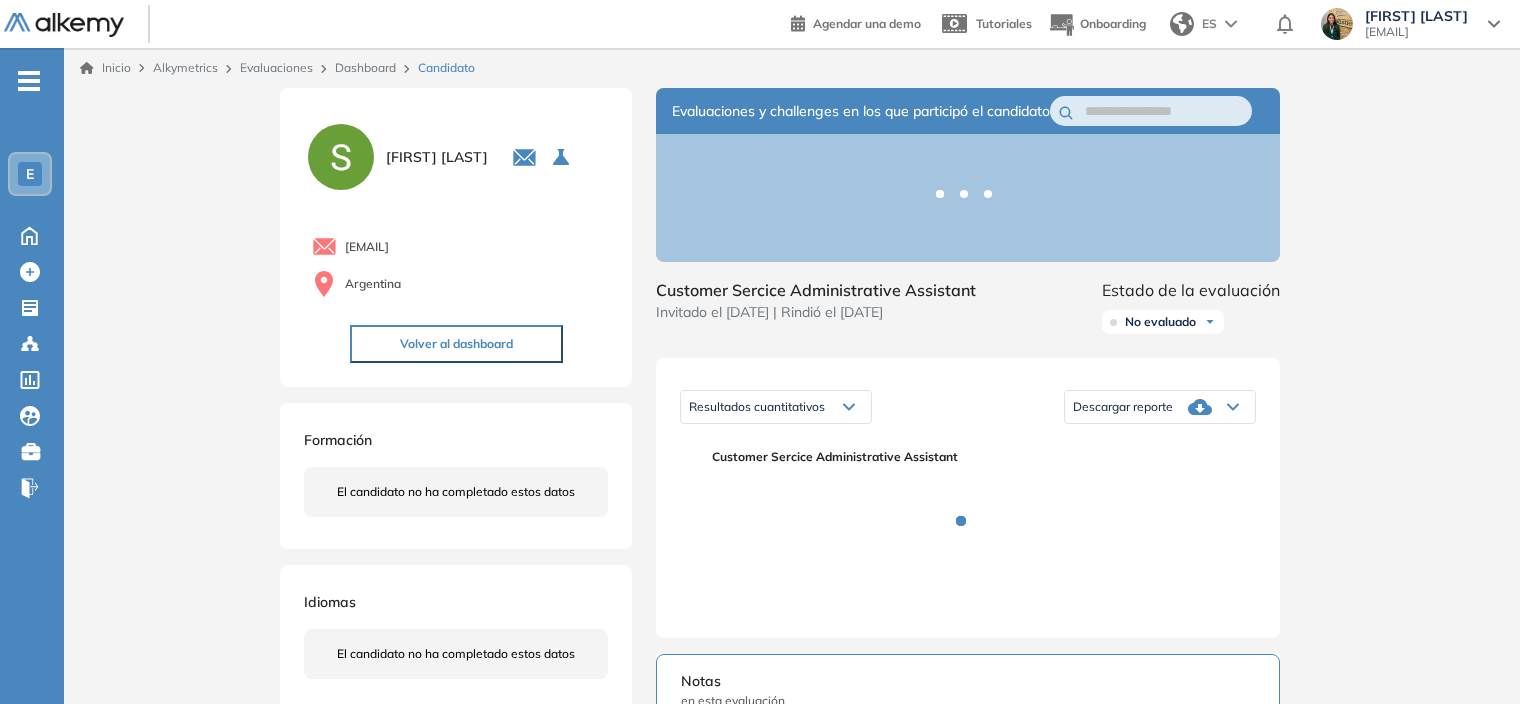 click on "Descargar reporte" at bounding box center (1160, 407) 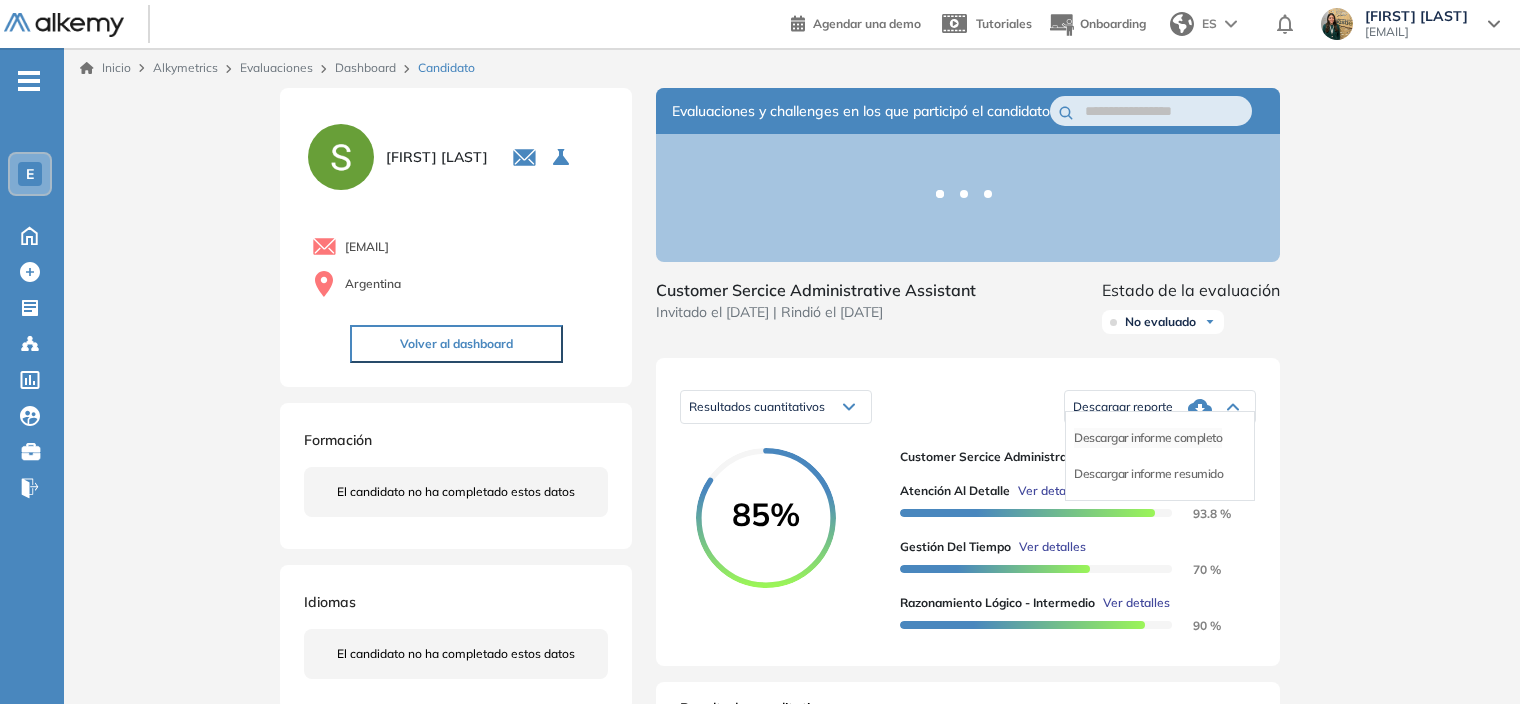 click on "Descargar informe completo" at bounding box center (1148, 438) 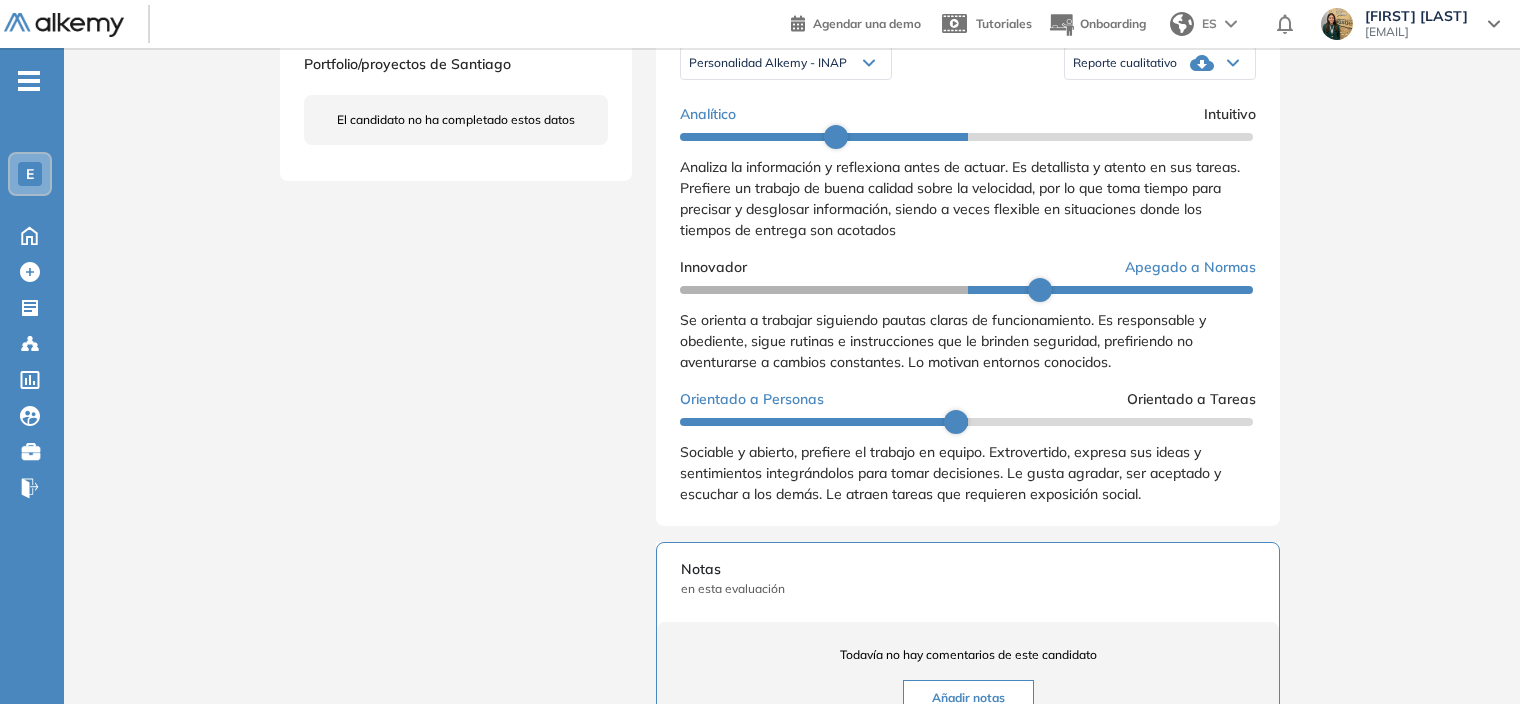 scroll, scrollTop: 0, scrollLeft: 0, axis: both 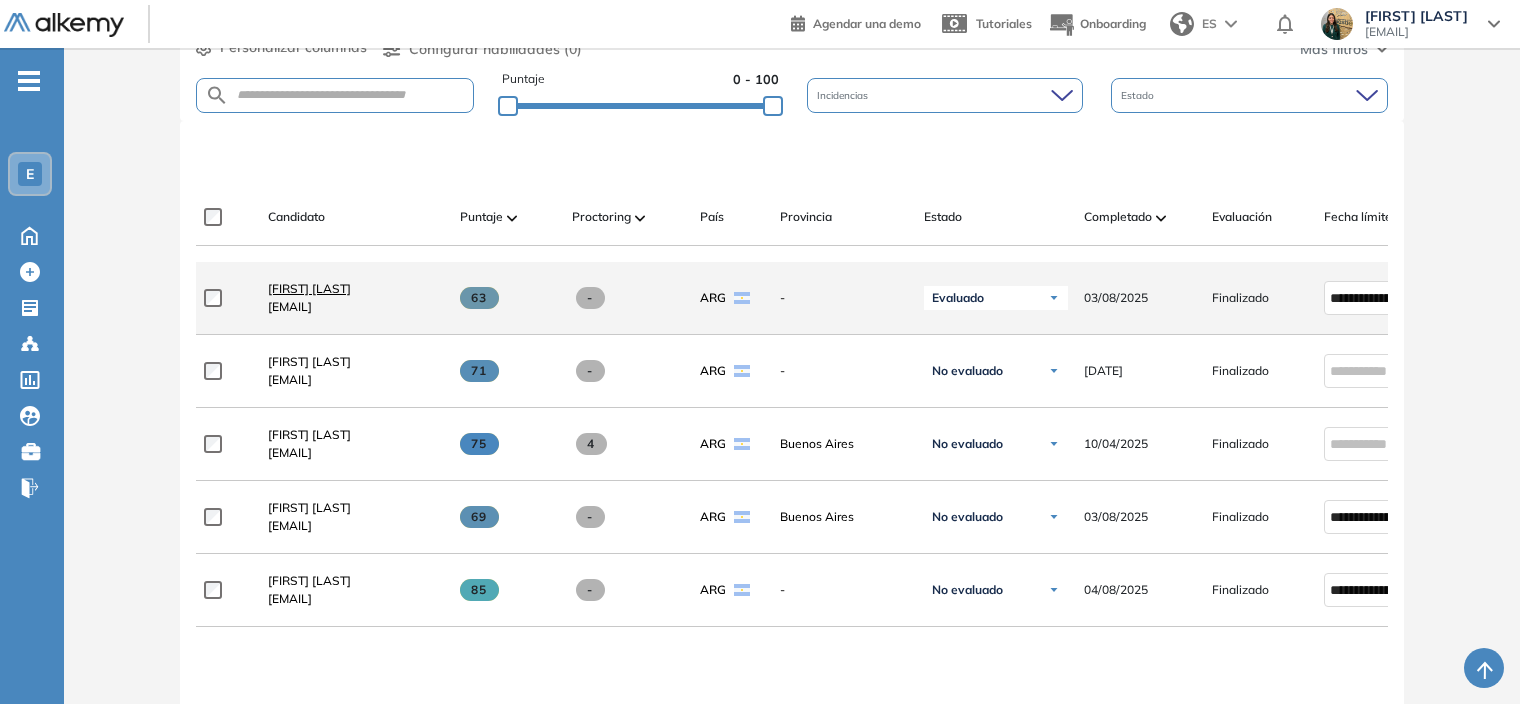 click on "[FIRST] [LAST]" at bounding box center [309, 288] 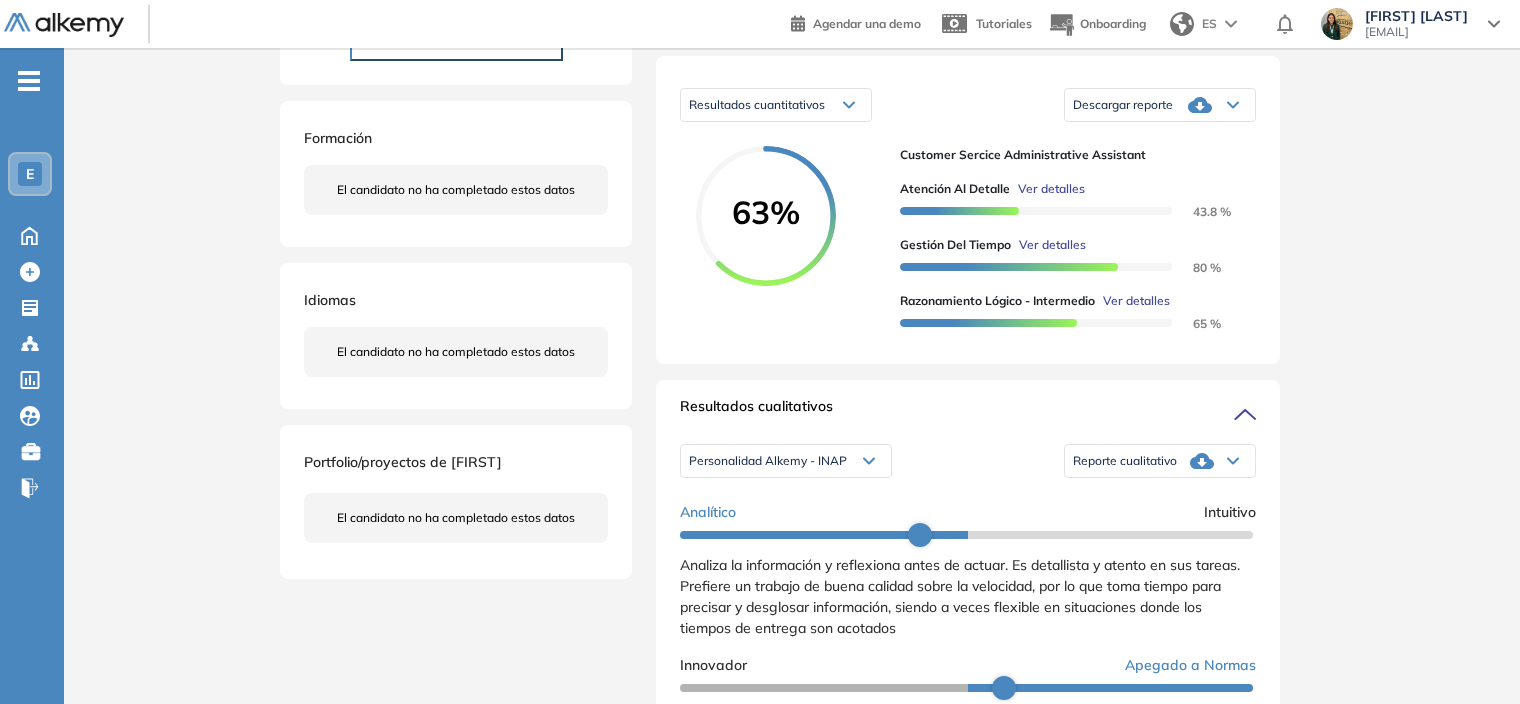 scroll, scrollTop: 400, scrollLeft: 0, axis: vertical 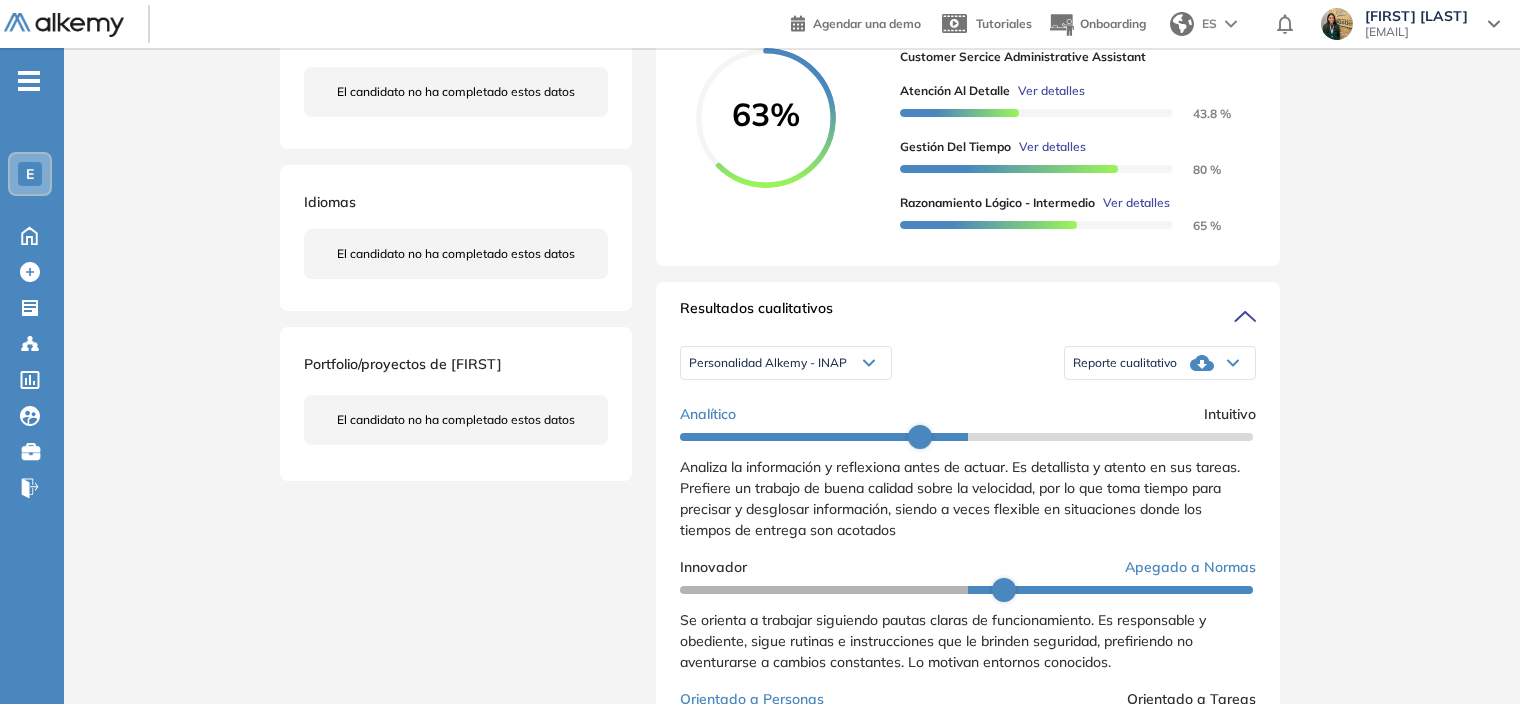 click on "Reporte cualitativo" at bounding box center [1160, 363] 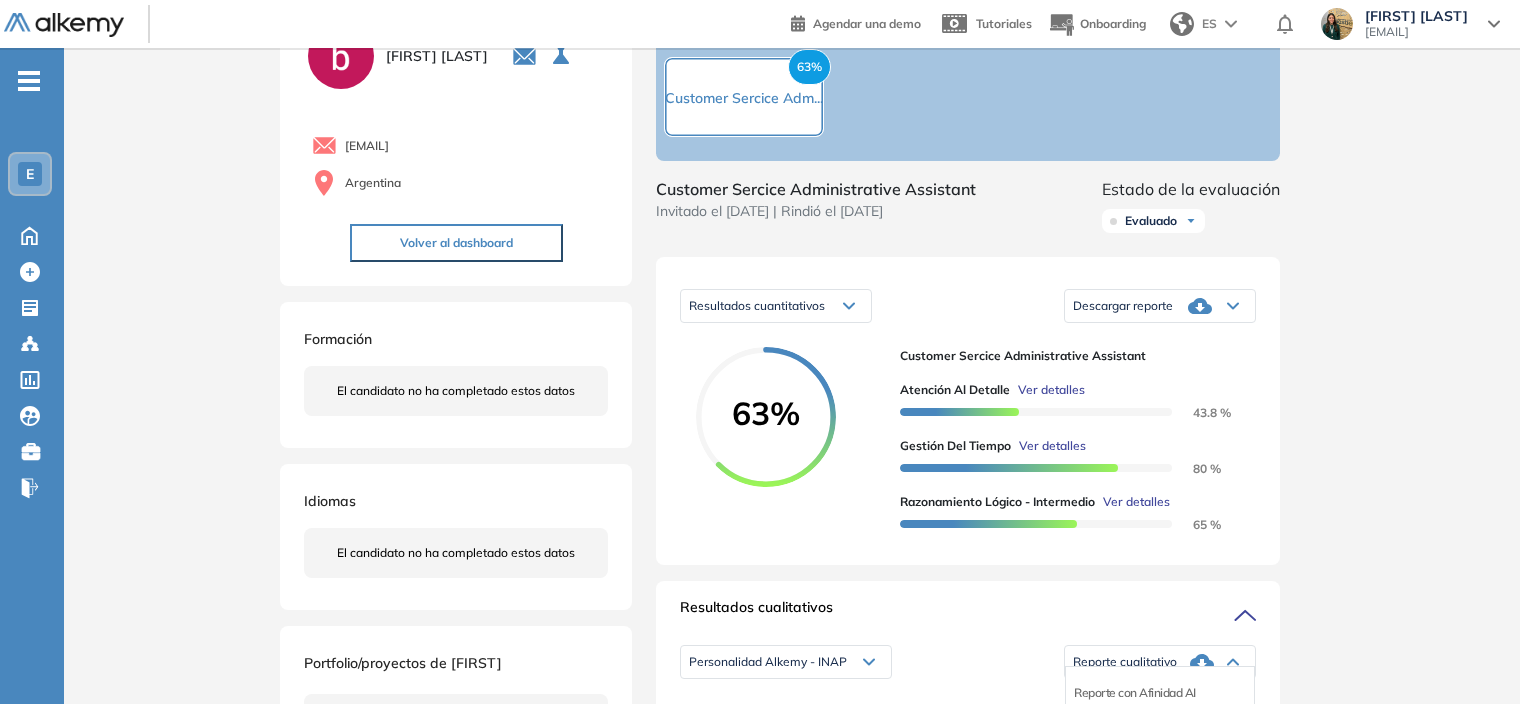 scroll, scrollTop: 100, scrollLeft: 0, axis: vertical 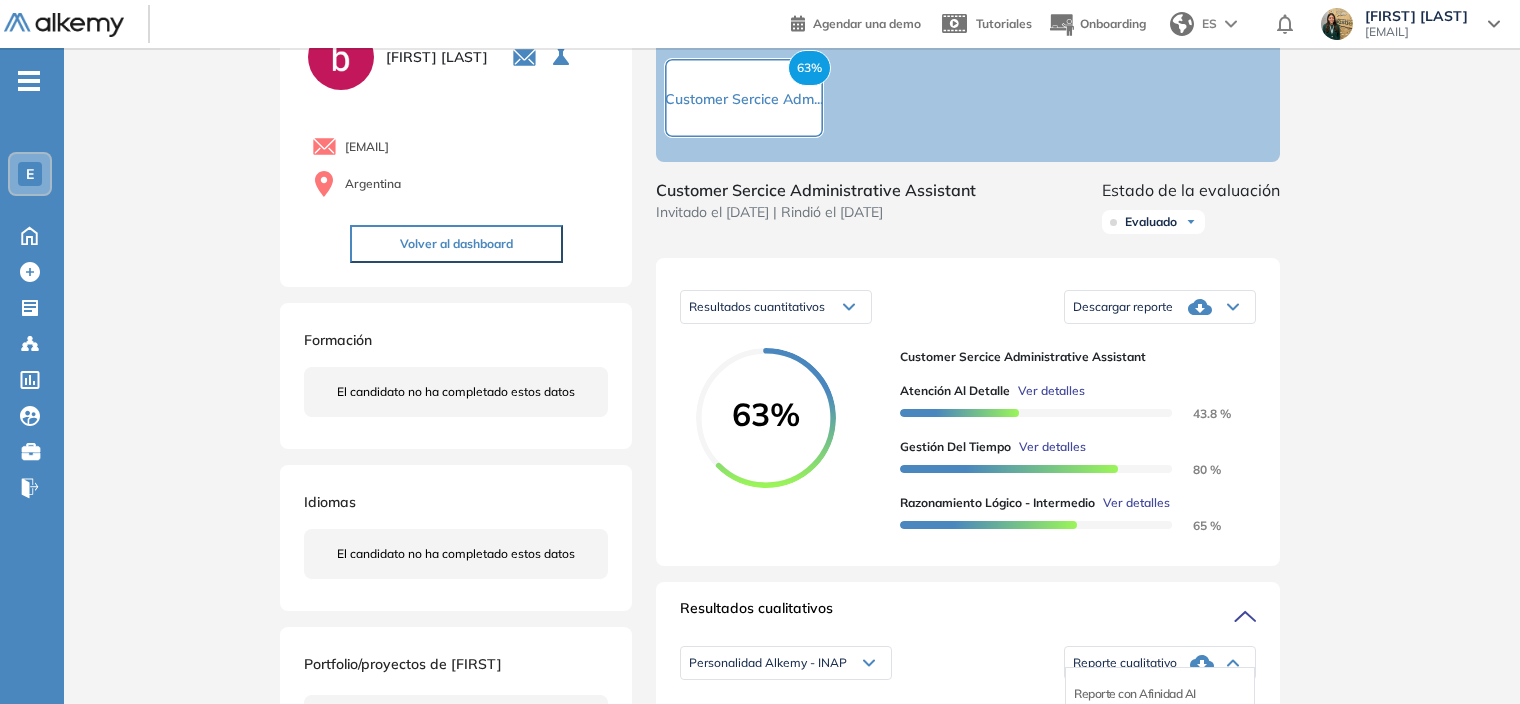 drag, startPoint x: 1401, startPoint y: 406, endPoint x: 1371, endPoint y: 387, distance: 35.510563 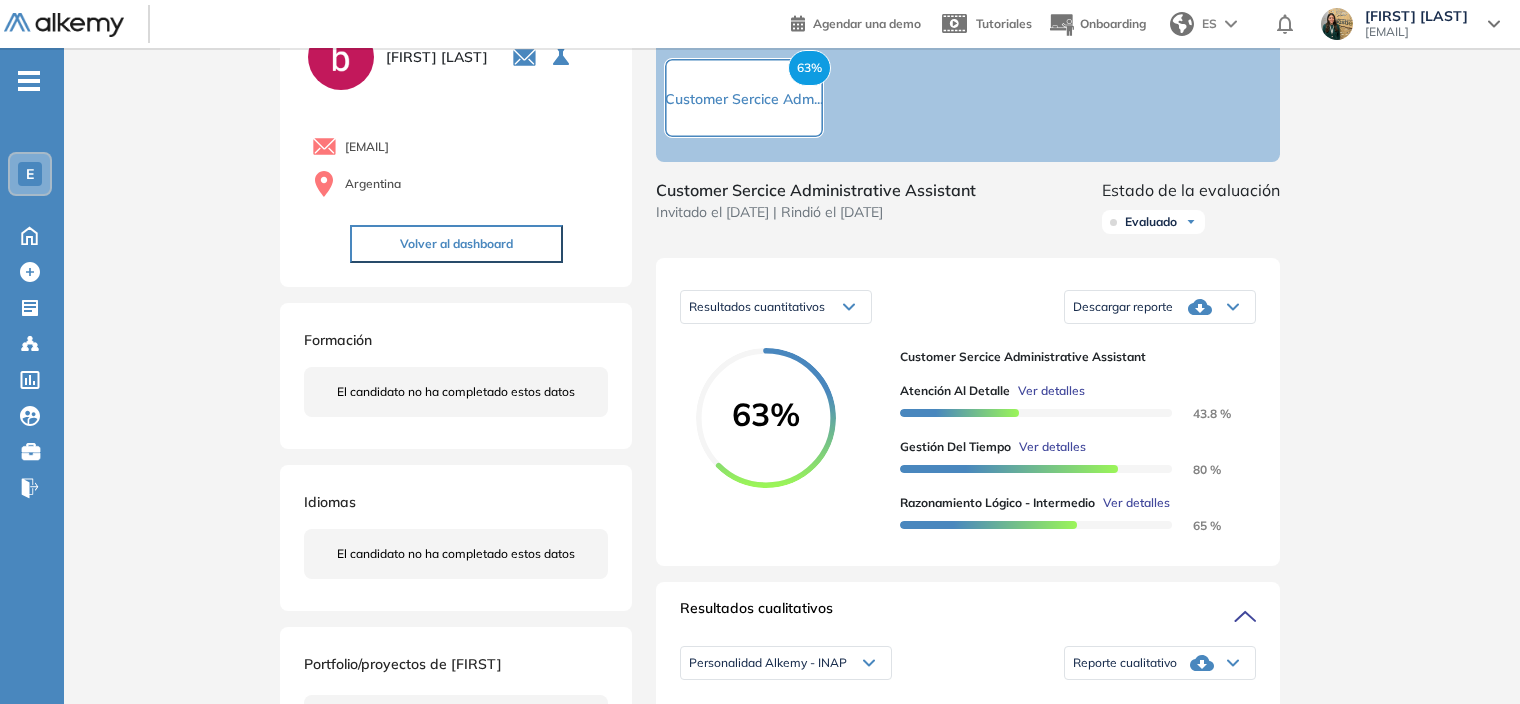 click on "Descargar reporte" at bounding box center (1160, 307) 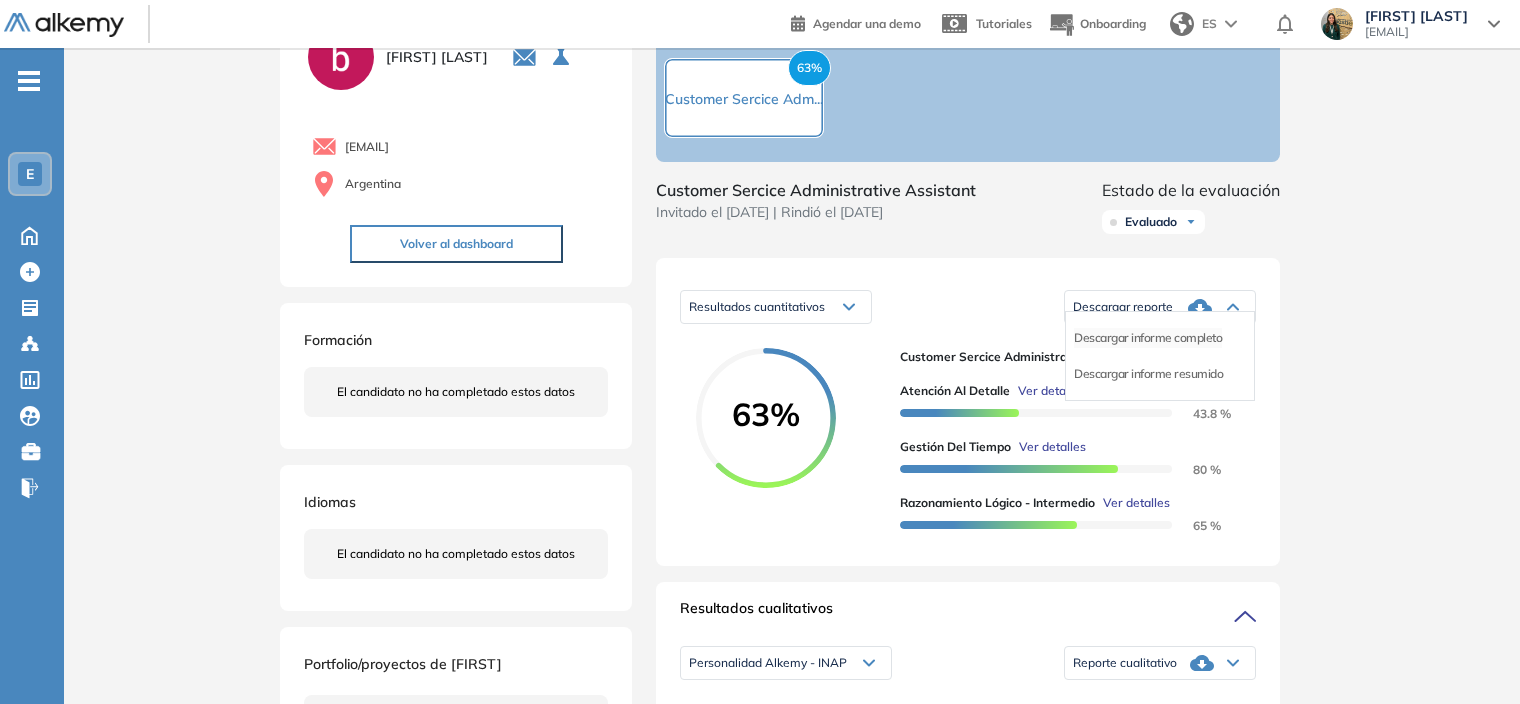 click on "Descargar informe completo" at bounding box center [1148, 338] 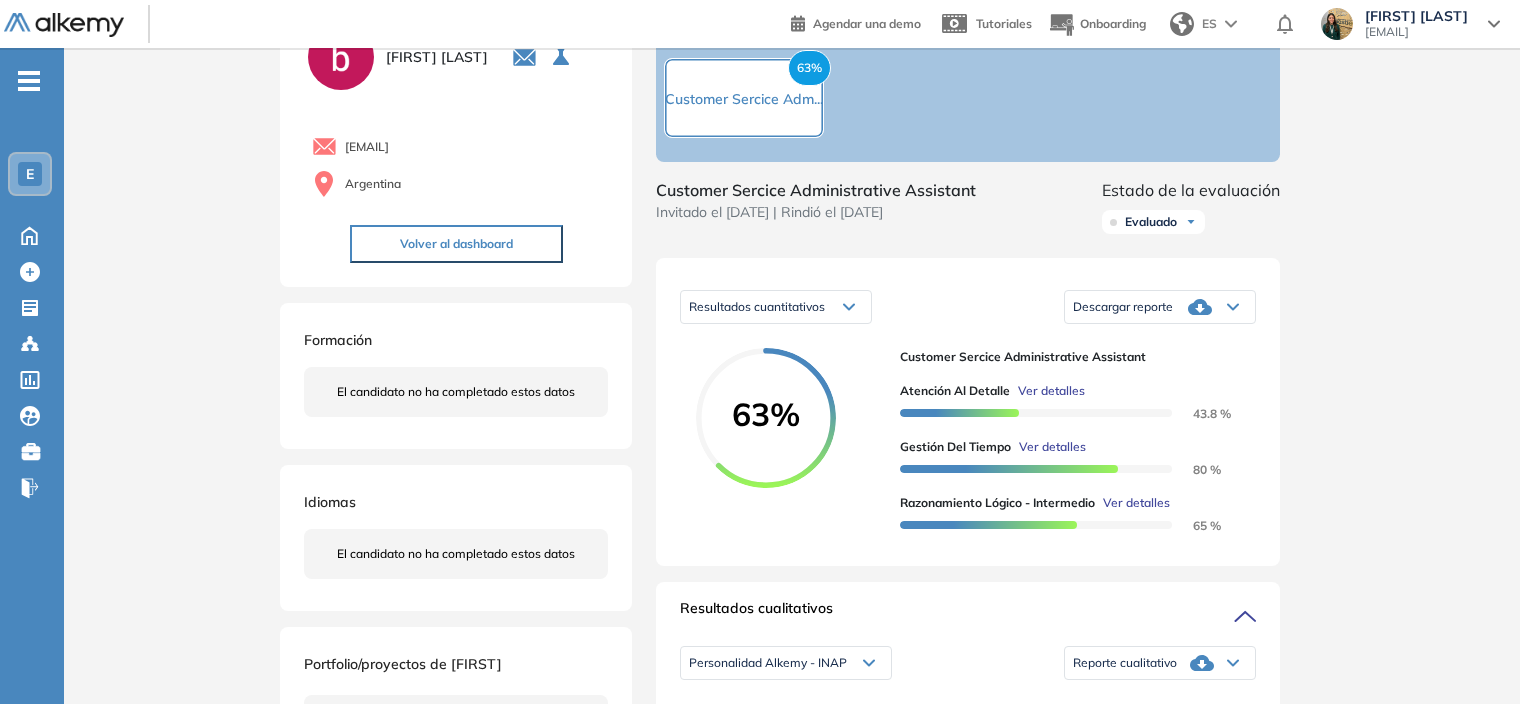 click on "Resultados cuantitativos" at bounding box center [776, 307] 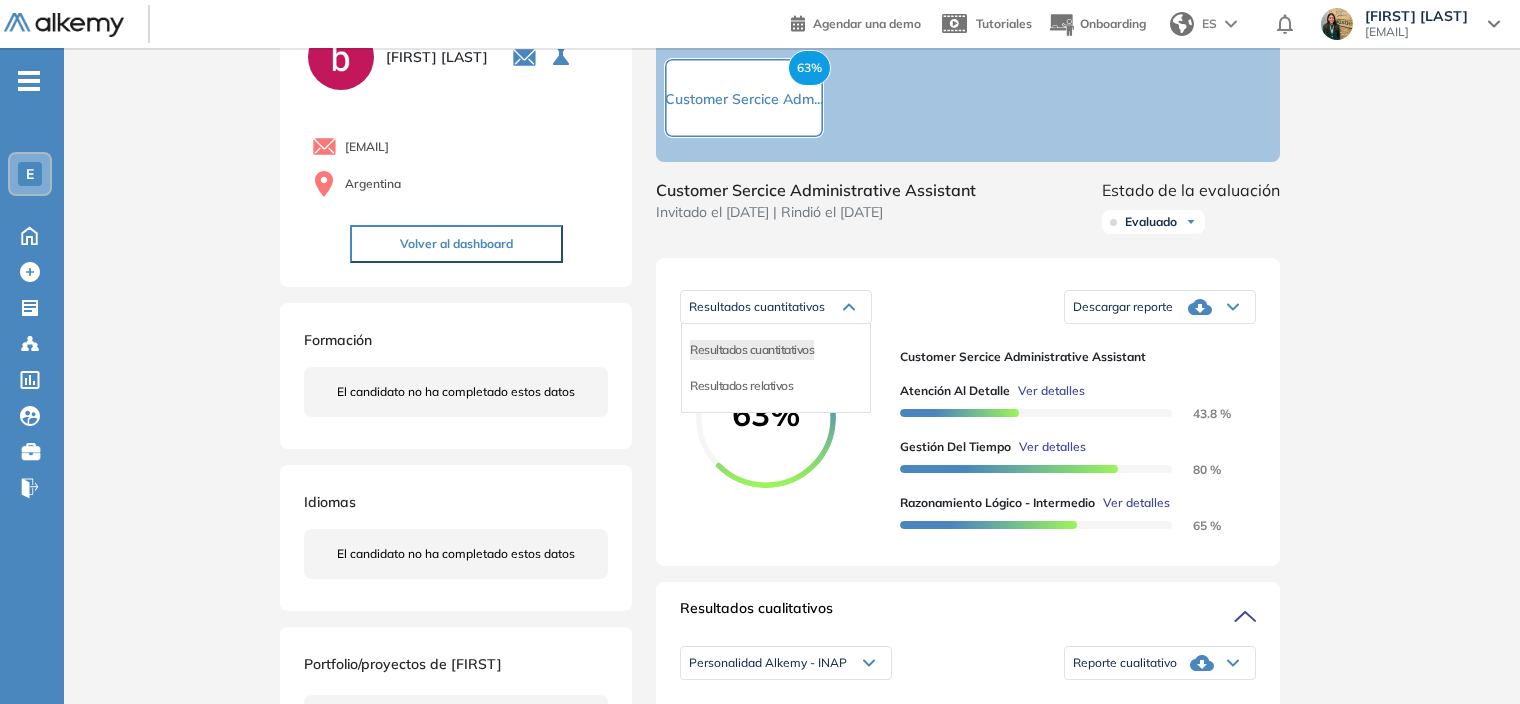 click on "Descargar reporte" at bounding box center (1160, 307) 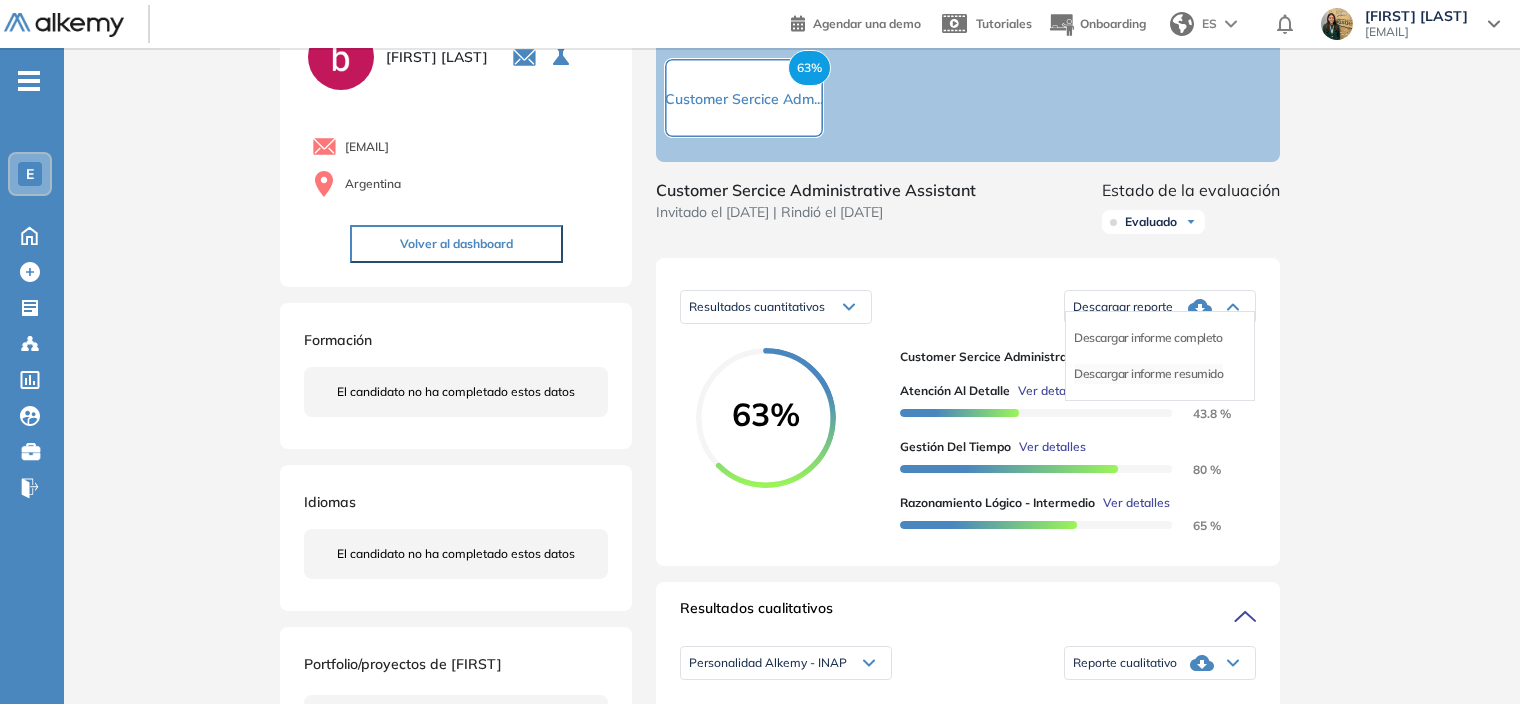 click on "Descargar informe resumido" at bounding box center [1148, 374] 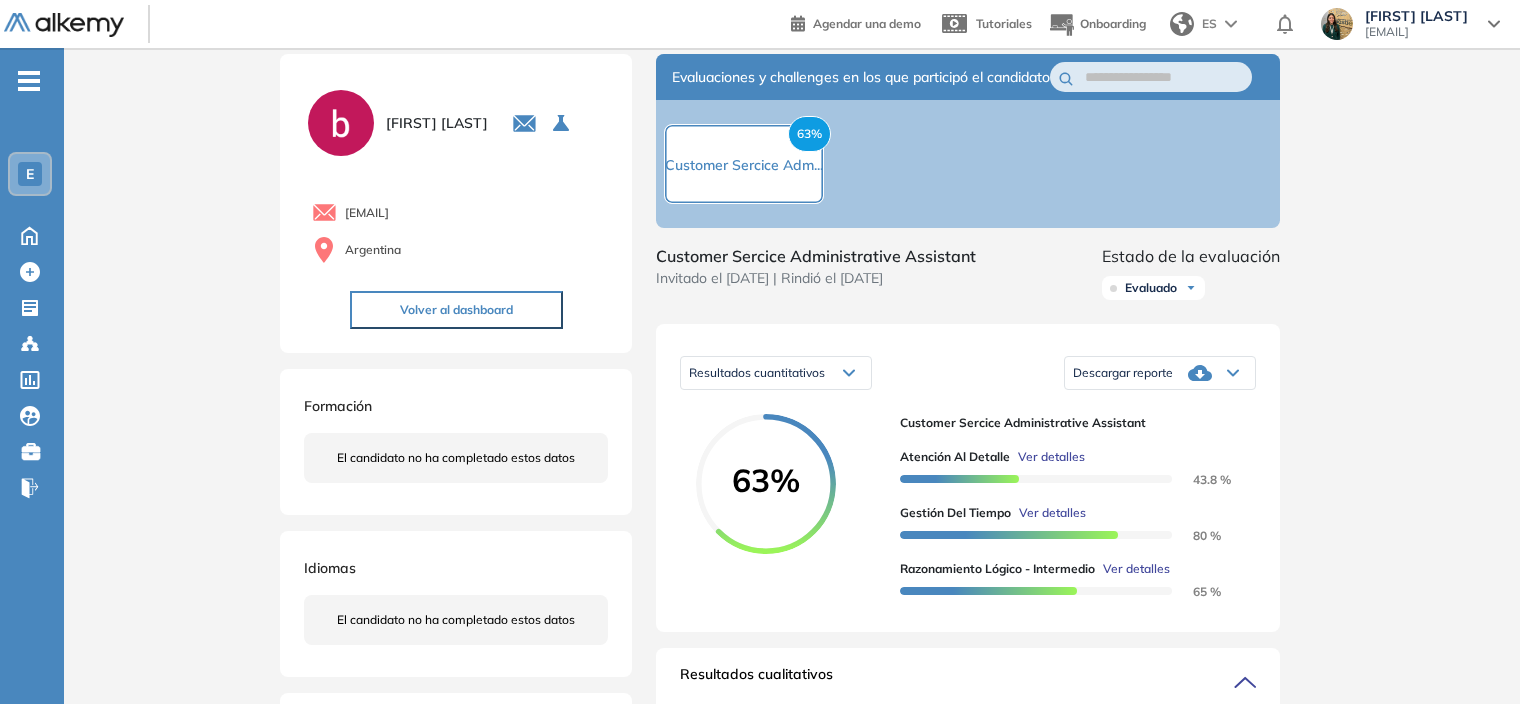 scroll, scrollTop: 0, scrollLeft: 0, axis: both 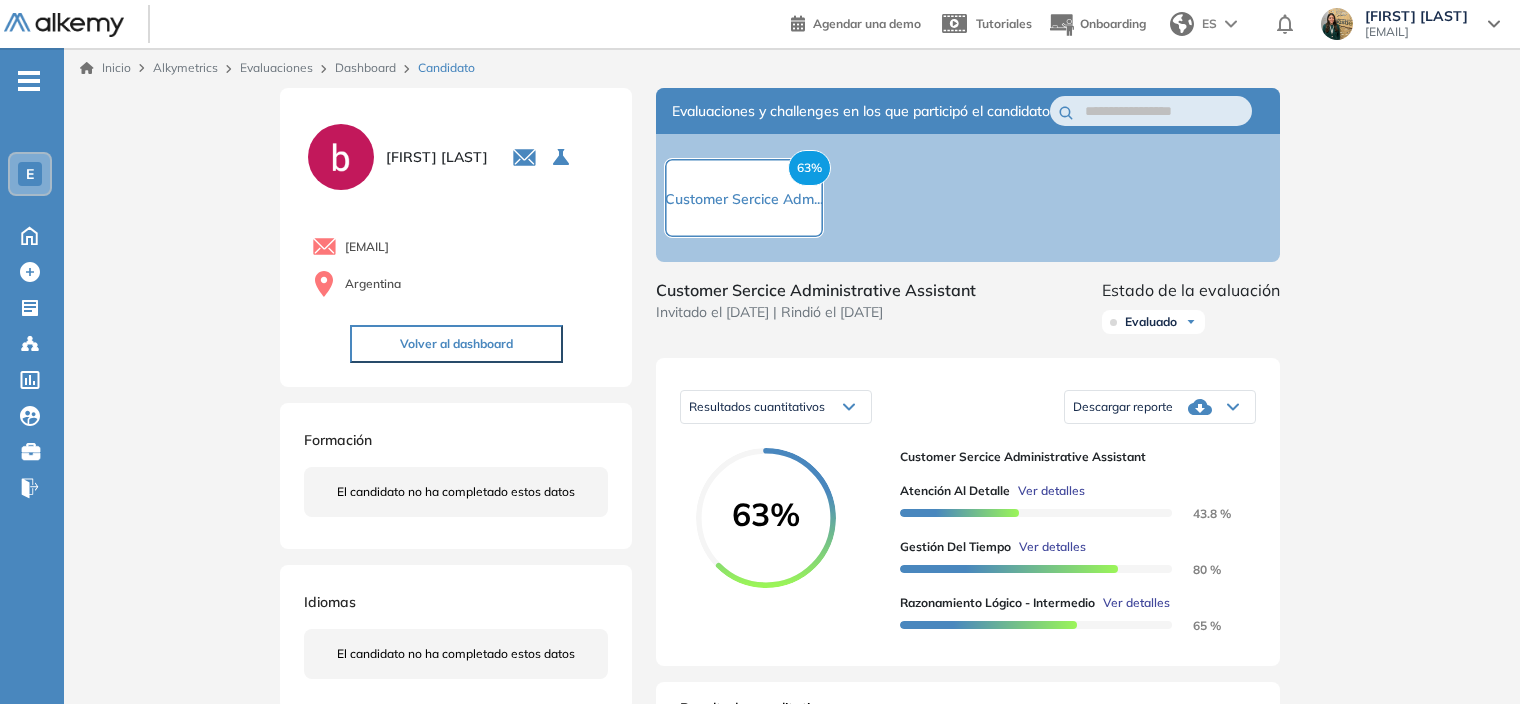 drag, startPoint x: 208, startPoint y: 249, endPoint x: 324, endPoint y: 164, distance: 143.8089 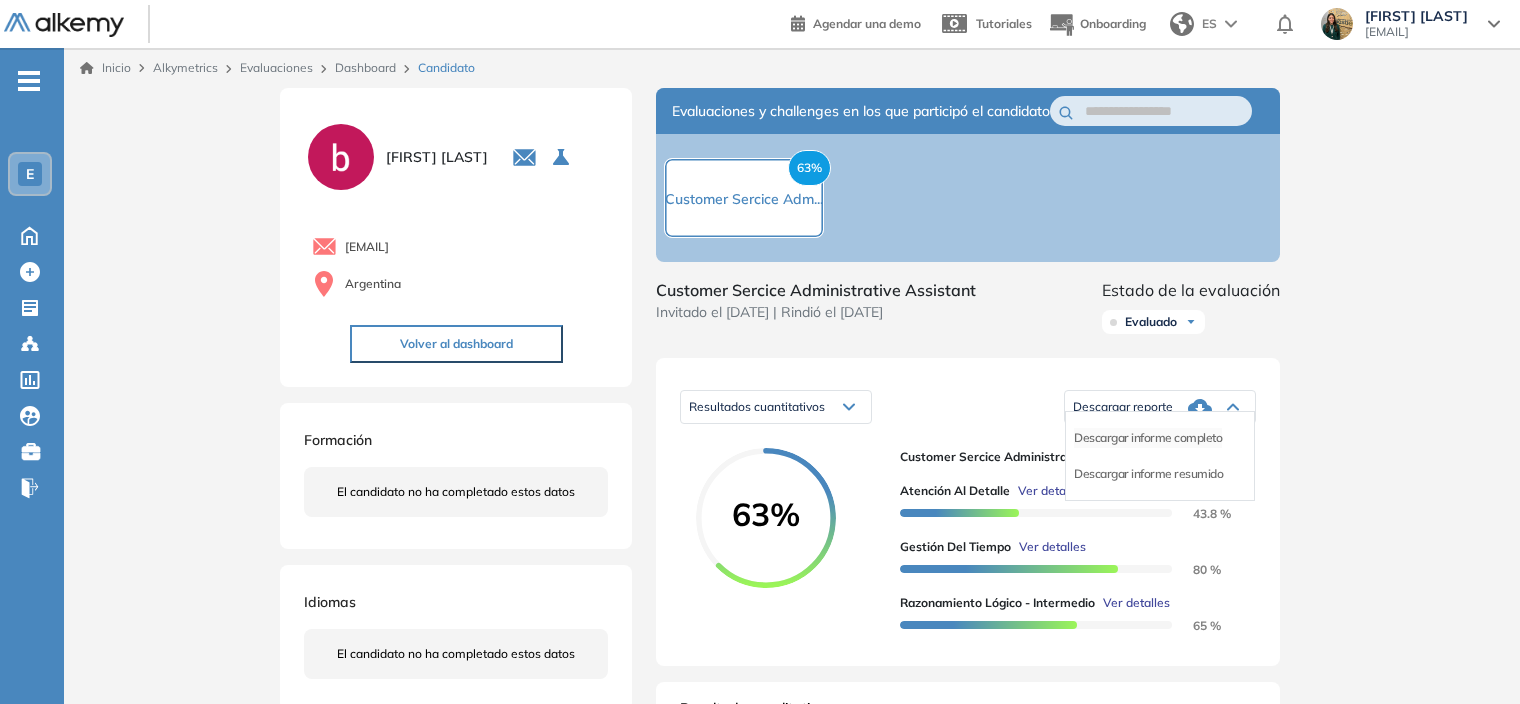 click on "Descargar informe completo" at bounding box center [1148, 438] 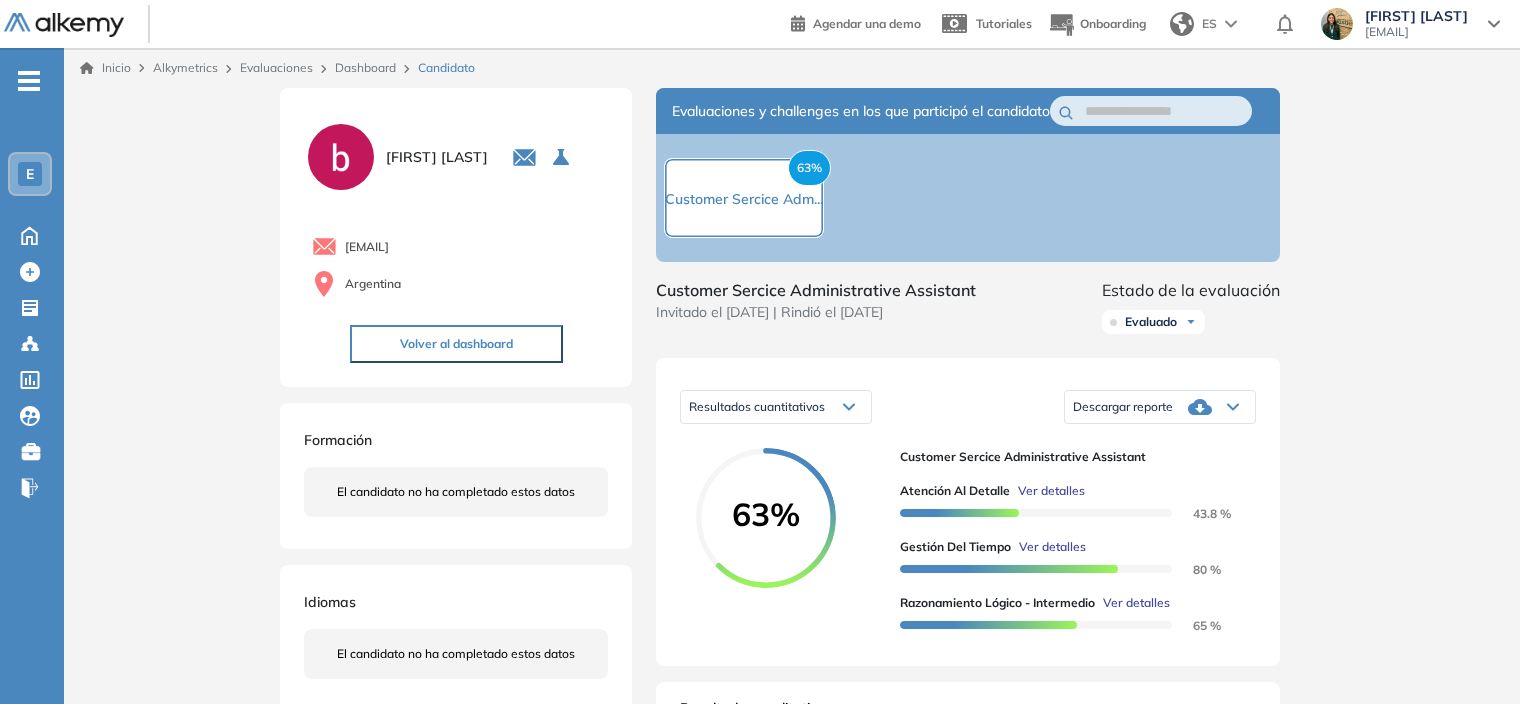 click on "Resultados cuantitativos" at bounding box center [776, 407] 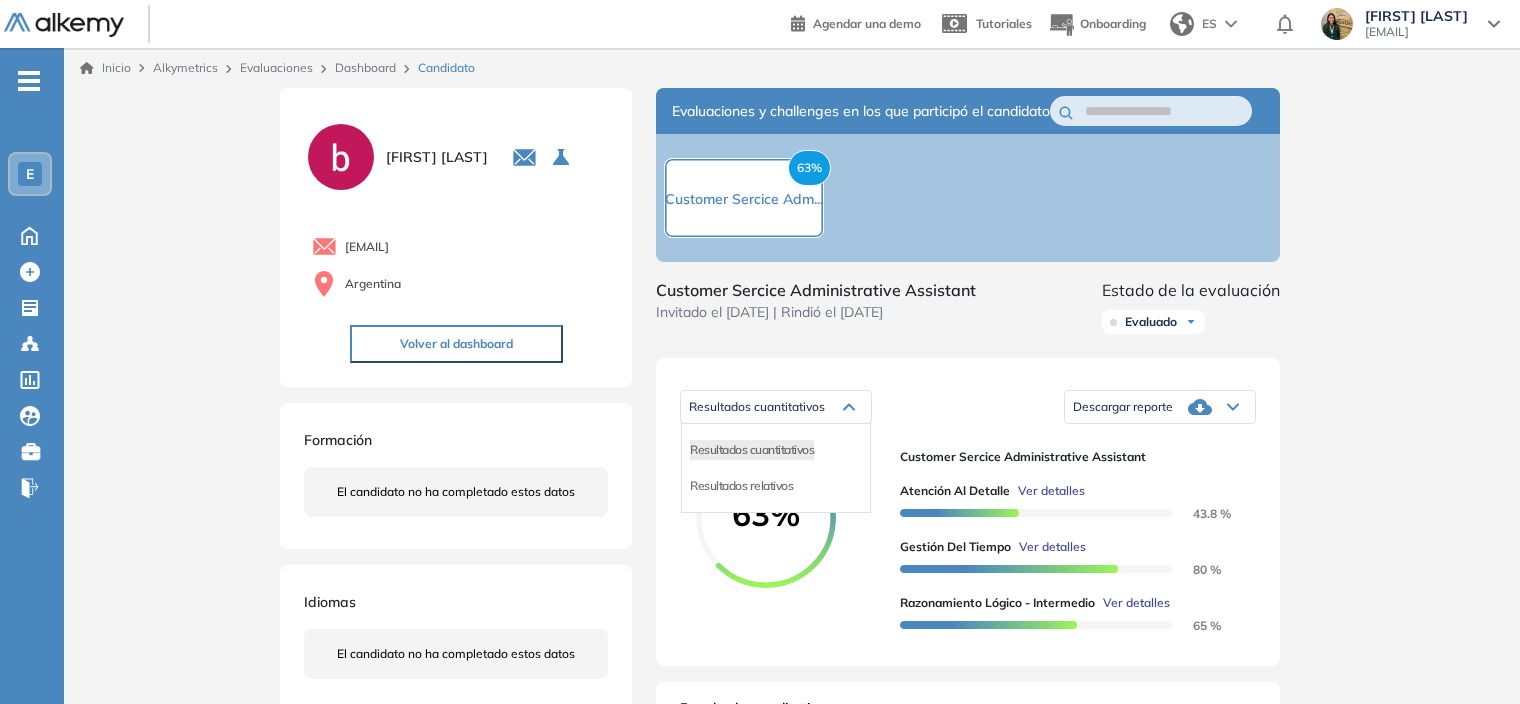 click on "Resultados cuantitativos Resultados cuantitativos Resultados relativos Descargar reporte Descargar informe completo Descargar informe resumido 63% Customer Sercice Administrative Assistant Atención al detalle Ver detalles 43.8 %  Gestión del Tiempo Ver detalles 80 %  Razonamiento Lógico - Intermedio Ver detalles 65 %" at bounding box center [968, 512] 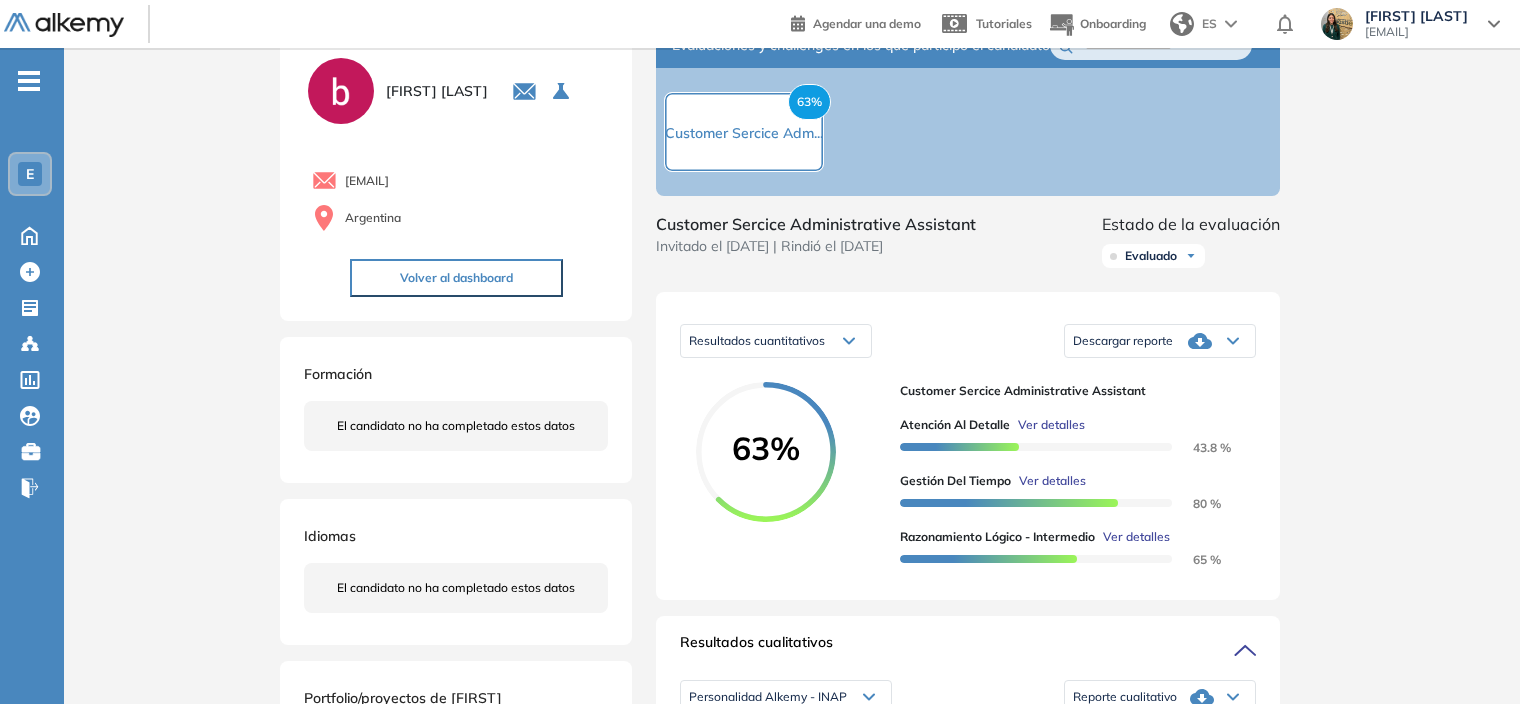 scroll, scrollTop: 100, scrollLeft: 0, axis: vertical 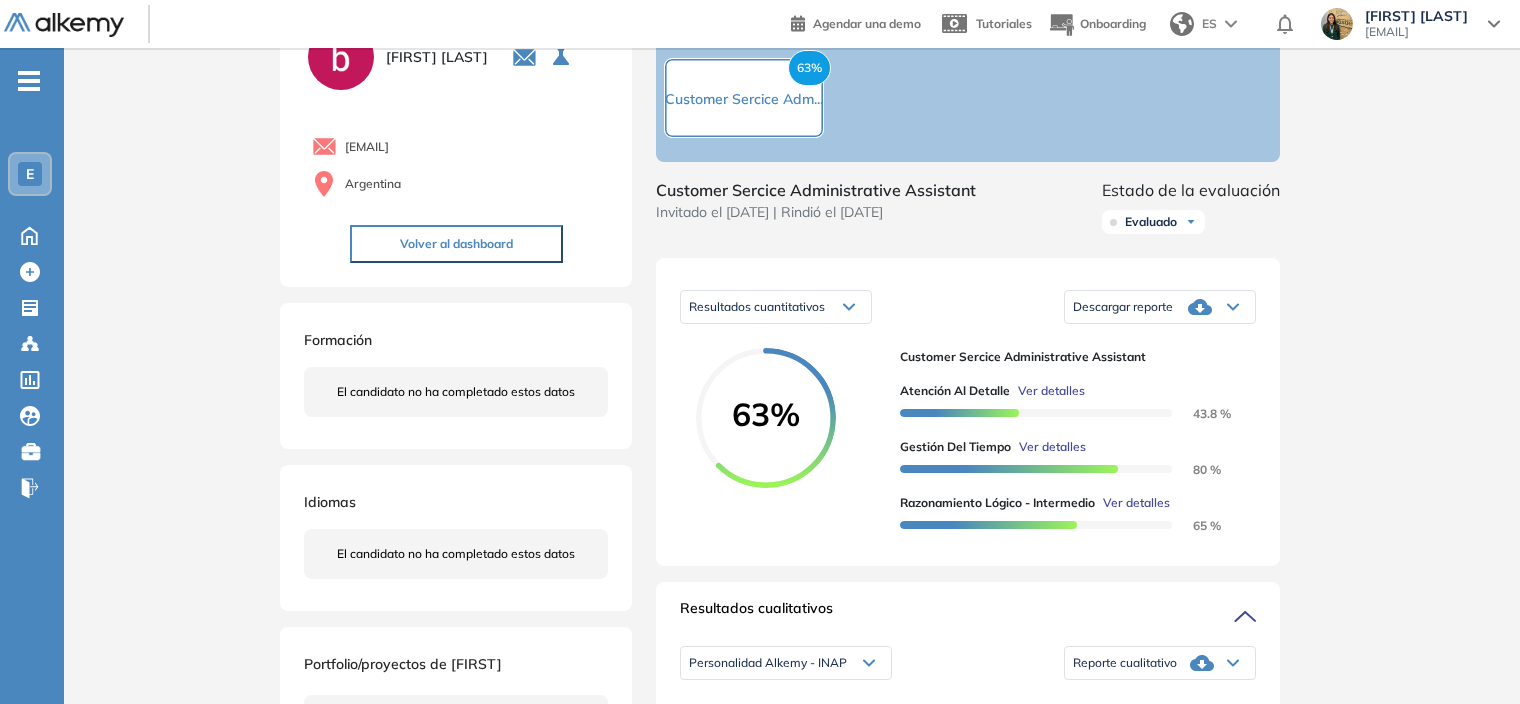 click on "Descargar reporte Descargar informe completo Descargar informe resumido" at bounding box center (1160, 307) 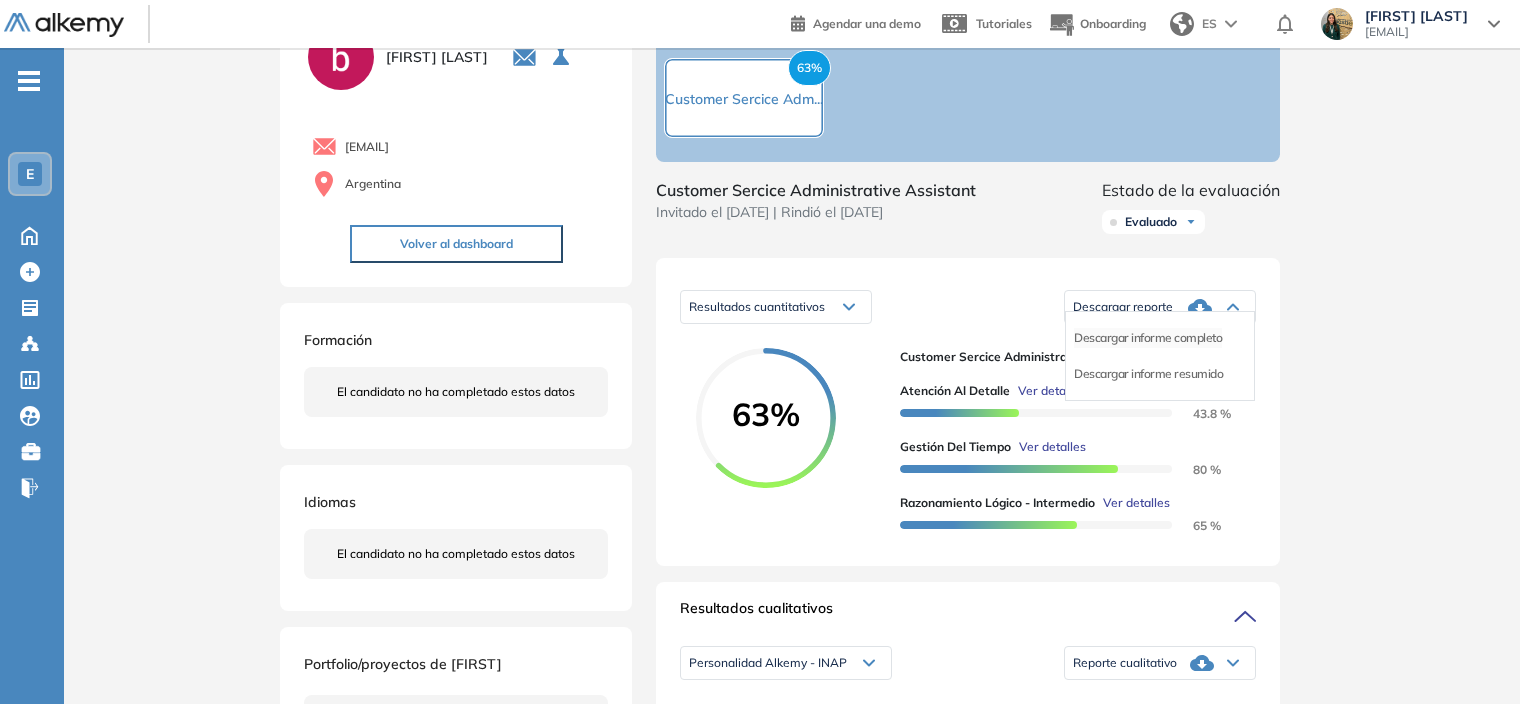 click on "Descargar informe completo" at bounding box center [1148, 338] 